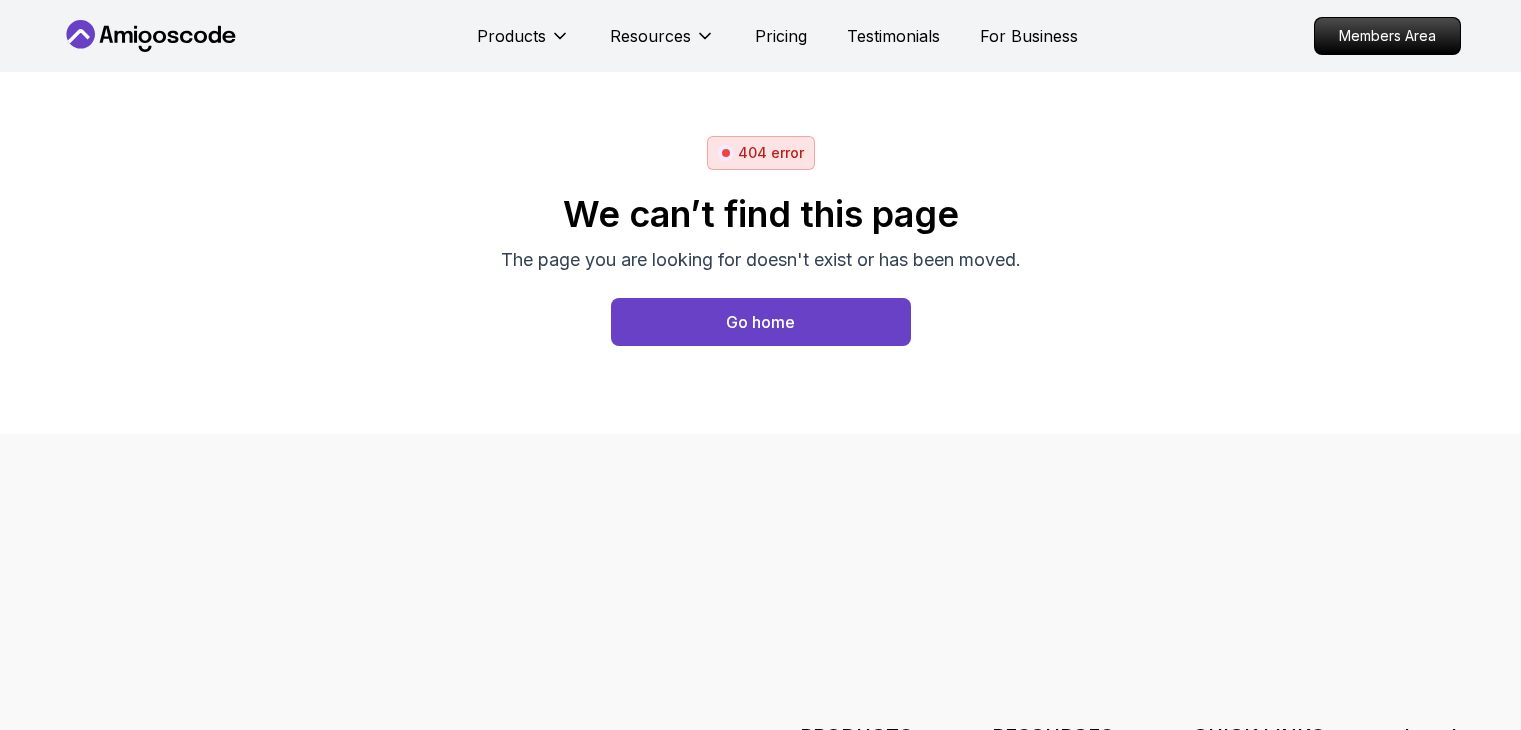 scroll, scrollTop: 0, scrollLeft: 0, axis: both 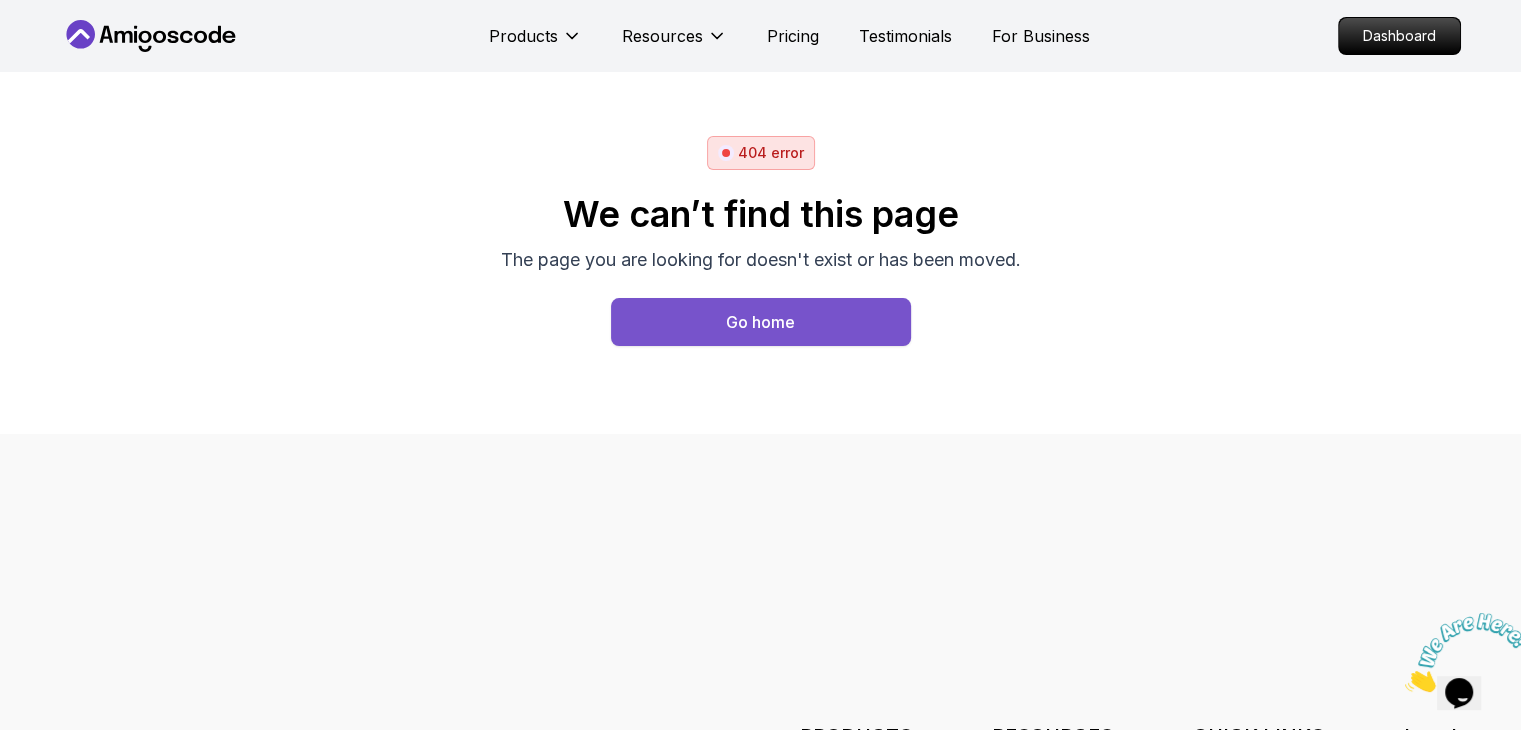 click on "Go home" at bounding box center (760, 322) 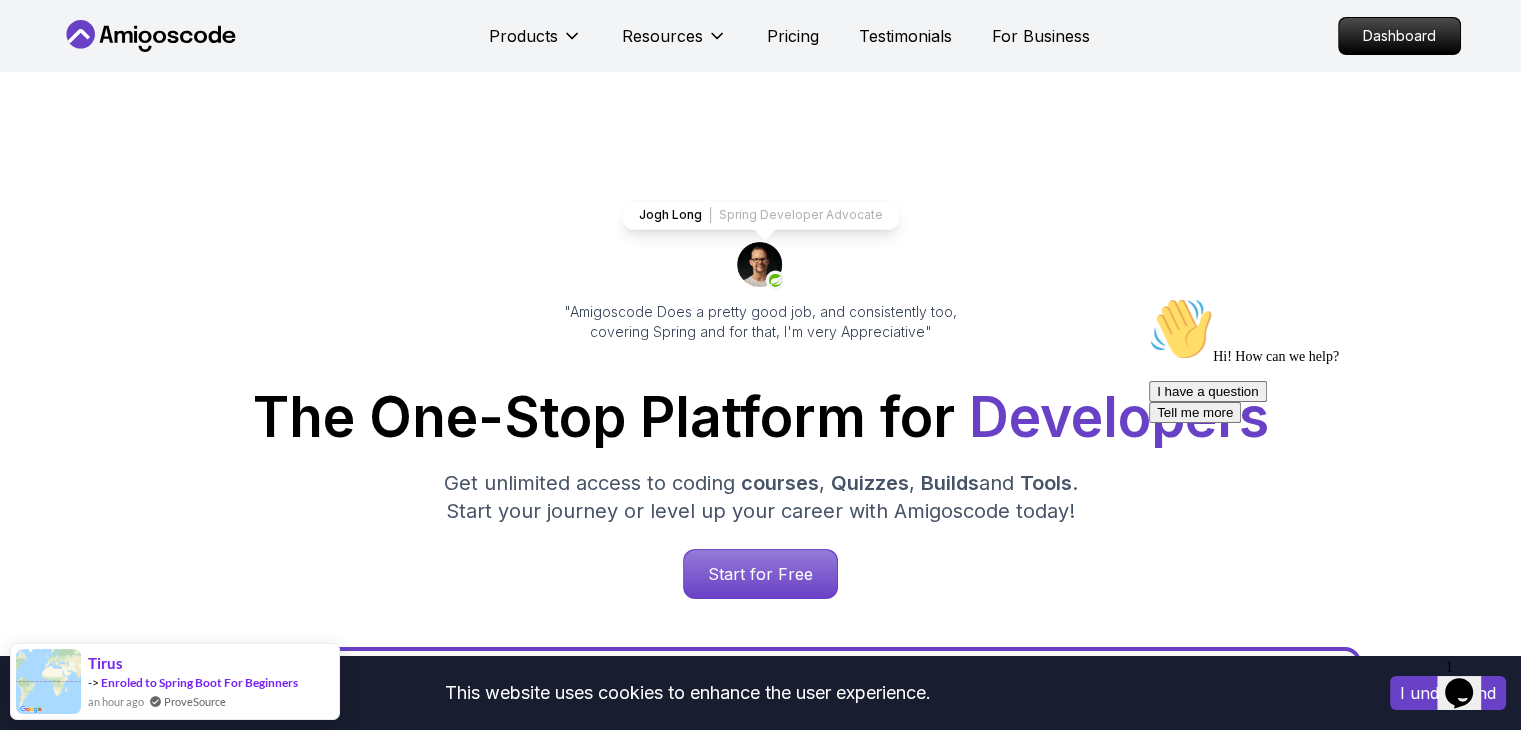 click on "This website uses cookies to enhance the user experience. I understand Products Resources Pricing Testimonials For Business Dashboard Products Resources Pricing Testimonials For Business Dashboard Jogh Long Spring Developer Advocate "Amigoscode Does a pretty good job, and consistently too, covering Spring and for that, I'm very Appreciative" The One-Stop Platform for   Developers Get unlimited access to coding   courses ,   Quizzes ,   Builds  and   Tools . Start your journey or level up your career with Amigoscode today! Start for Free https://amigoscode.com/dashboard OUR AMIGO STUDENTS WORK IN TOP COMPANIES Courses Builds Discover Amigoscode's Latest   Premium Courses! Get unlimited access to coding   courses ,   Quizzes ,   Builds  and   Tools . Start your journey or level up your career with Amigoscode today! Browse all  courses Advanced Spring Boot Pro Dive deep into Spring Boot with our advanced course, designed to take your skills from intermediate to expert level. NEW Spring Boot for Beginners Pro Pro" at bounding box center [760, 5864] 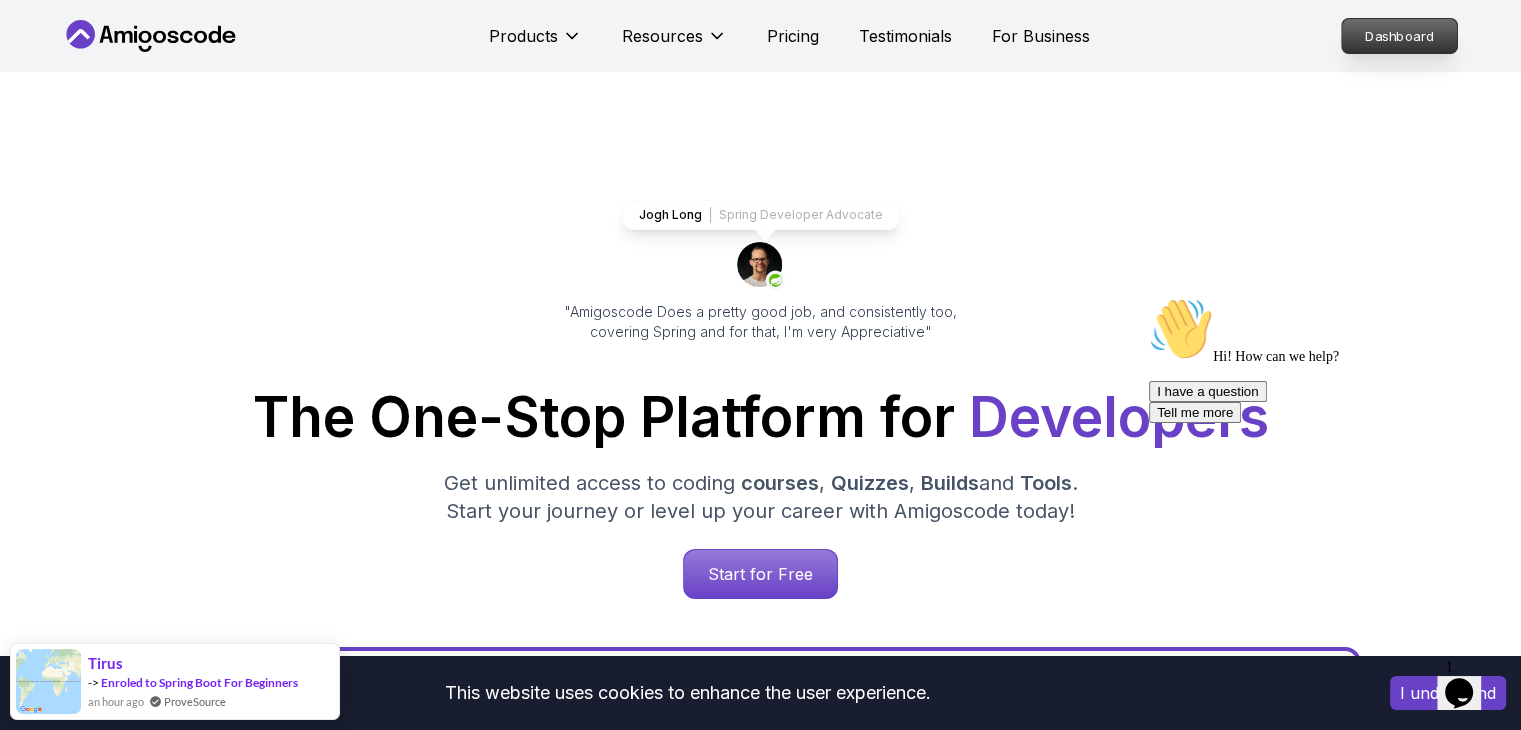 click on "Dashboard" at bounding box center (1399, 36) 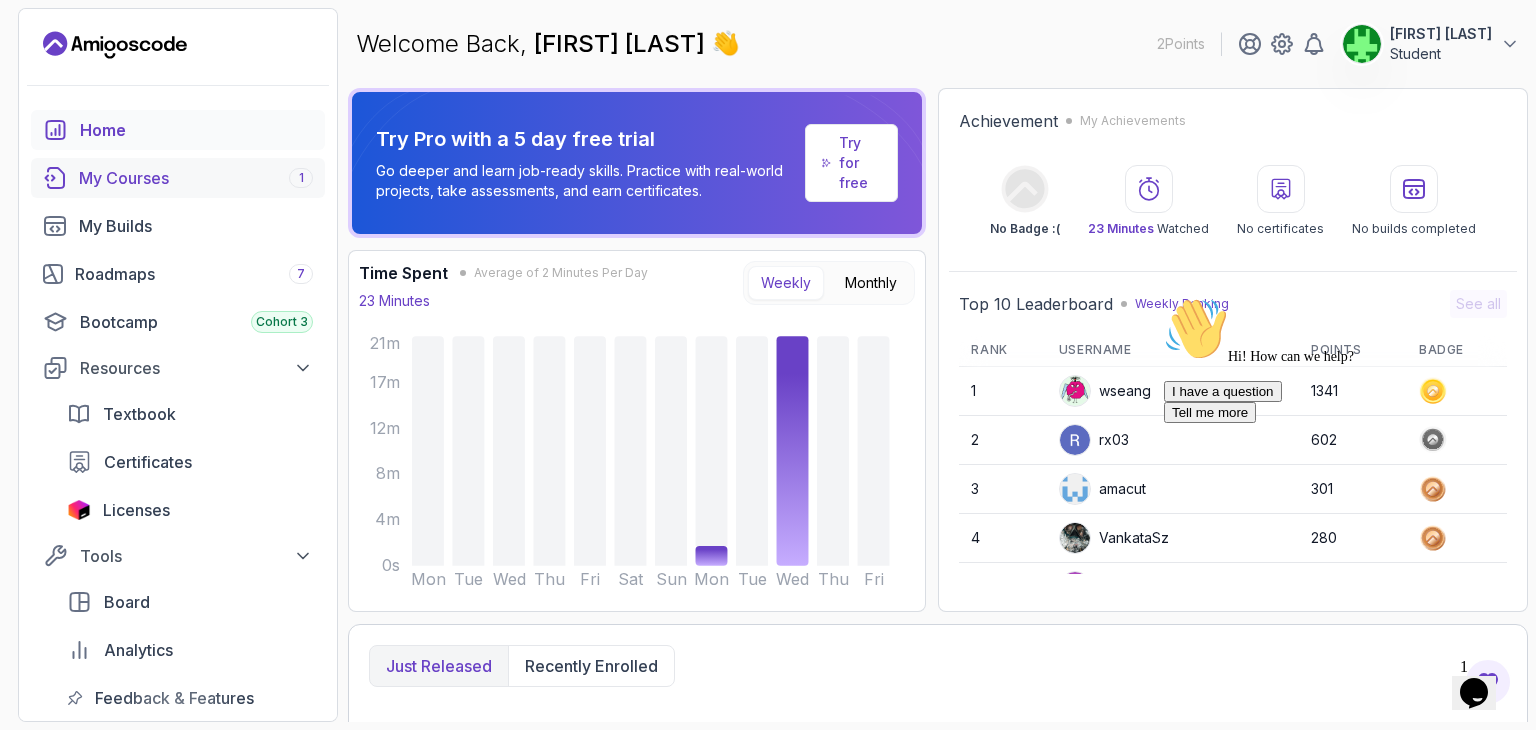 click on "My Courses 1" at bounding box center [196, 178] 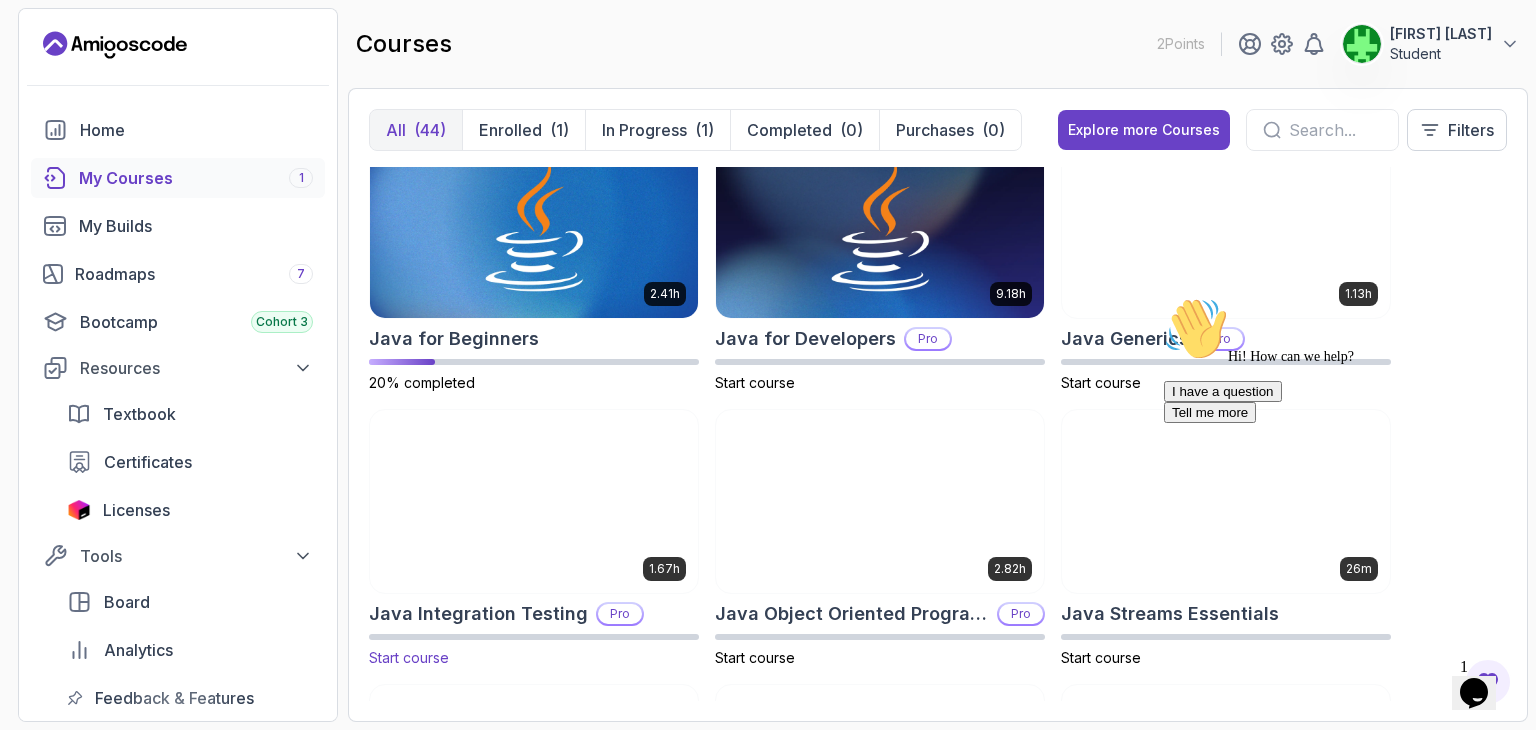 scroll, scrollTop: 1400, scrollLeft: 0, axis: vertical 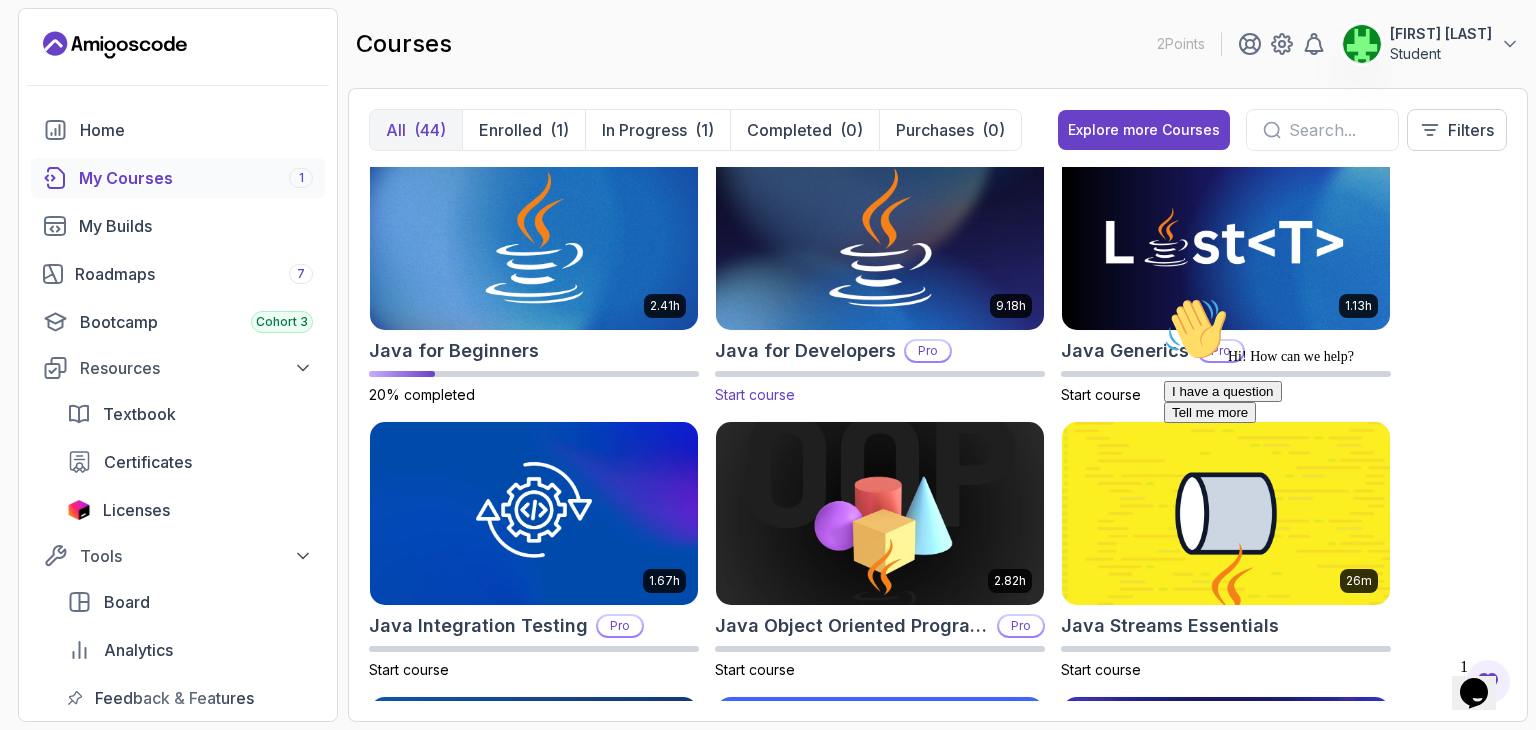 click at bounding box center [880, 238] 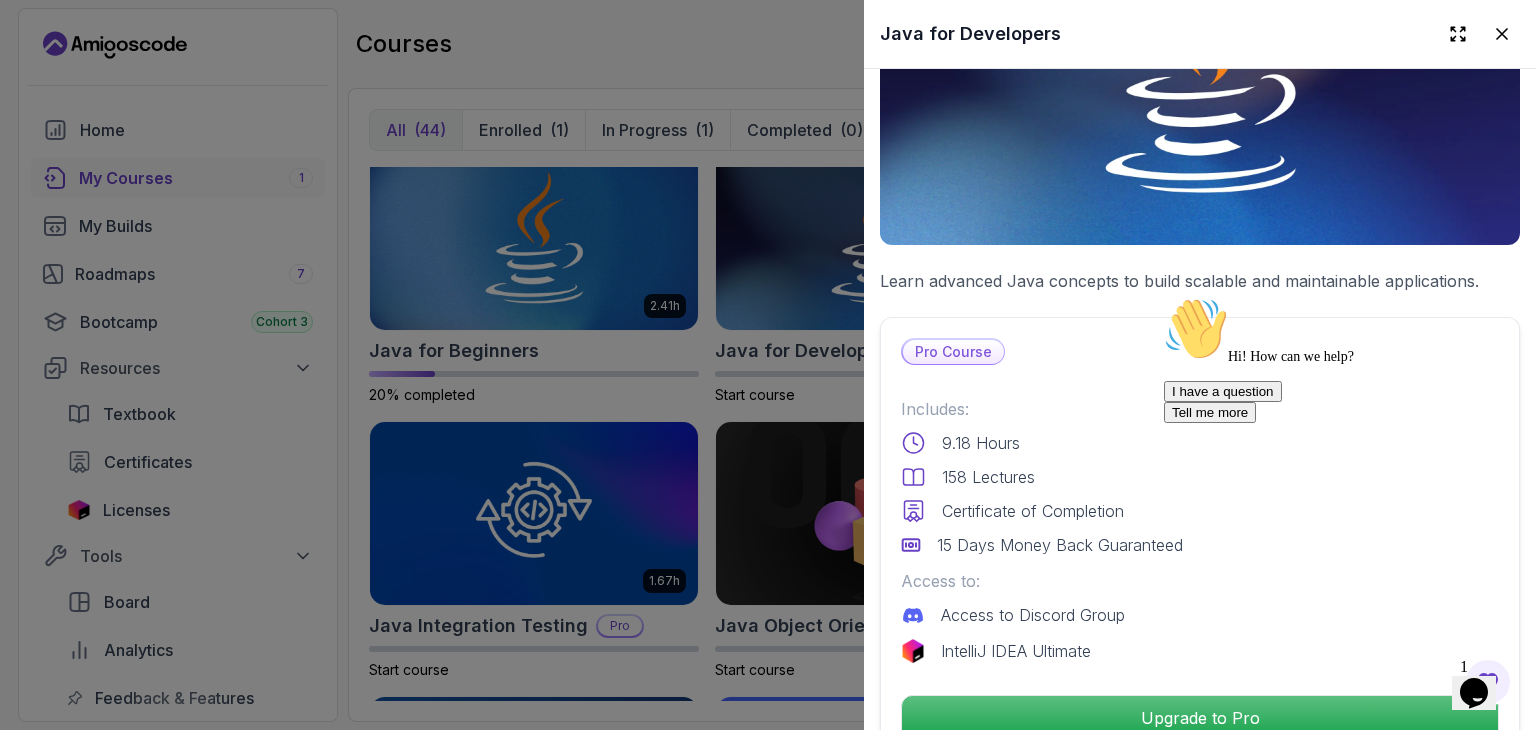 scroll, scrollTop: 200, scrollLeft: 0, axis: vertical 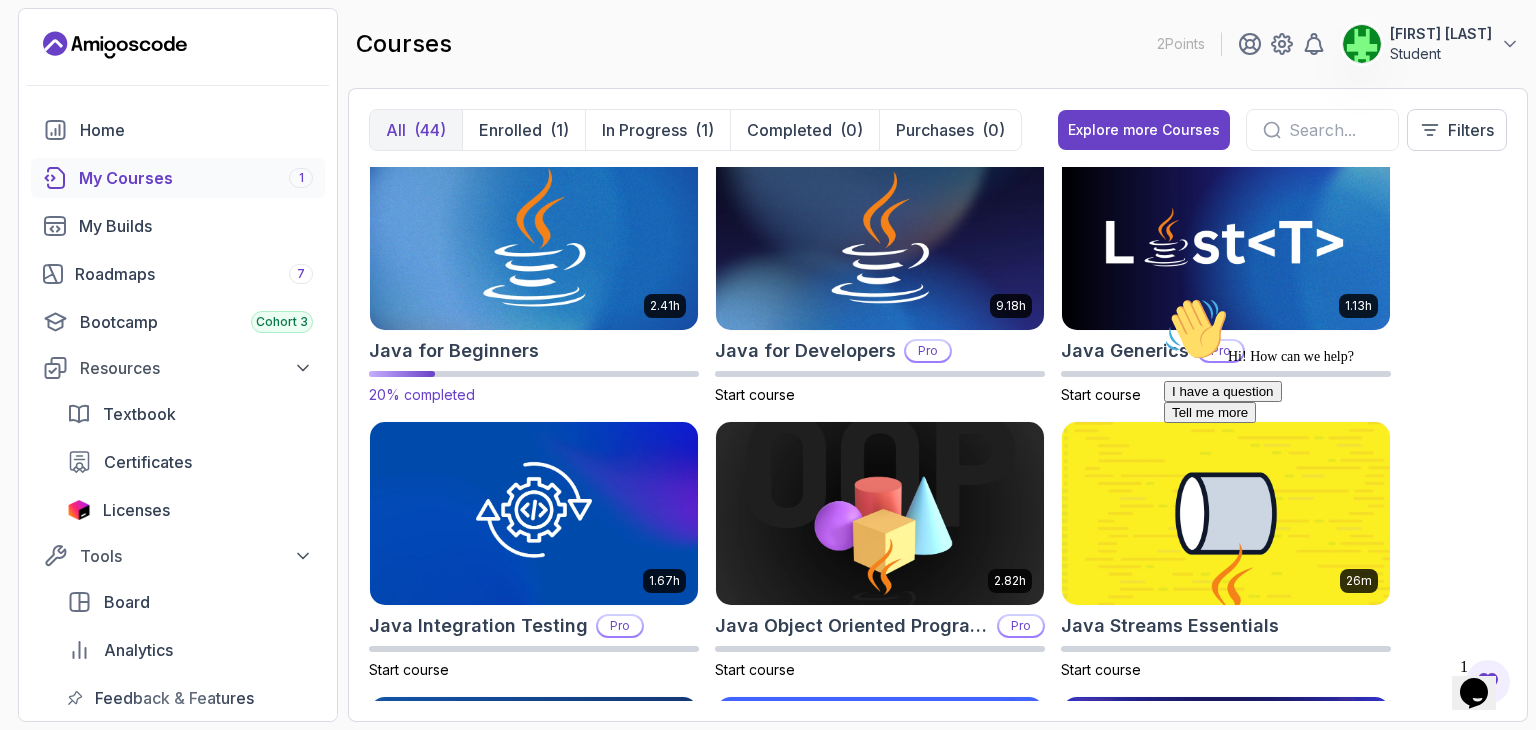 click on "2.41h Java for Beginners 20% completed" at bounding box center [534, 275] 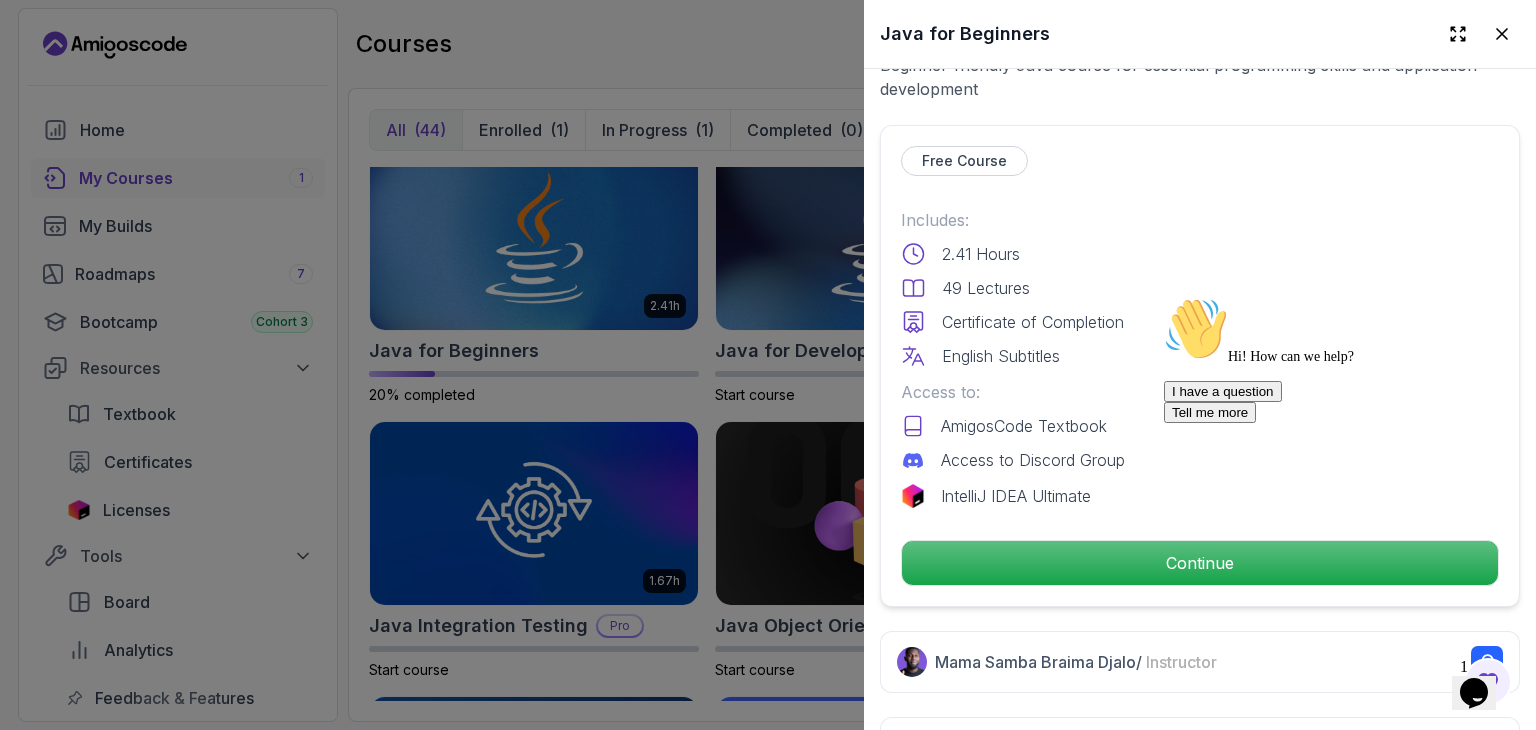 scroll, scrollTop: 471, scrollLeft: 0, axis: vertical 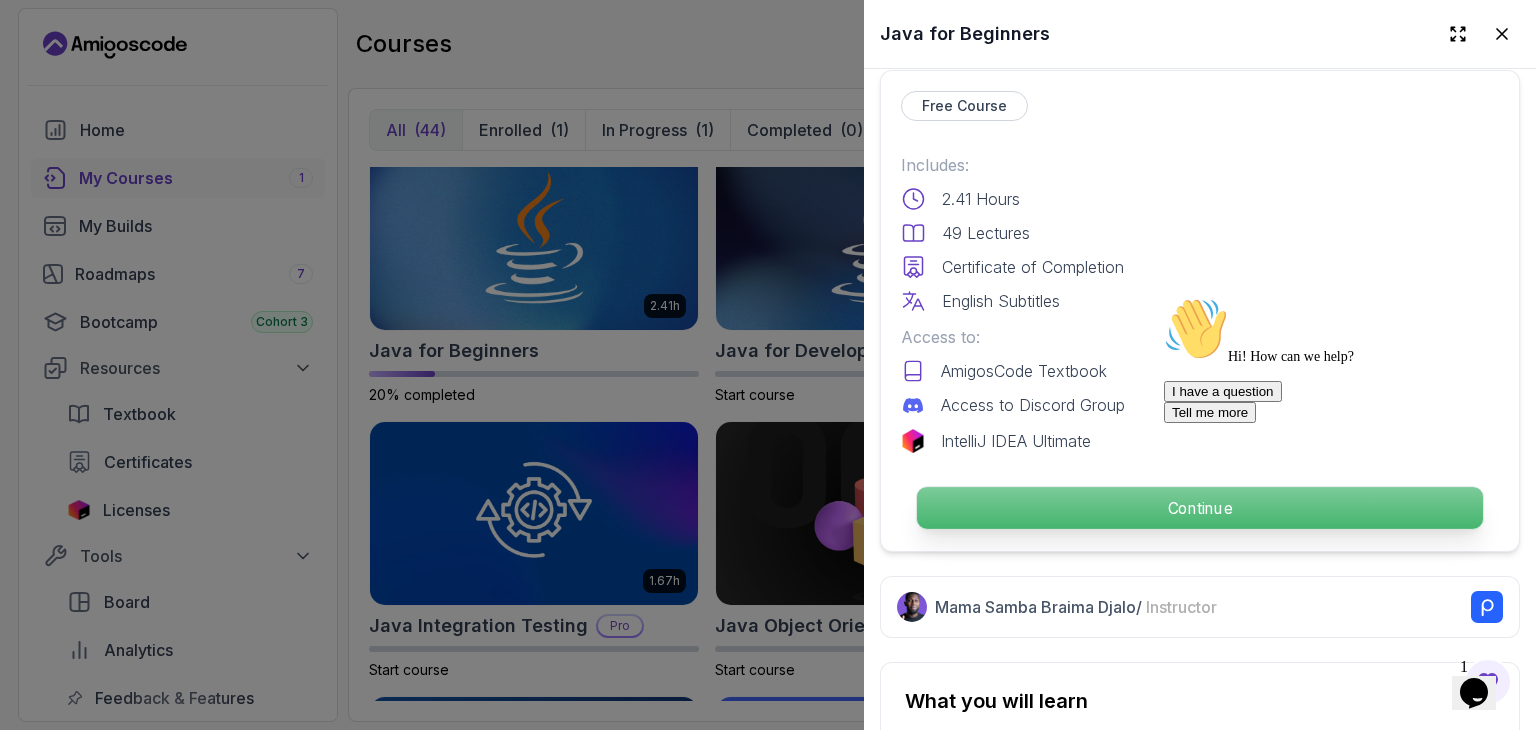 click on "Continue" at bounding box center (1200, 508) 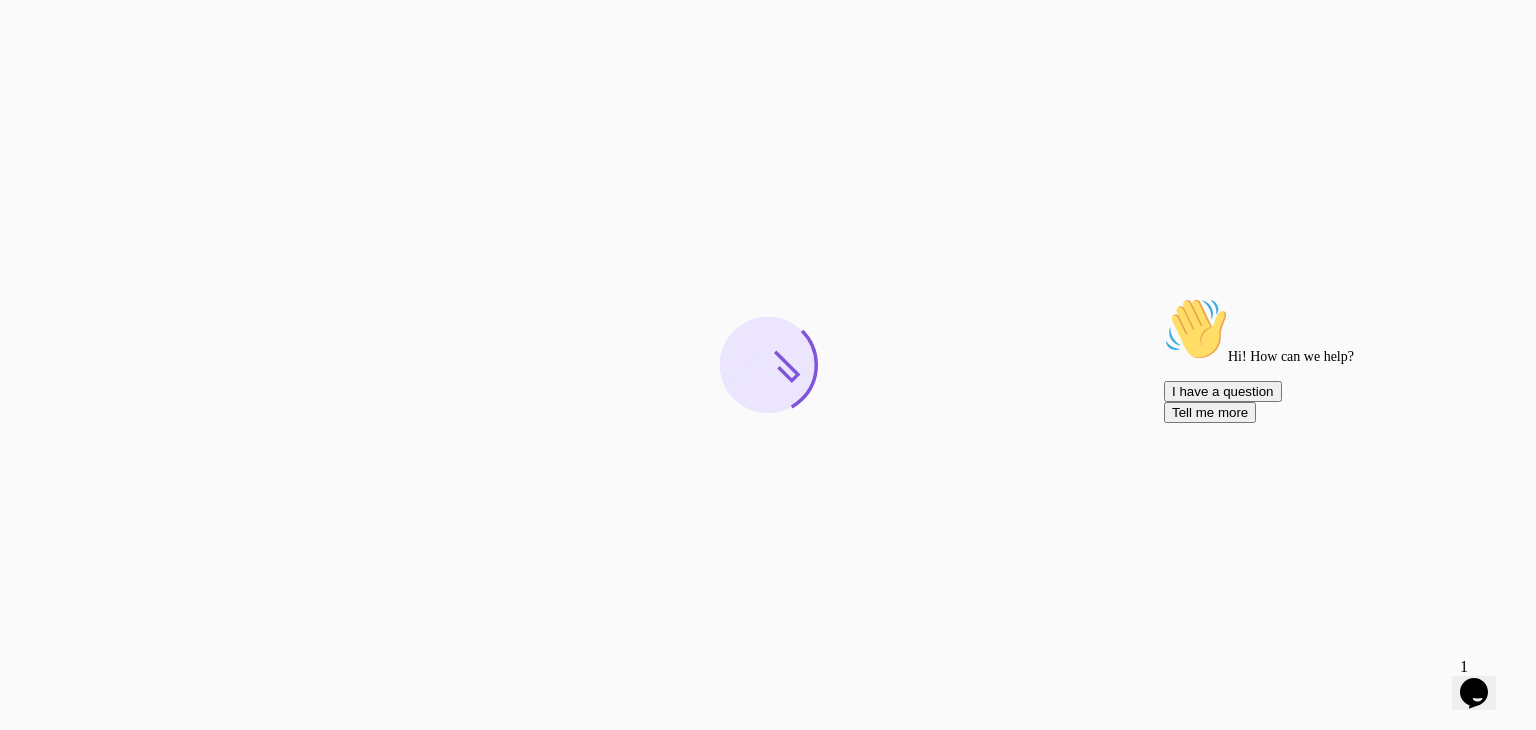 click at bounding box center (1164, 297) 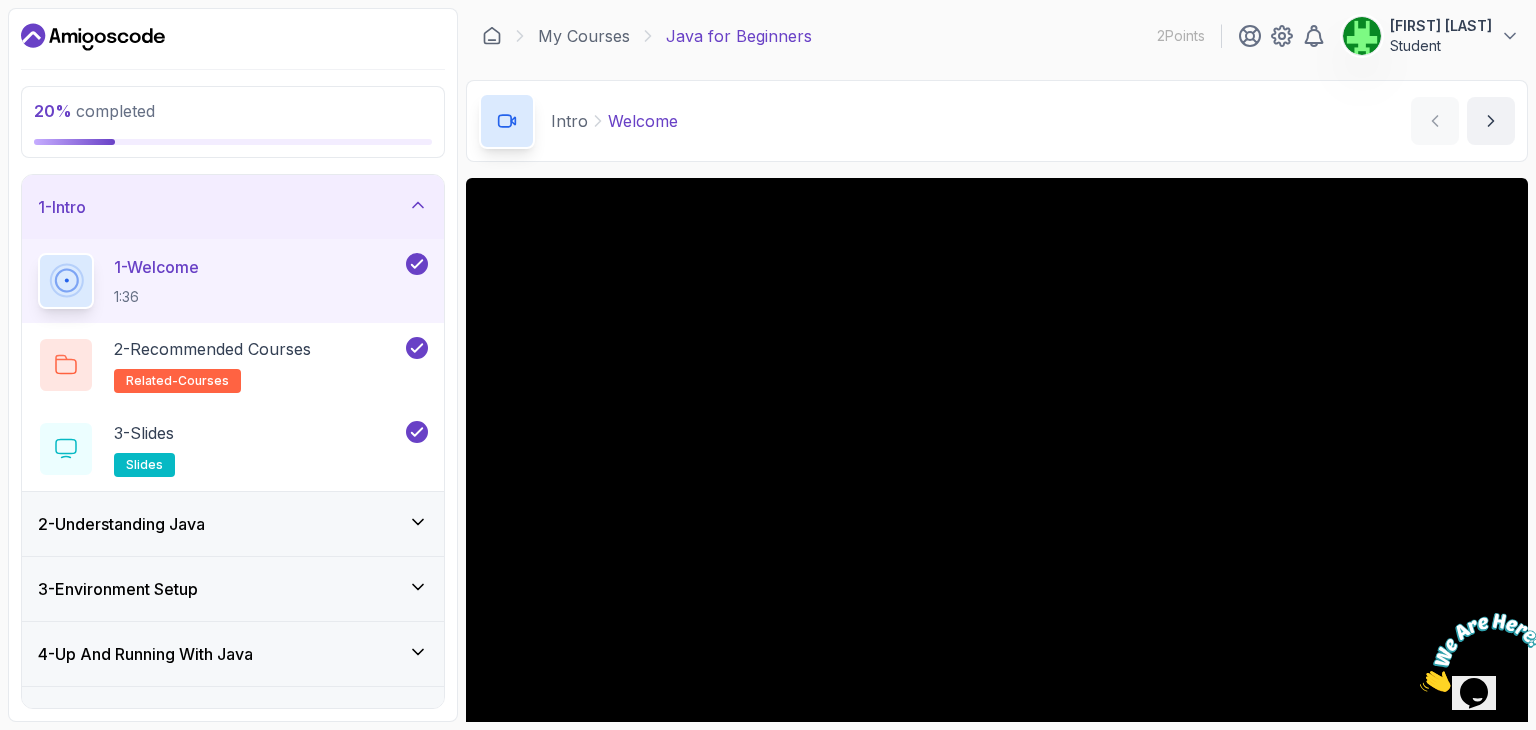click on "1  -  Intro" at bounding box center [233, 207] 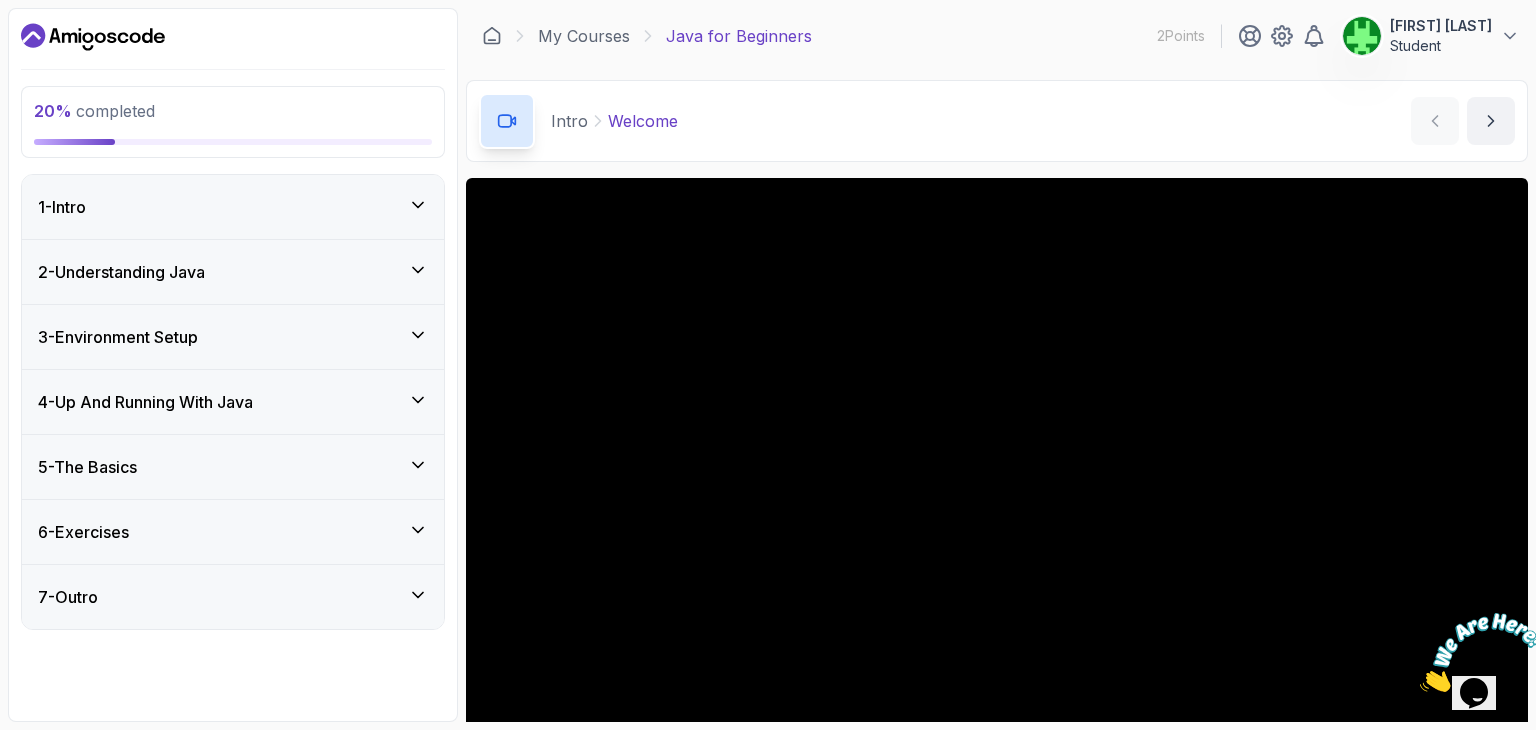 click on "4  -  Up And Running With Java" at bounding box center (145, 402) 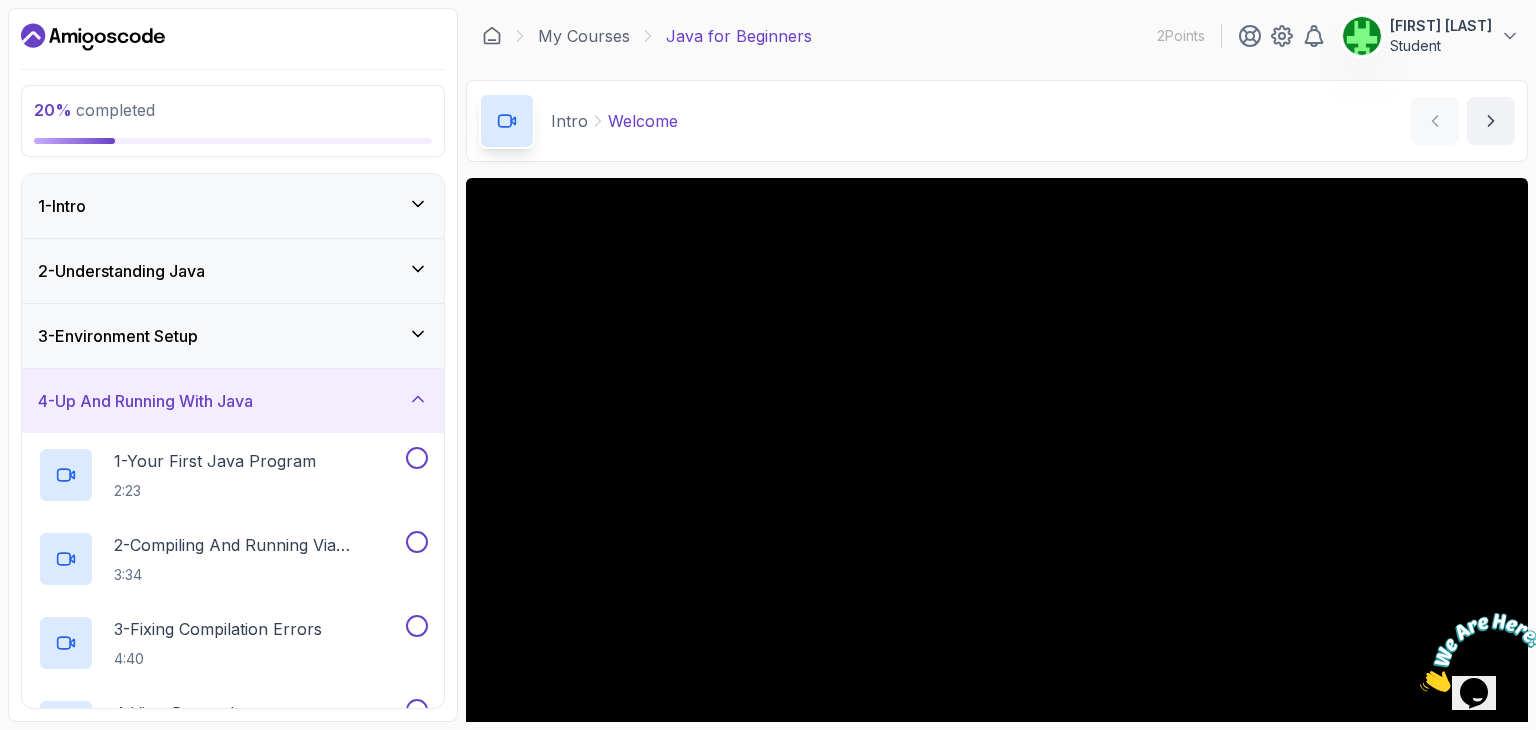 click on "4  -  Up And Running With Java" at bounding box center [145, 401] 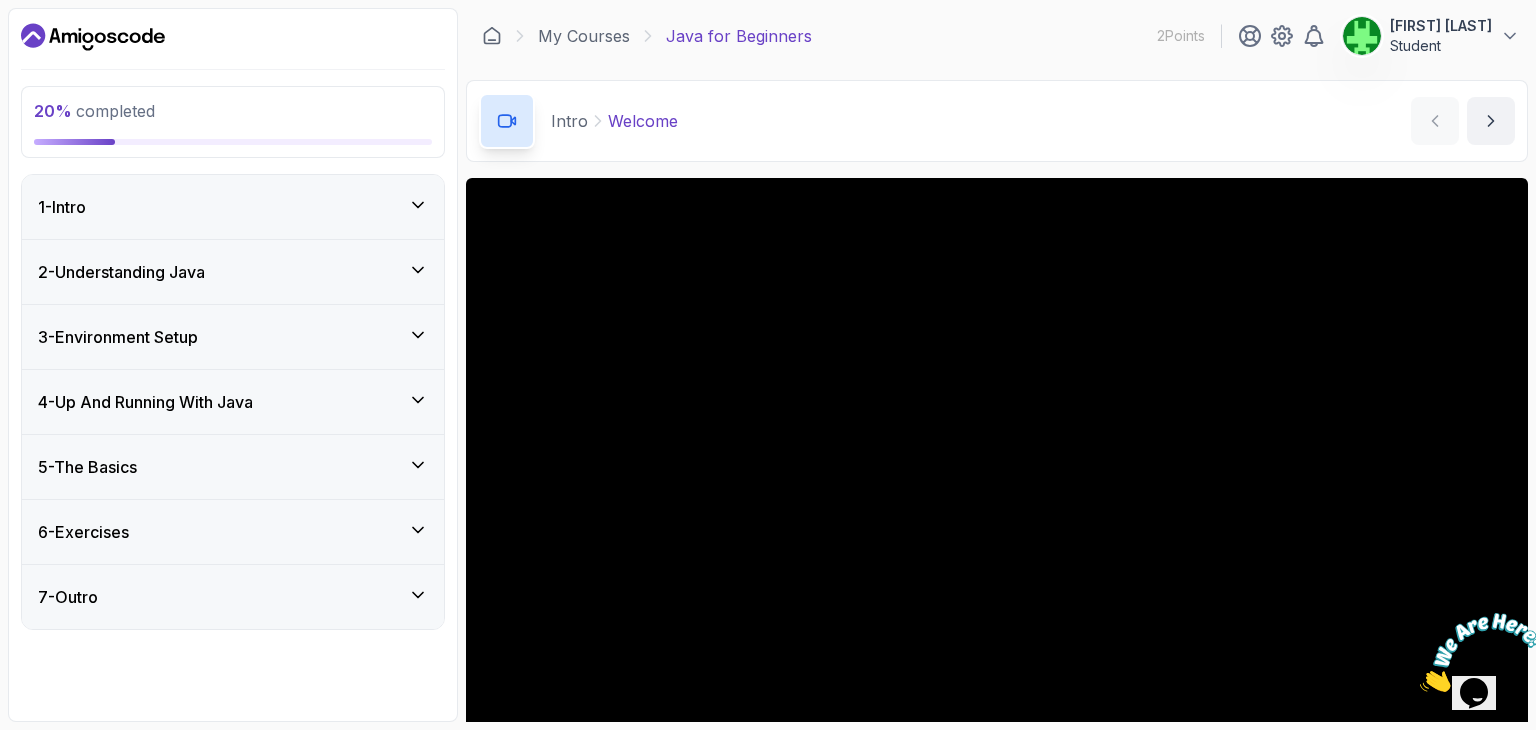 click on "3  -  Environment Setup" at bounding box center [233, 337] 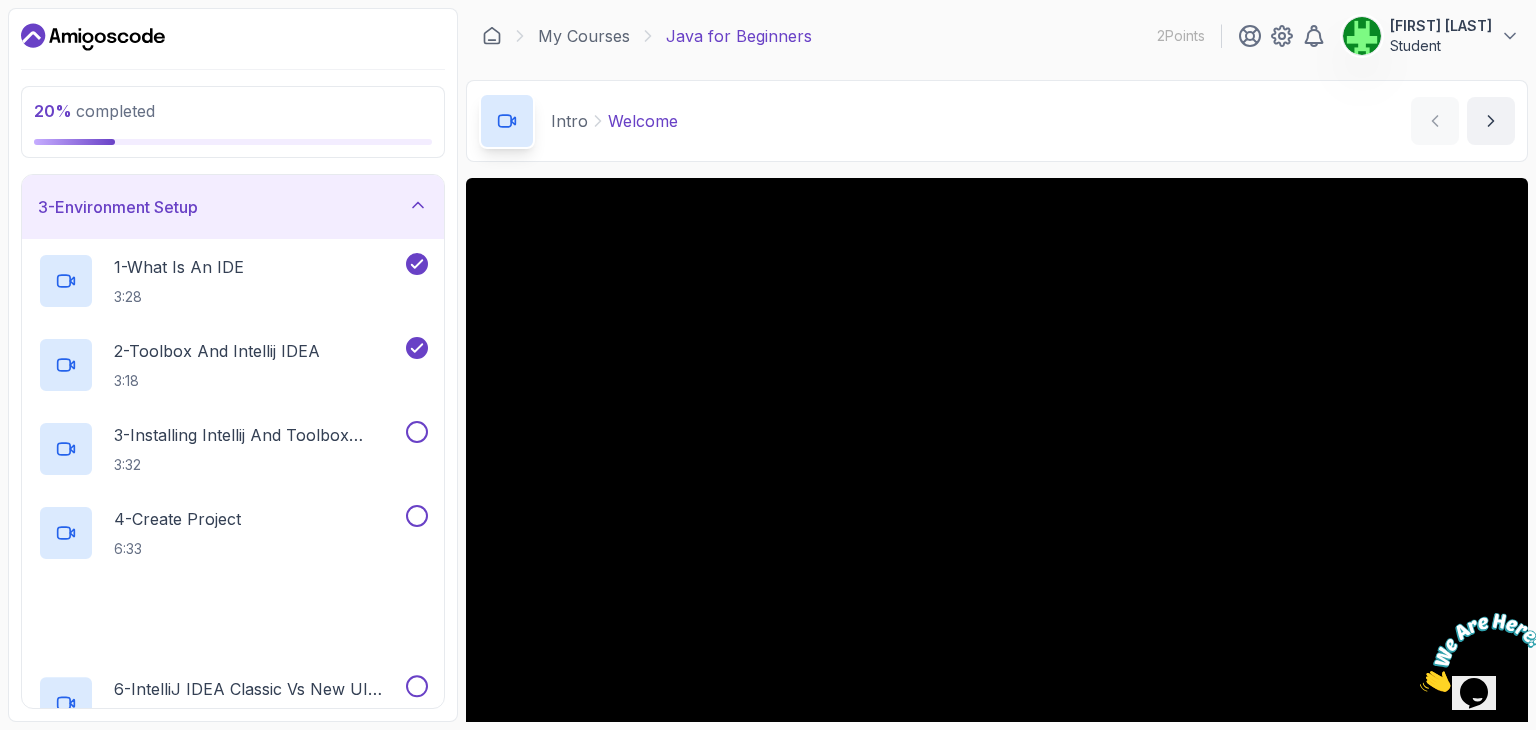 scroll, scrollTop: 151, scrollLeft: 0, axis: vertical 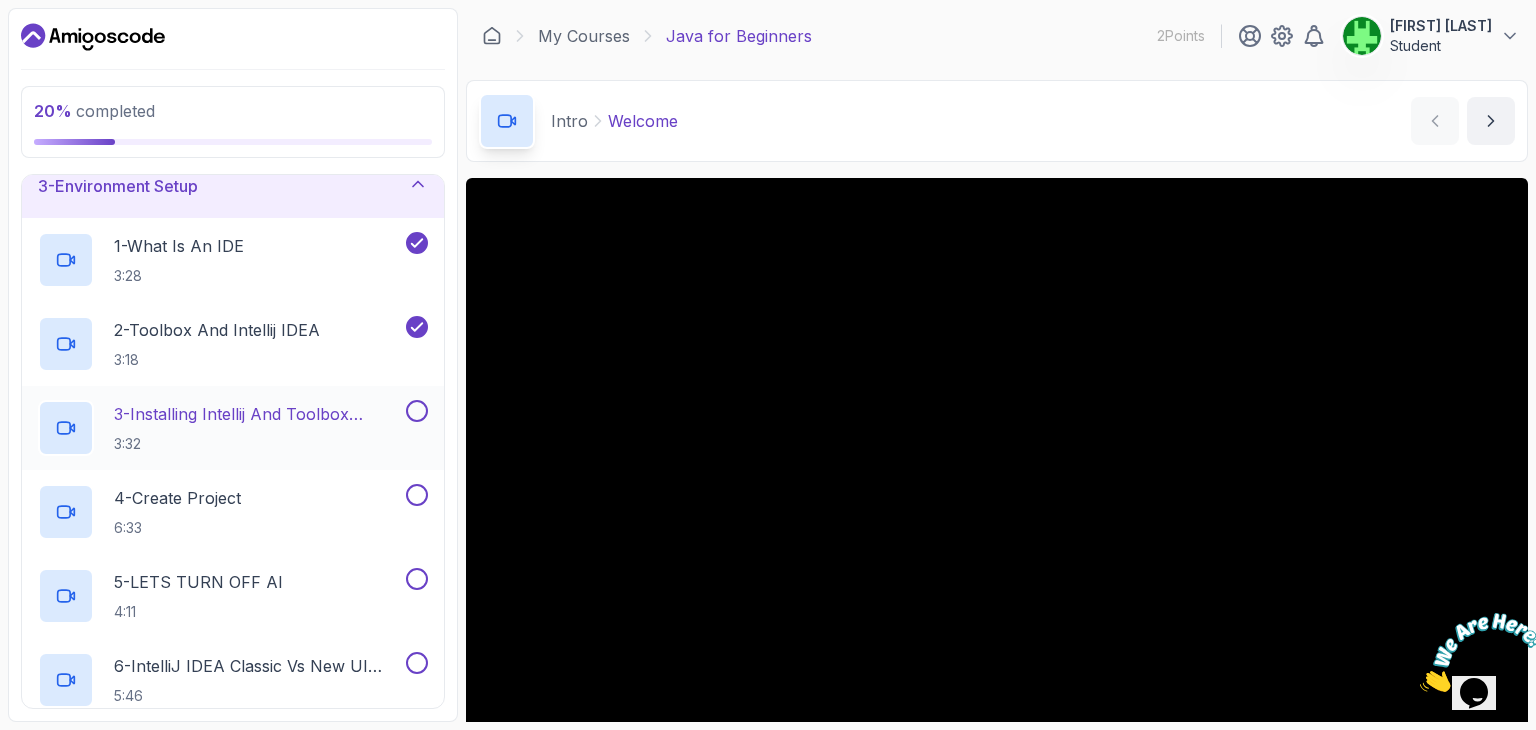 click at bounding box center [417, 411] 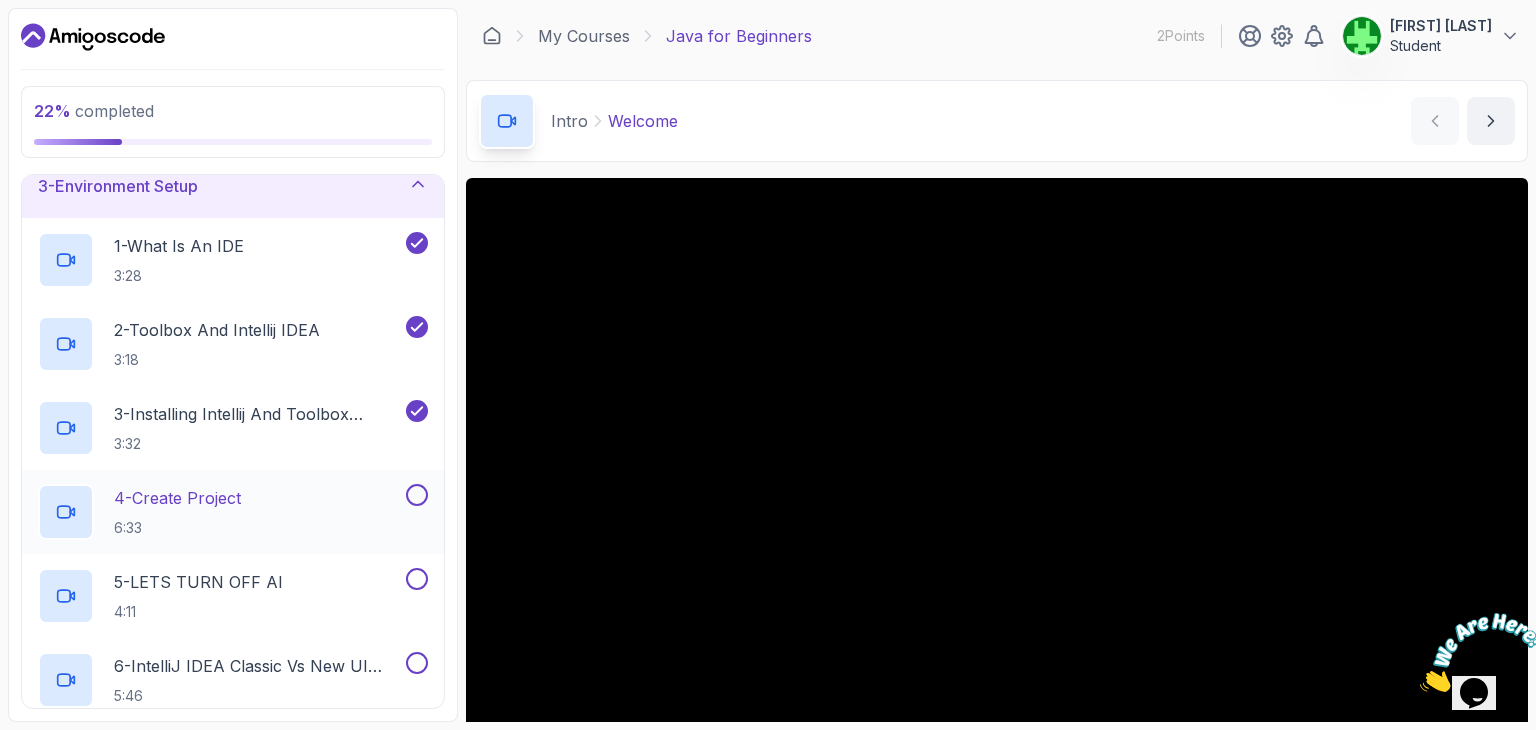 click at bounding box center (417, 495) 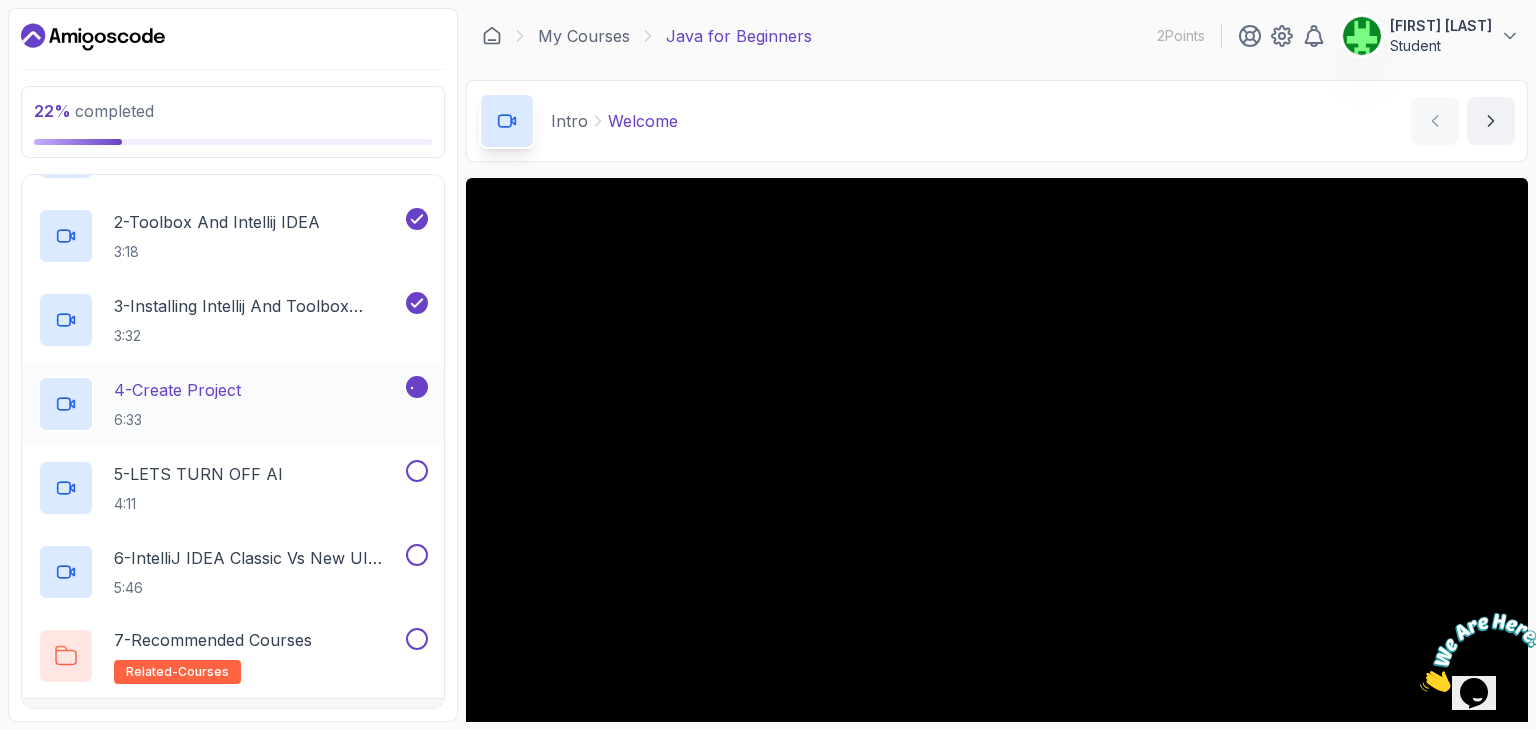 scroll, scrollTop: 267, scrollLeft: 0, axis: vertical 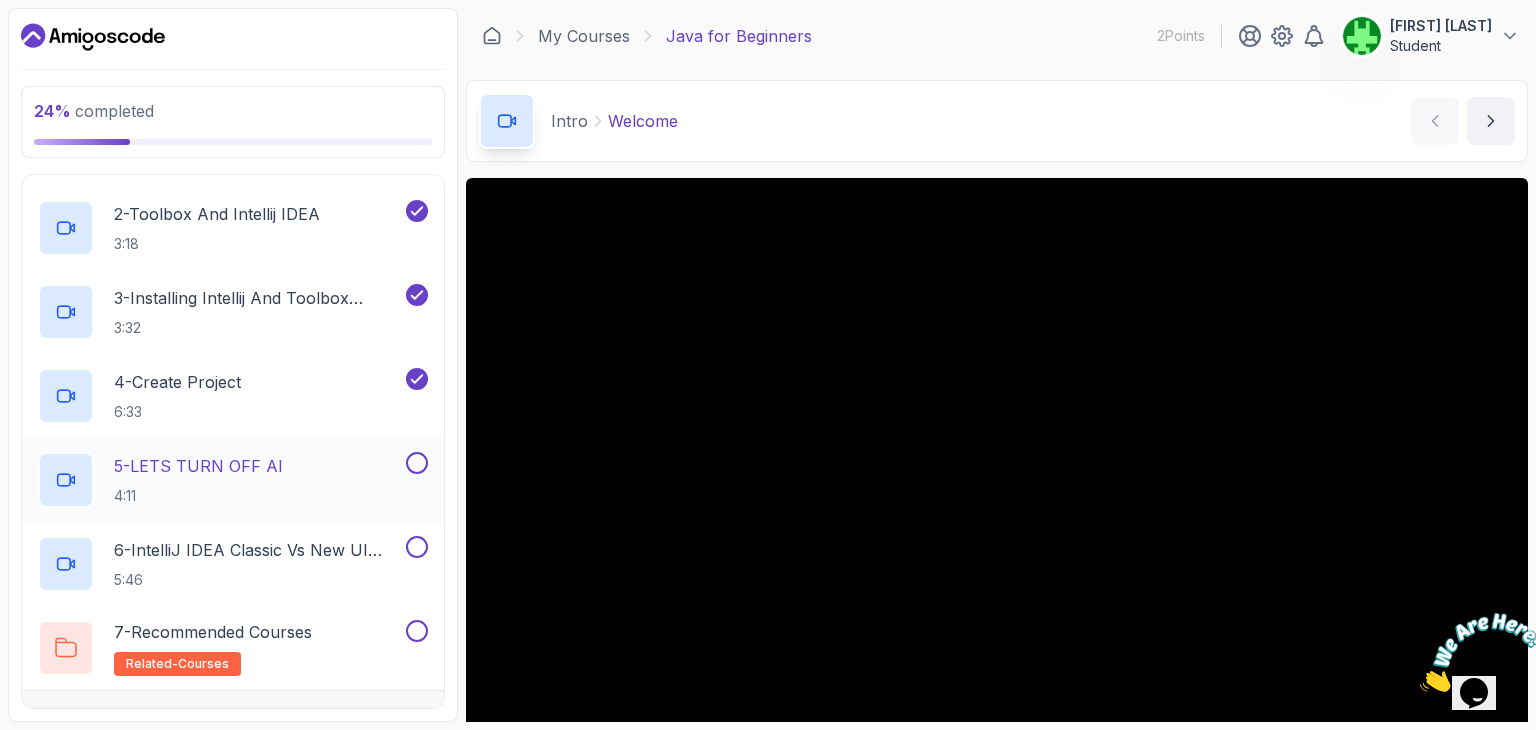 click at bounding box center [417, 463] 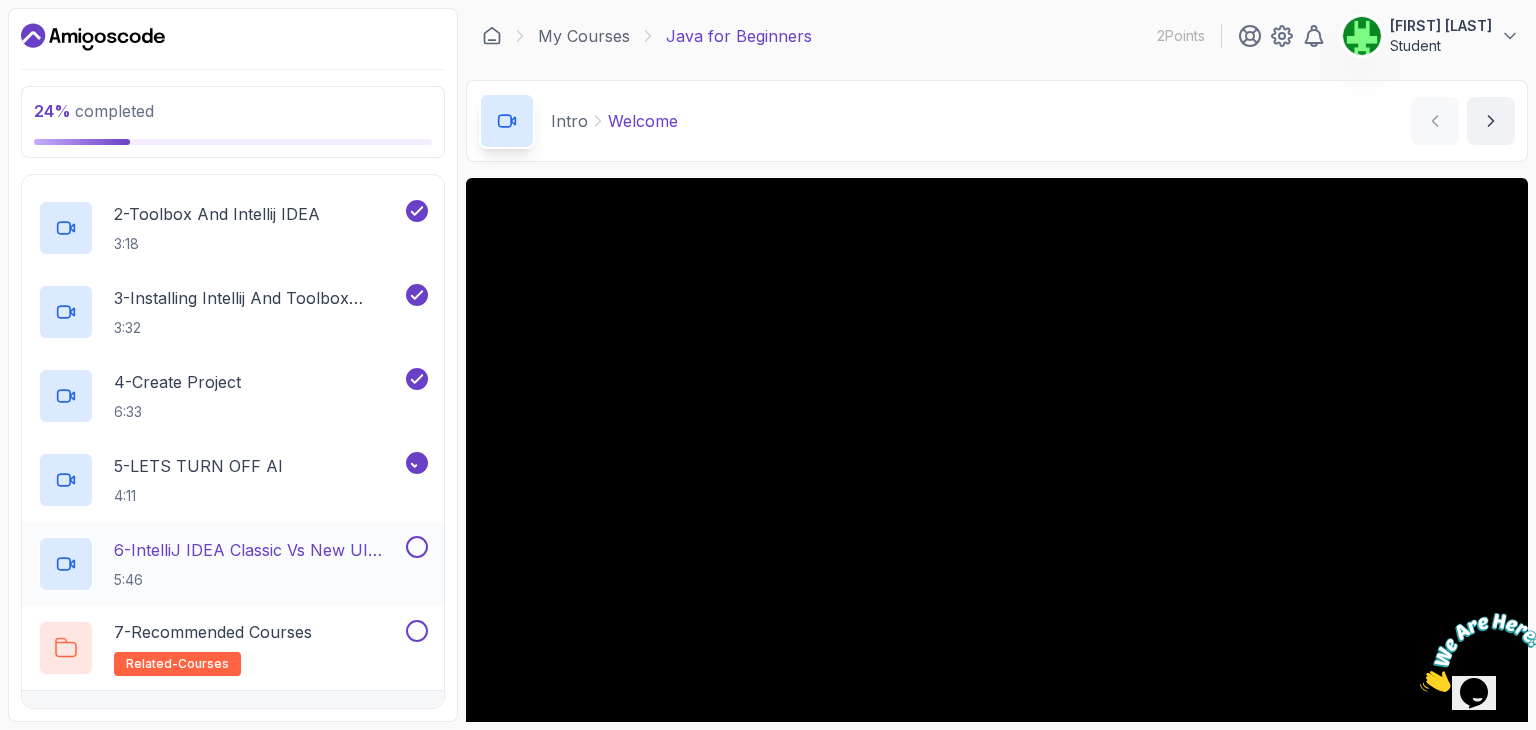 click at bounding box center [417, 547] 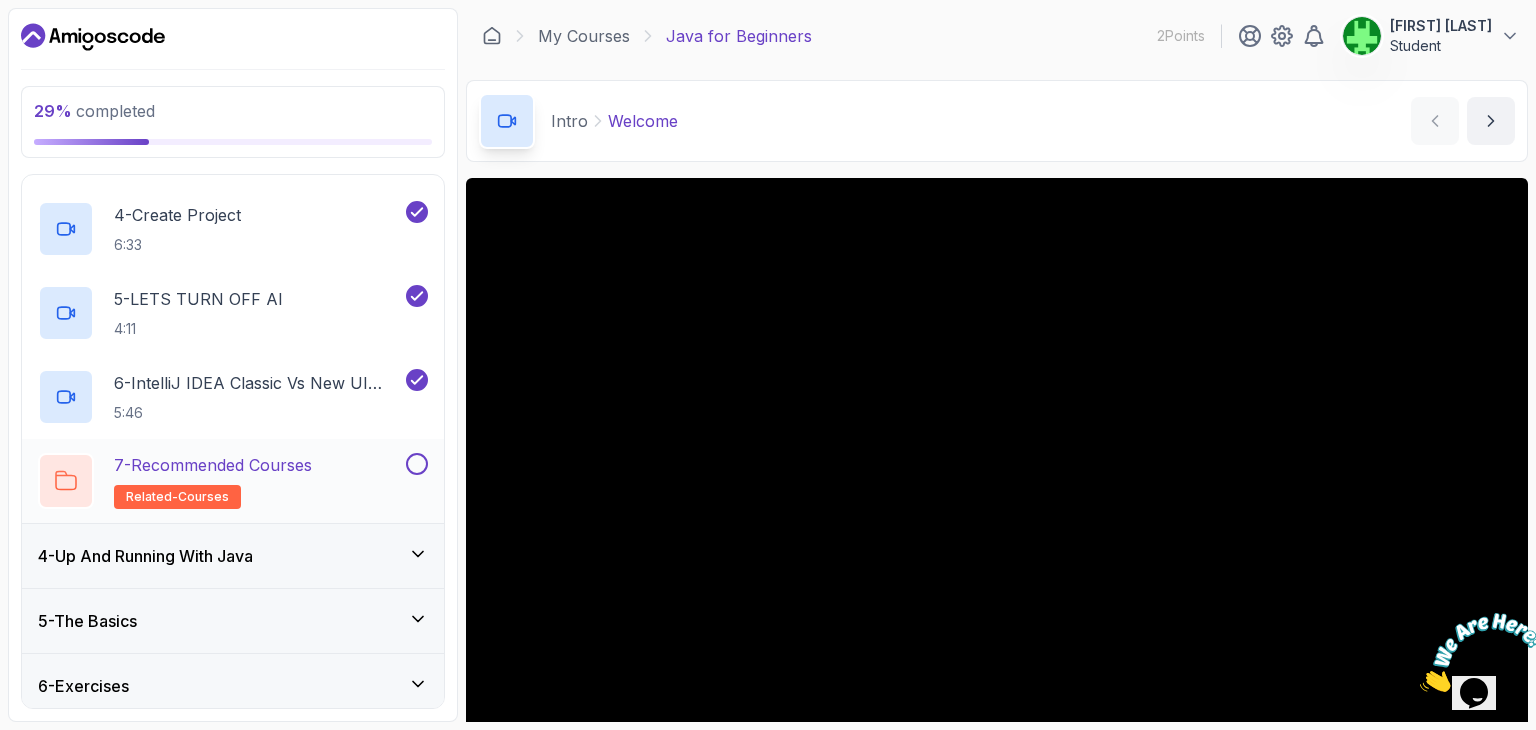 scroll, scrollTop: 435, scrollLeft: 0, axis: vertical 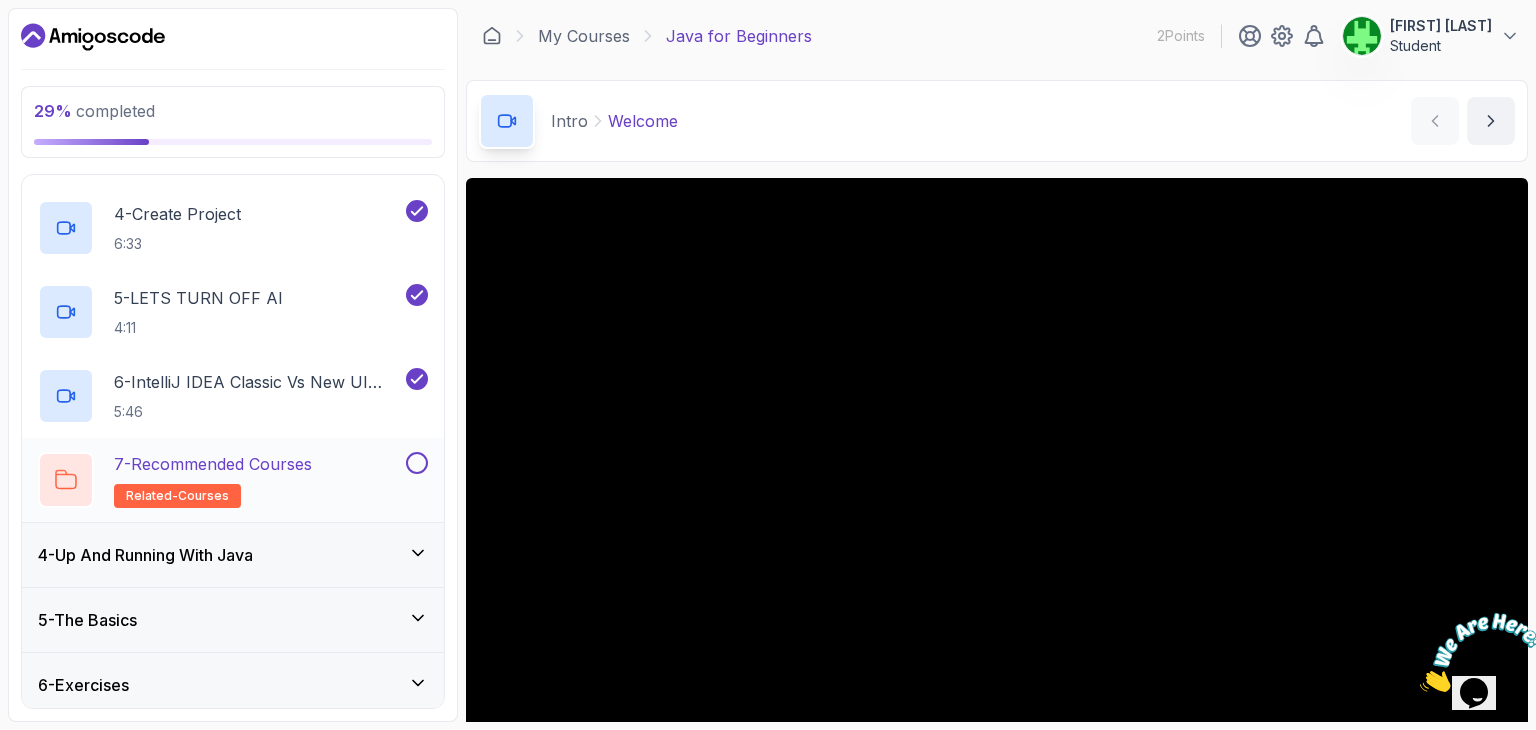 click on "7  -  Recommended Courses related-courses" at bounding box center (213, 480) 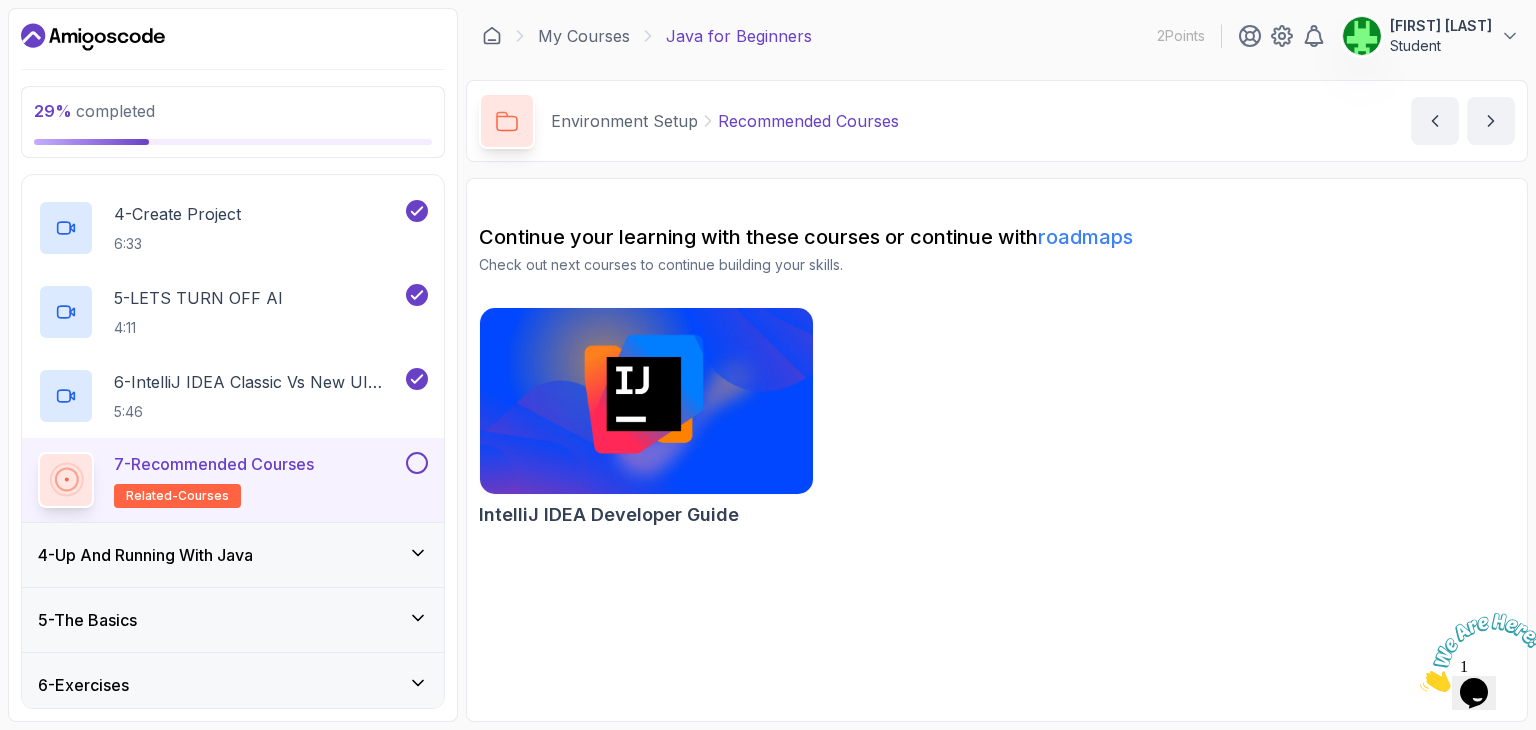 click at bounding box center [646, 401] 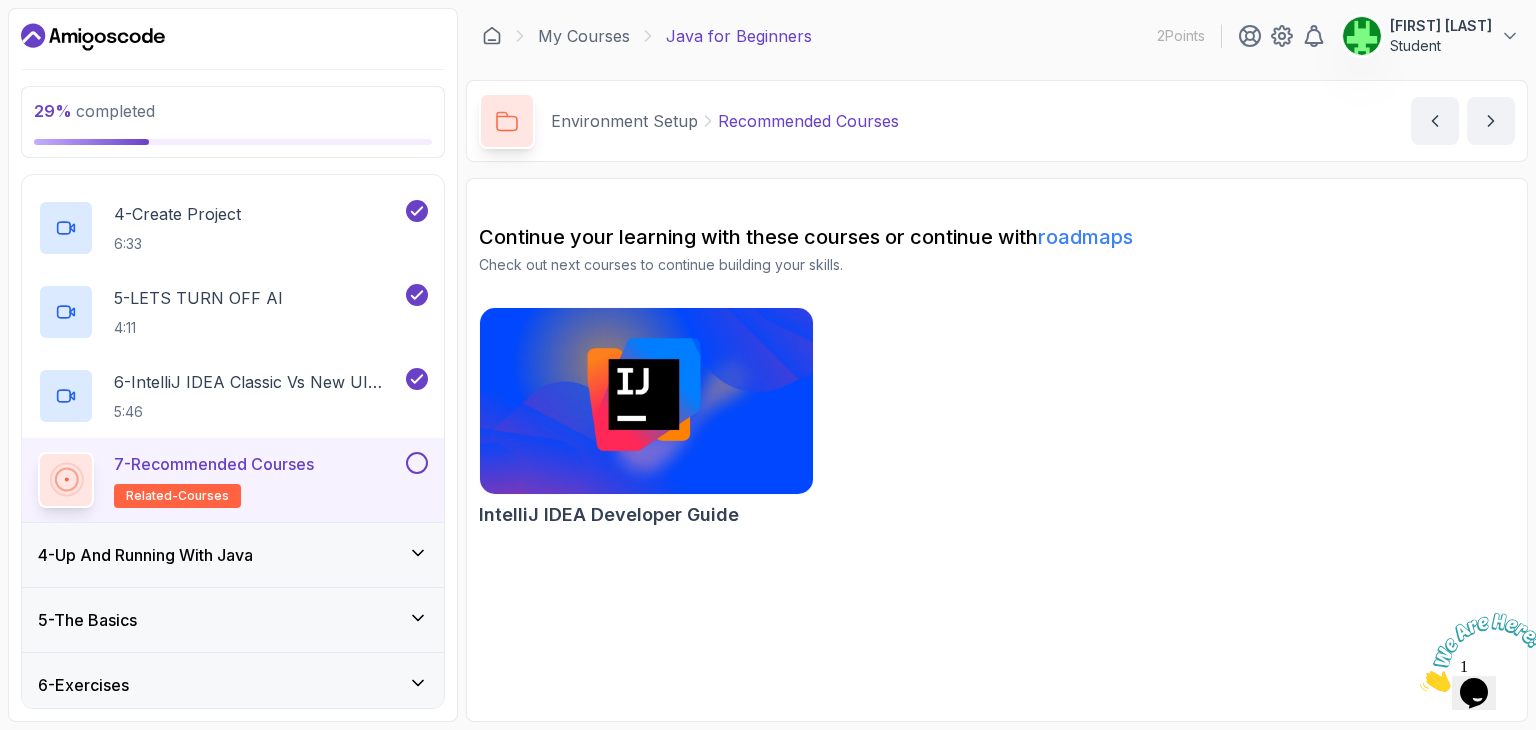 click at bounding box center [417, 463] 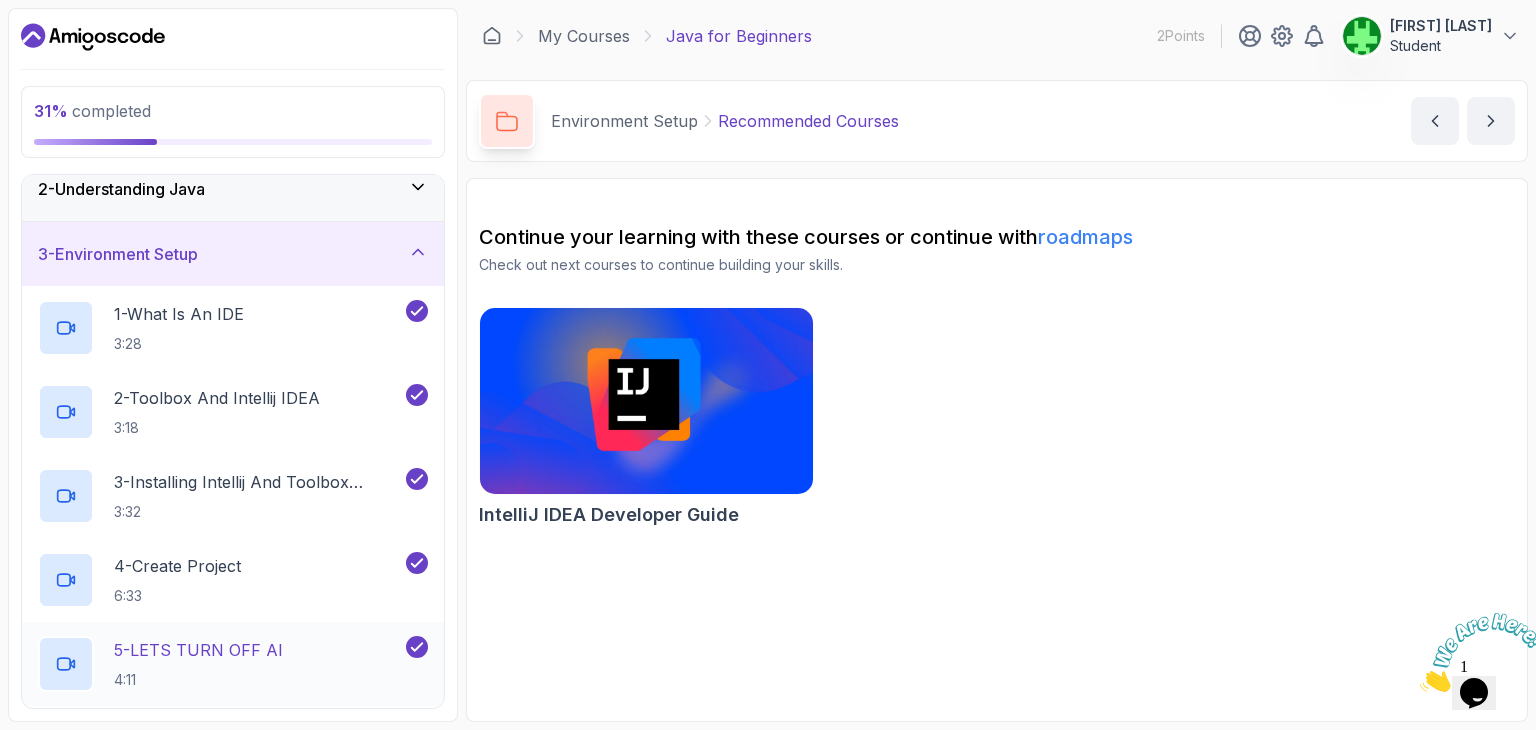 scroll, scrollTop: 0, scrollLeft: 0, axis: both 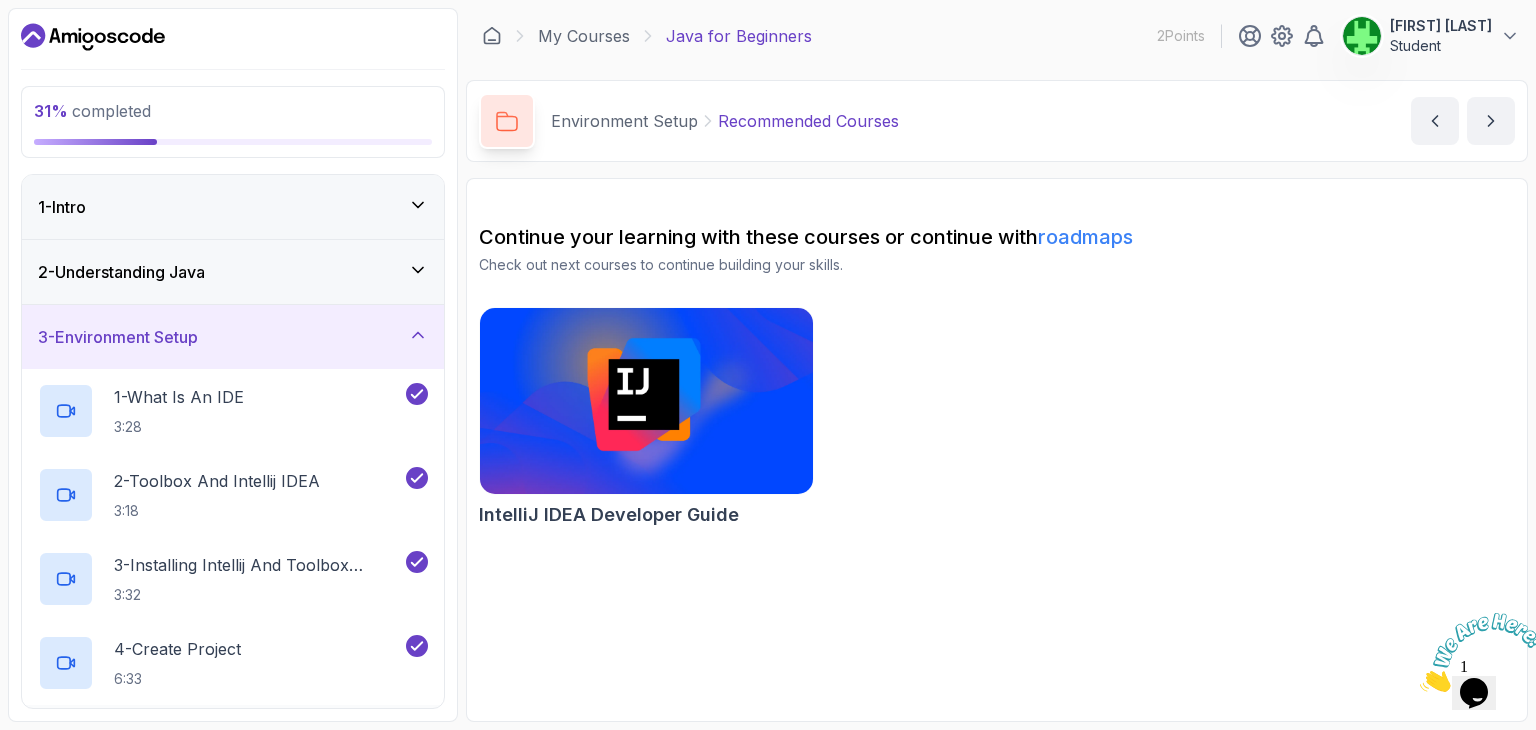 click on "3  -  Environment Setup" at bounding box center (233, 337) 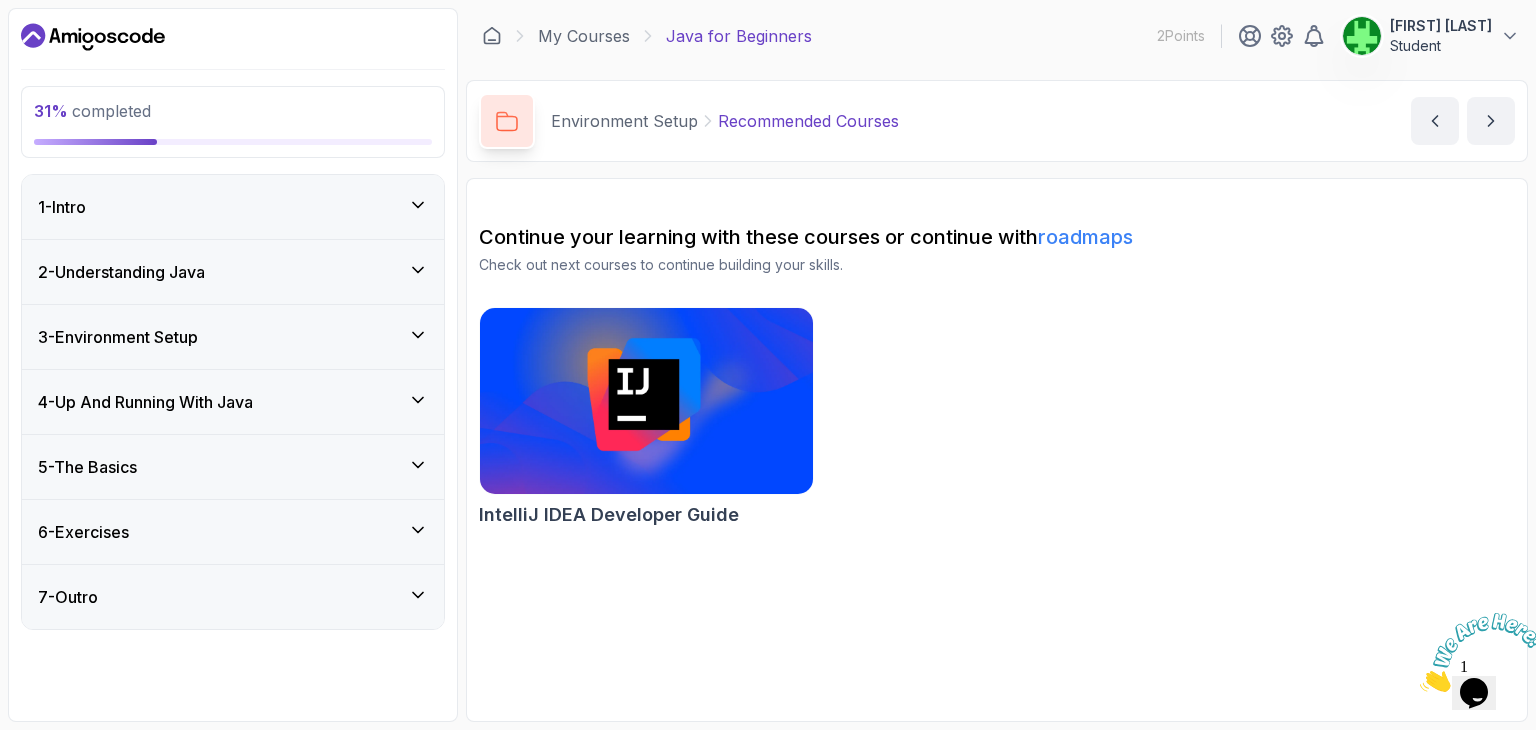 click on "5  -  The Basics" at bounding box center [233, 467] 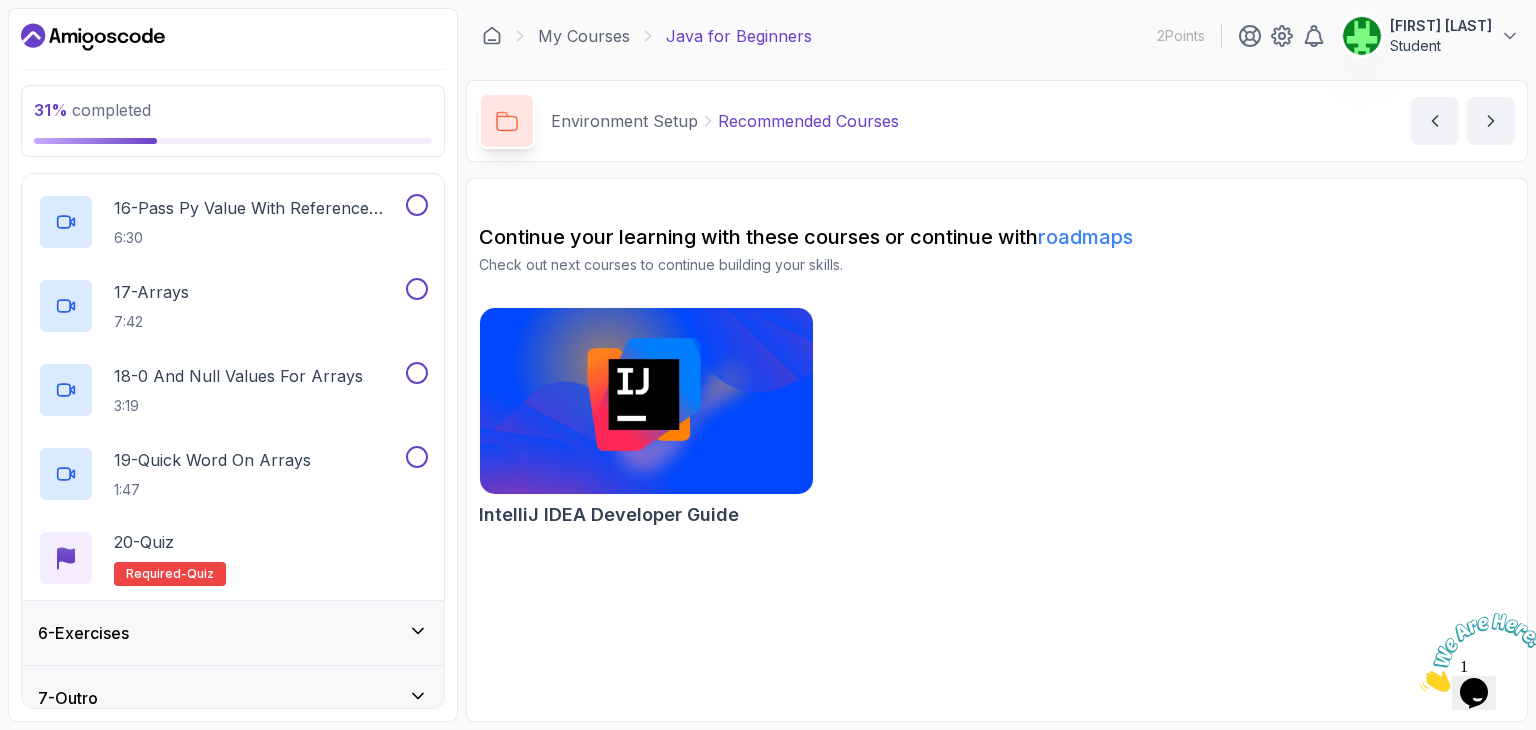 scroll, scrollTop: 1598, scrollLeft: 0, axis: vertical 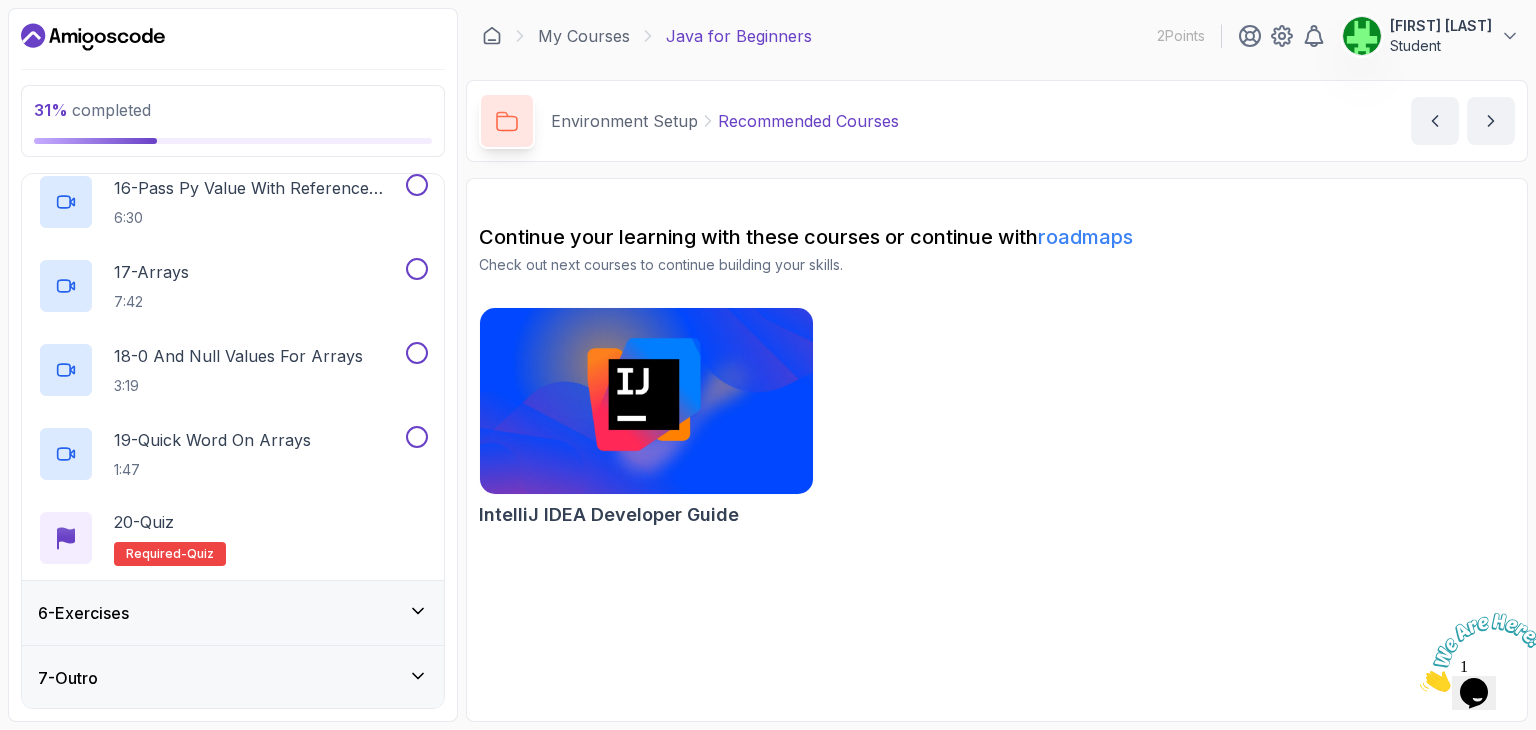 click on "6  -  Exercises" at bounding box center (233, 613) 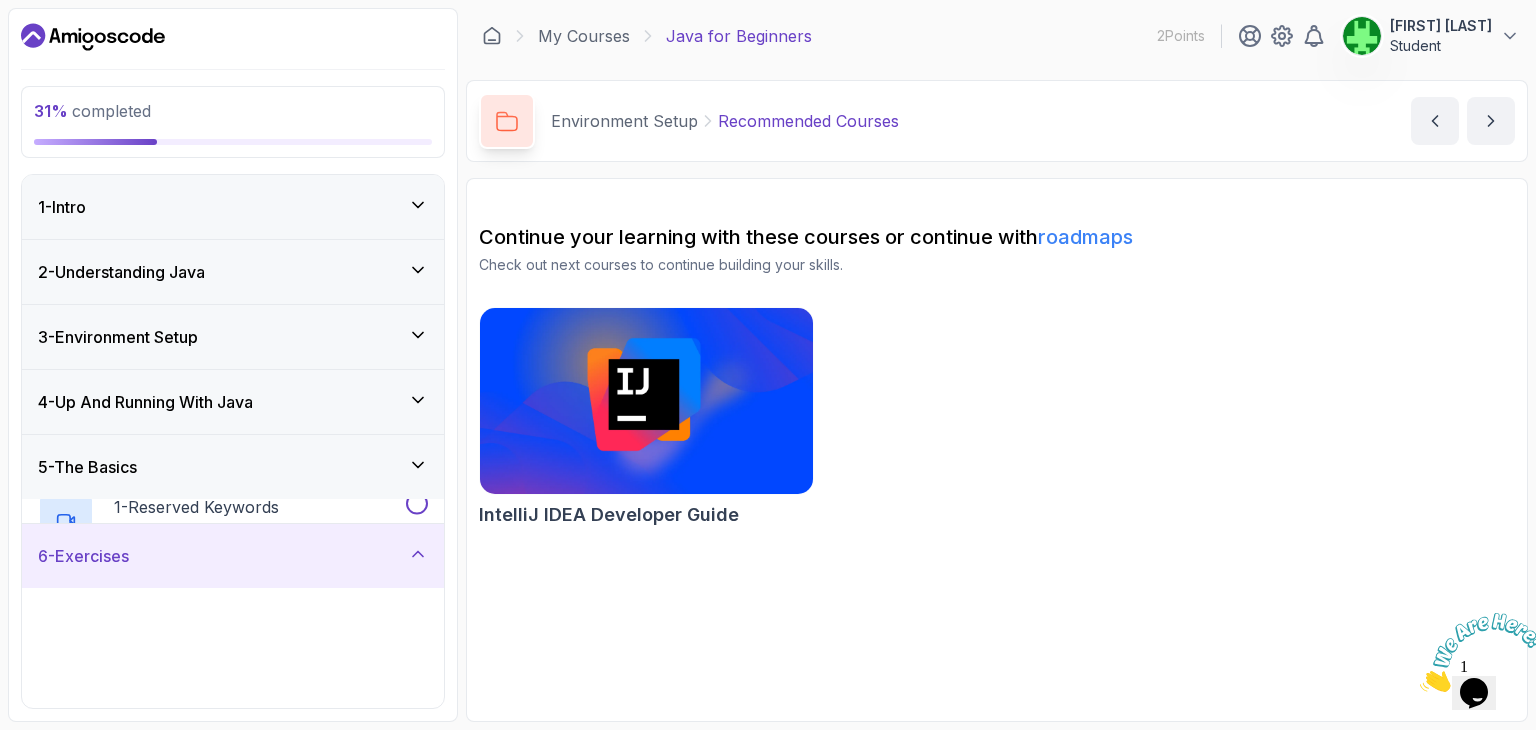 scroll, scrollTop: 87, scrollLeft: 0, axis: vertical 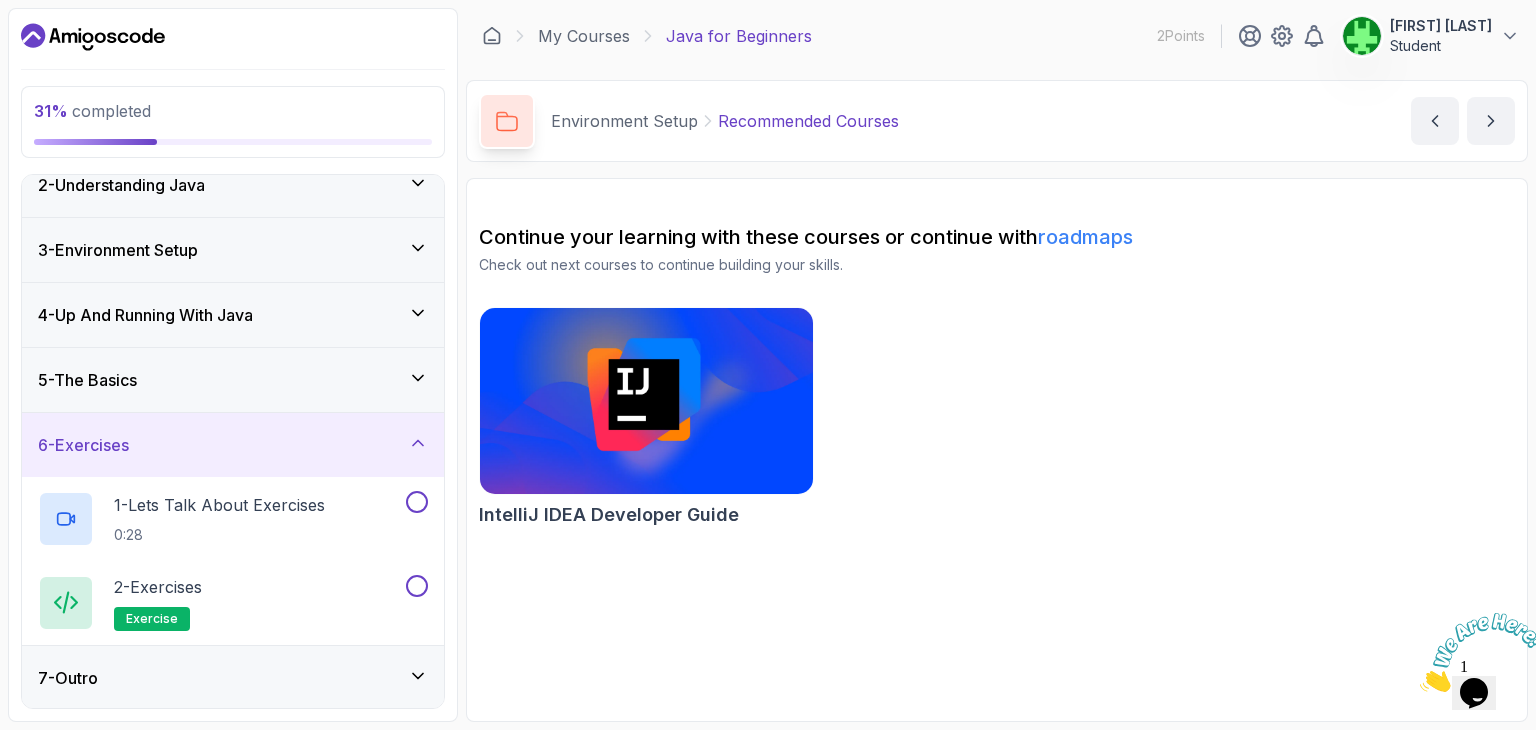 click on "6  -  Exercises" at bounding box center [233, 445] 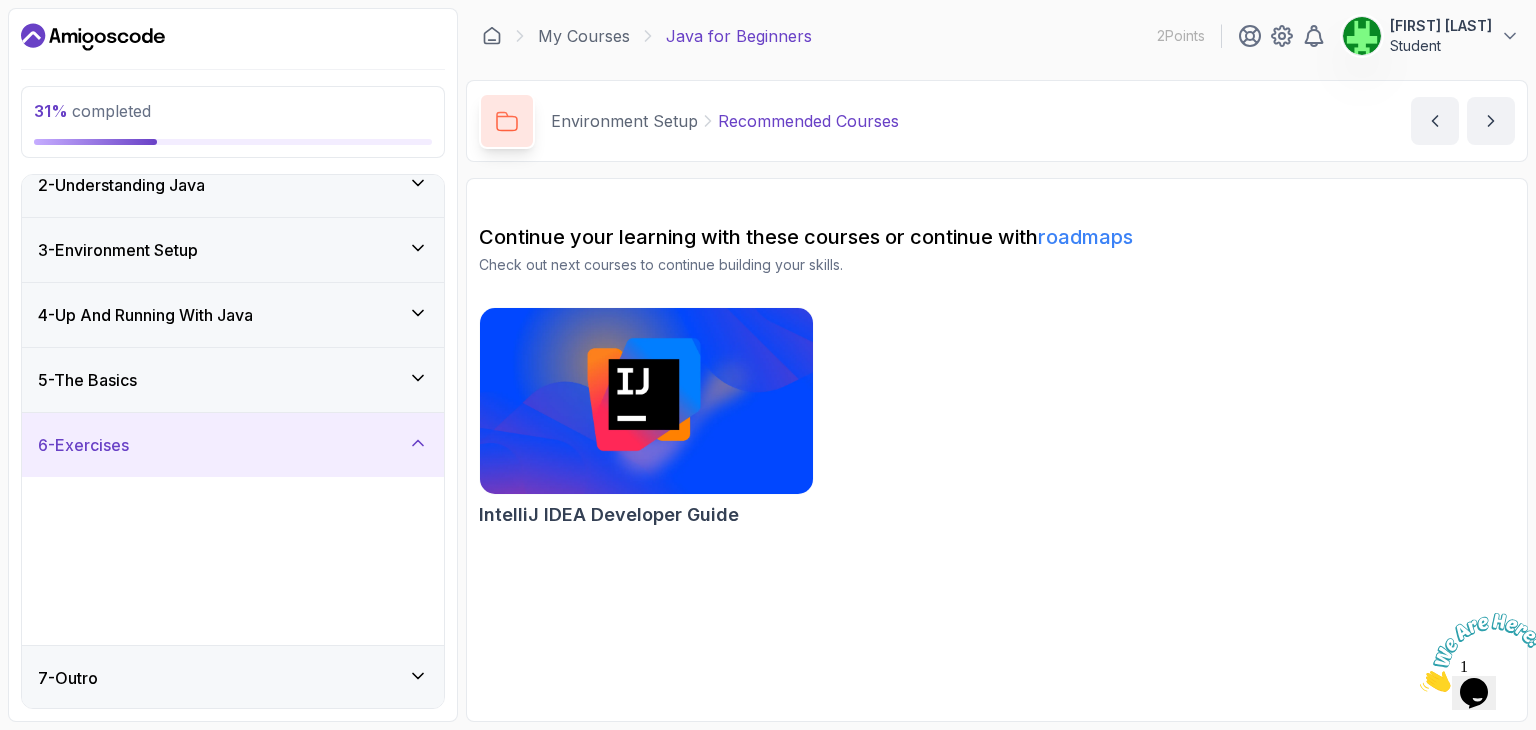 scroll, scrollTop: 0, scrollLeft: 0, axis: both 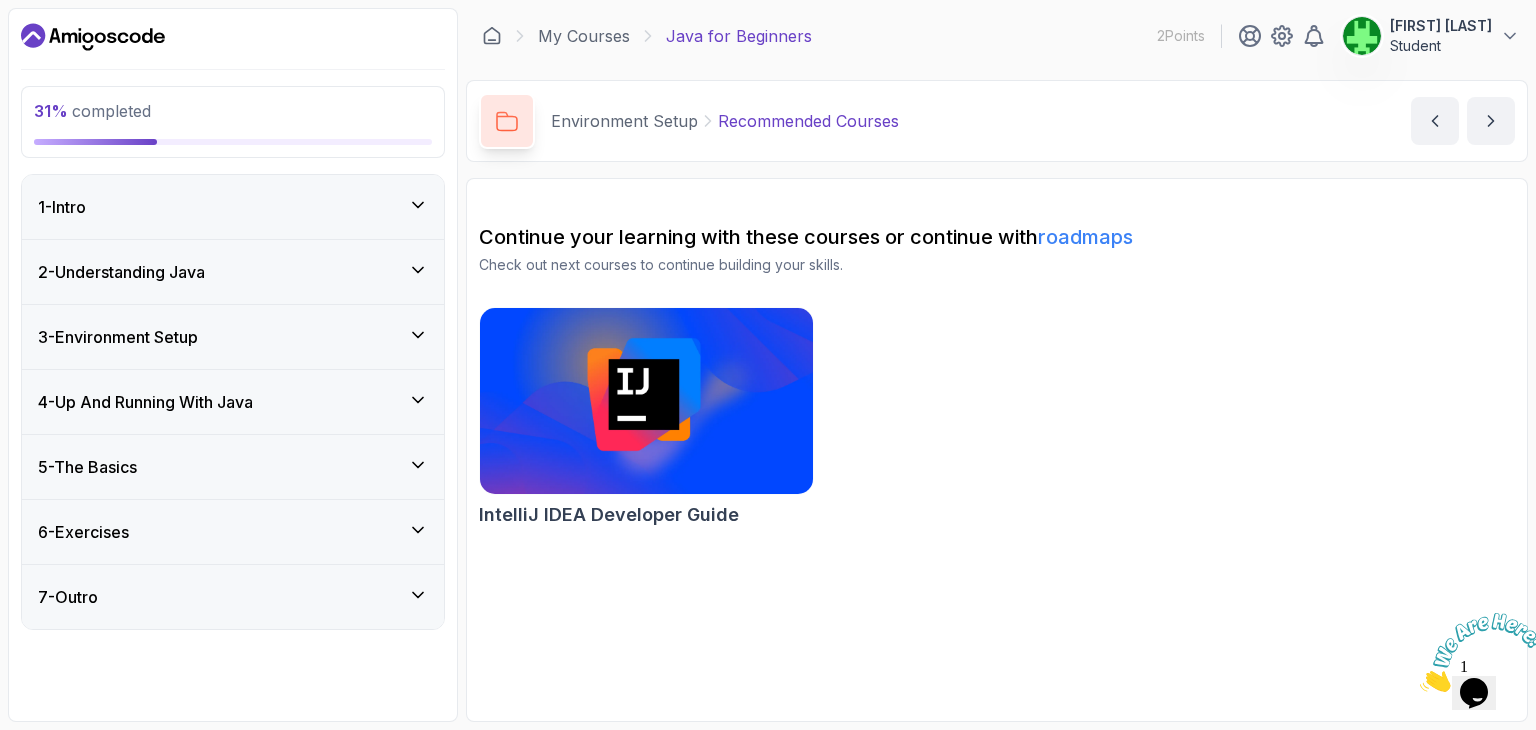 click on "7  -  Outro" at bounding box center [233, 597] 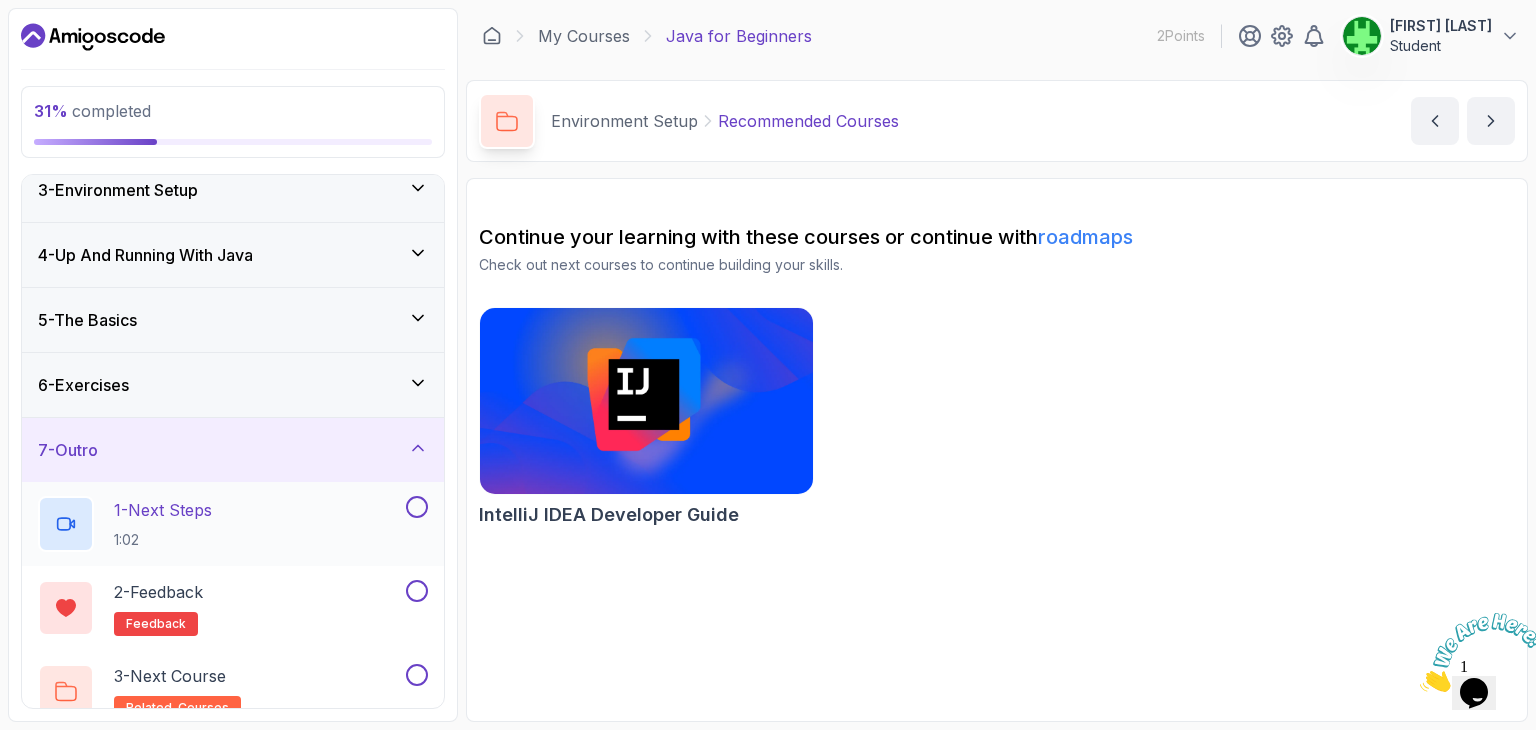 scroll, scrollTop: 170, scrollLeft: 0, axis: vertical 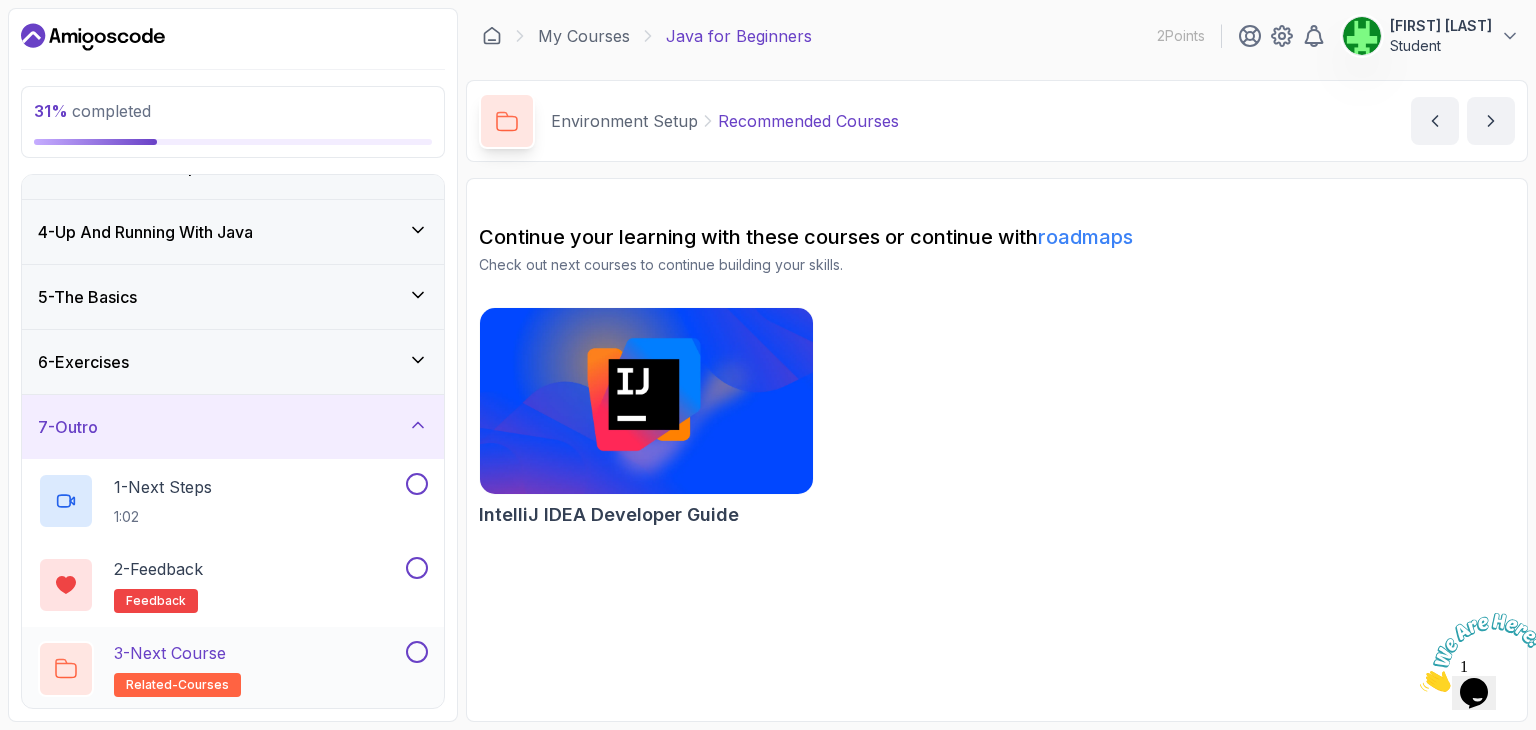 click on "3  -  Next Course related-courses" at bounding box center [220, 669] 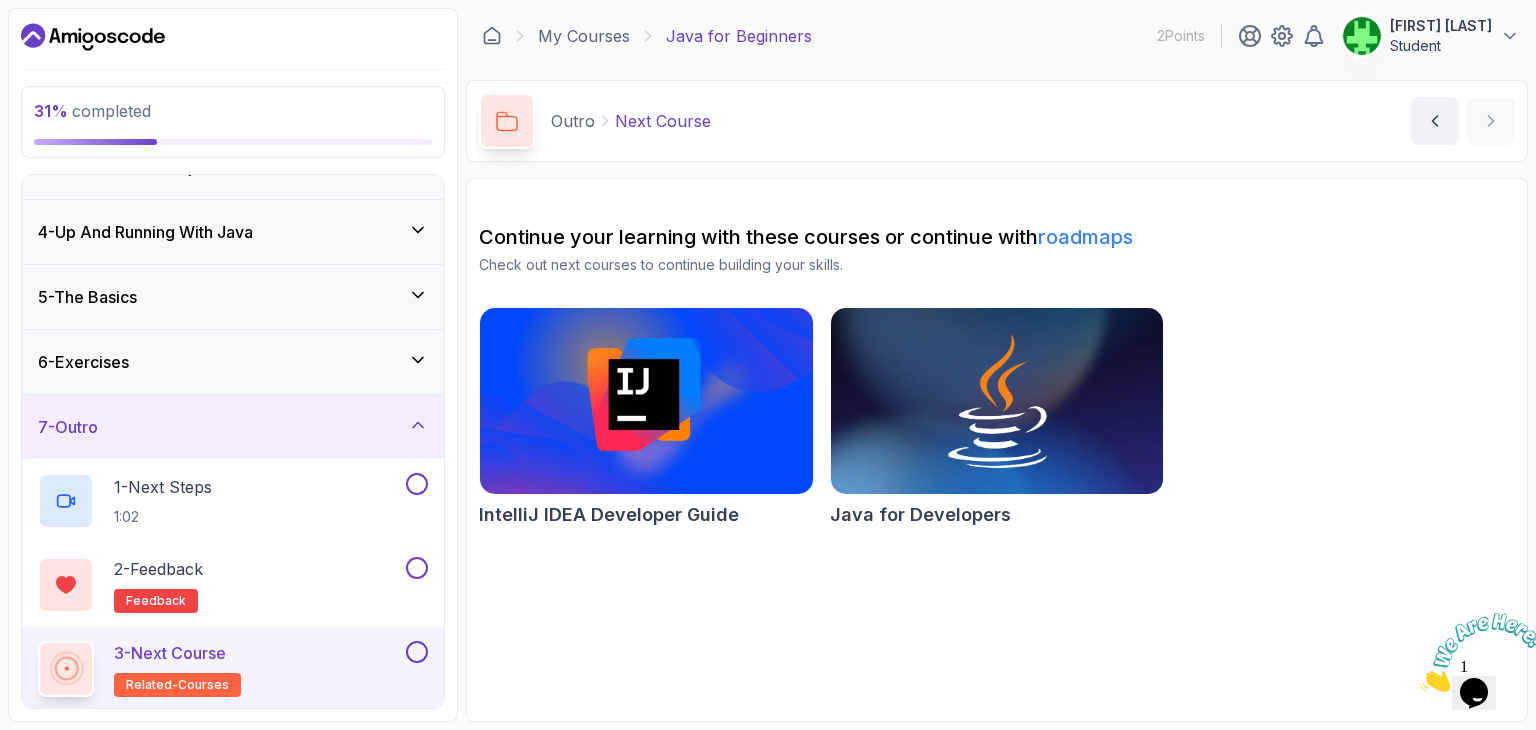 click on "7  -  Outro" at bounding box center [233, 427] 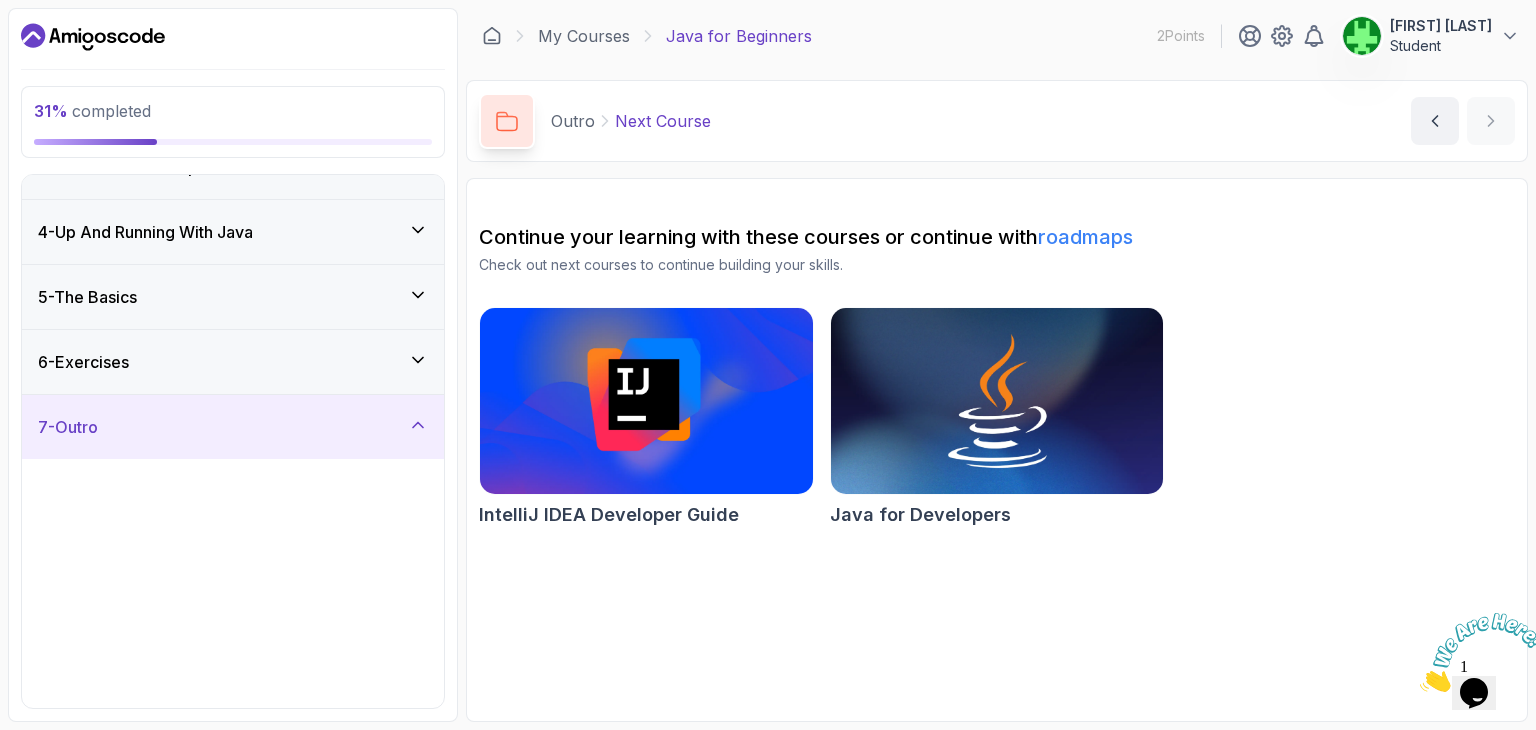 scroll, scrollTop: 0, scrollLeft: 0, axis: both 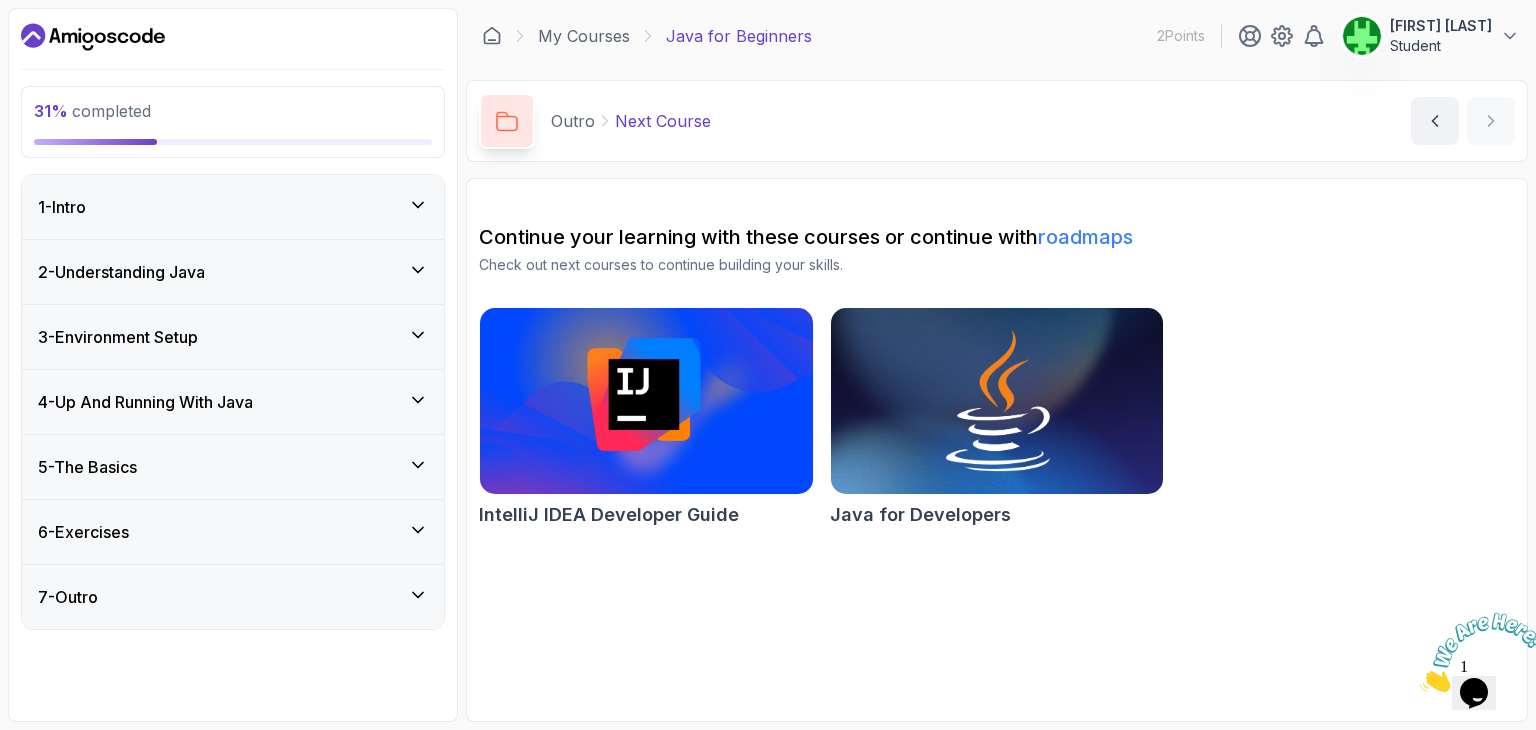 click at bounding box center (996, 401) 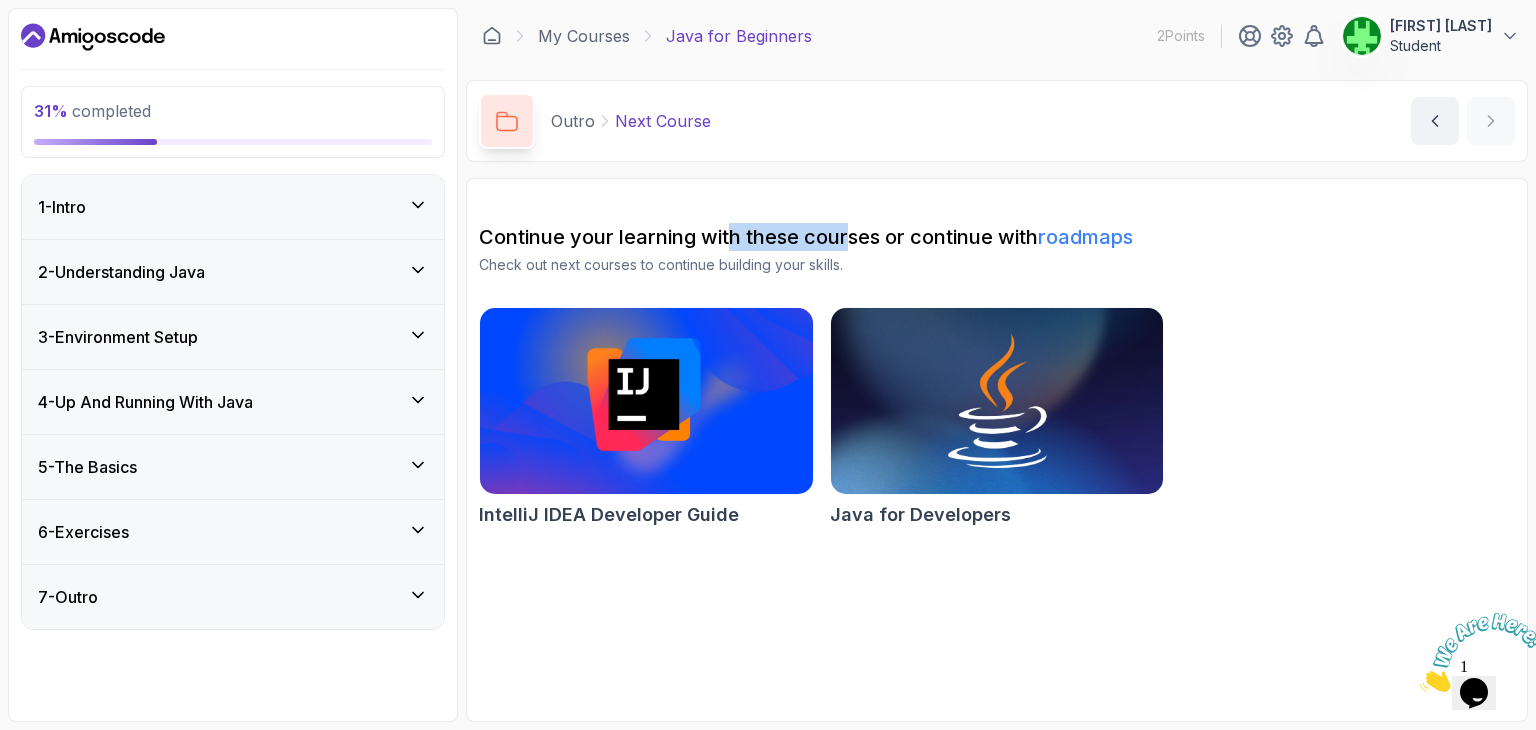 drag, startPoint x: 852, startPoint y: 242, endPoint x: 730, endPoint y: 198, distance: 129.69194 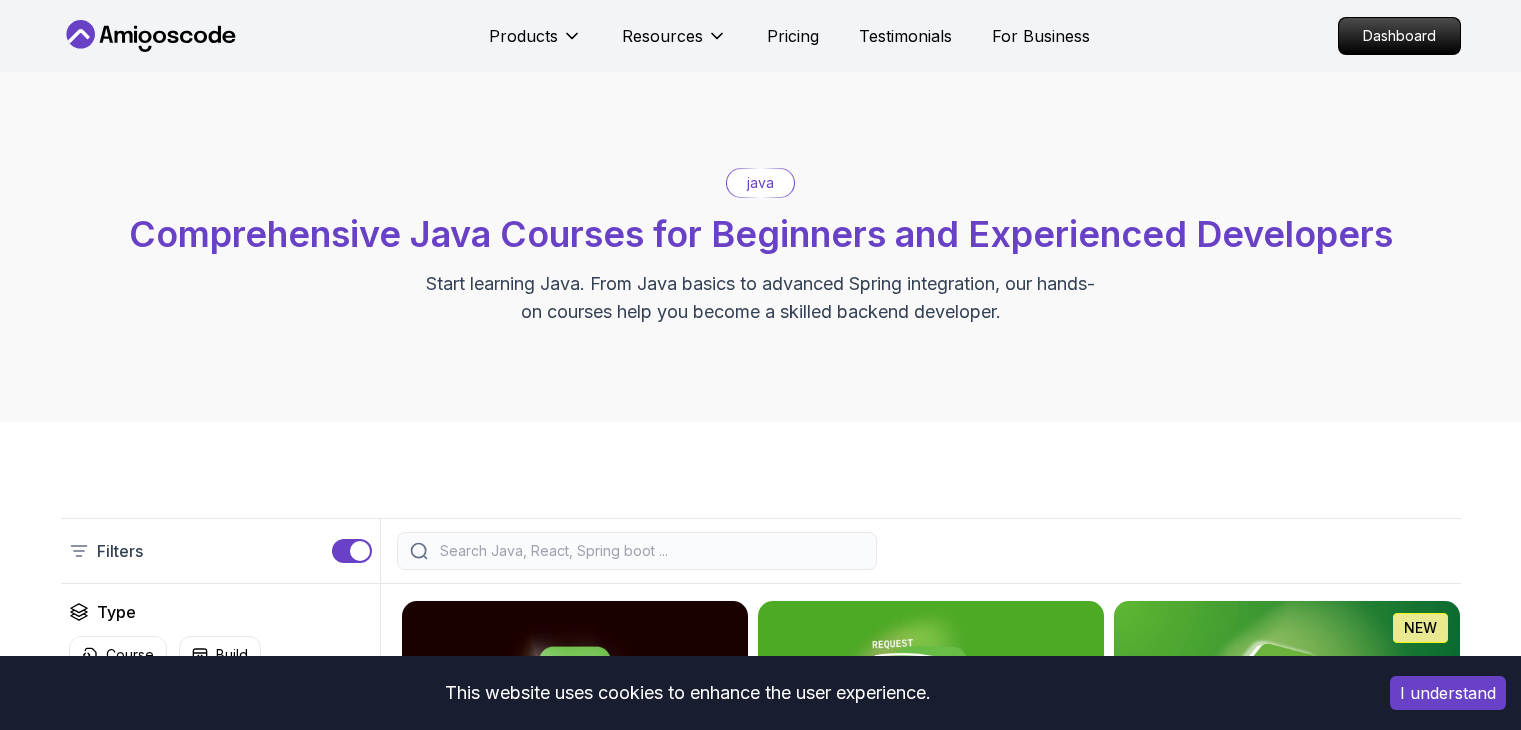 scroll, scrollTop: 0, scrollLeft: 0, axis: both 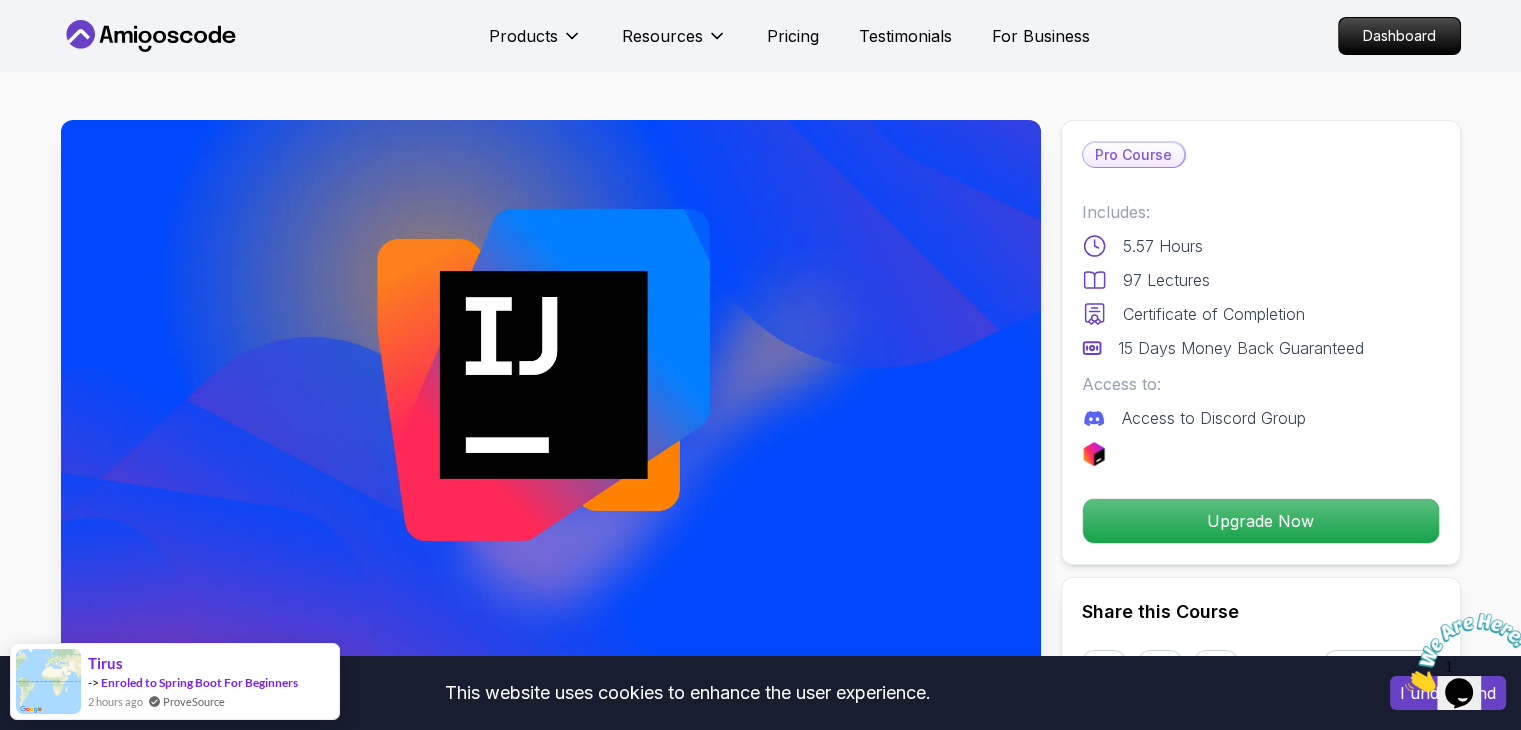 click on "This website uses cookies to enhance the user experience. I understand Products Resources Pricing Testimonials For Business Dashboard Products Resources Pricing Testimonials For Business Dashboard IntelliJ IDEA Developer Guide Maximize IDE efficiency with IntelliJ IDEA and boost your productivity. Mama Samba Braima Djalo  /   Instructor Pro Course Includes: 5.57 Hours 97 Lectures Certificate of Completion 15 Days Money Back Guaranteed Access to: Access to Discord Group Upgrade Now Share this Course or Copy link Got a Team of 5 or More? With one subscription, give your entire team access to all courses and features. Check our Business Plan Mama Samba Braima Djalo  /   Instructor What you will learn intellij java git terminal Getting Started with IntelliJ - Learn about IntelliJ versions, free licenses, and how to set up your development environment. Navigating IntelliJ - Explore the new vs classic UI, menus, editor features, and IntelliJ tips to get up and running quickly. Become a Power User with IntelliJ IDEA" at bounding box center [760, 4301] 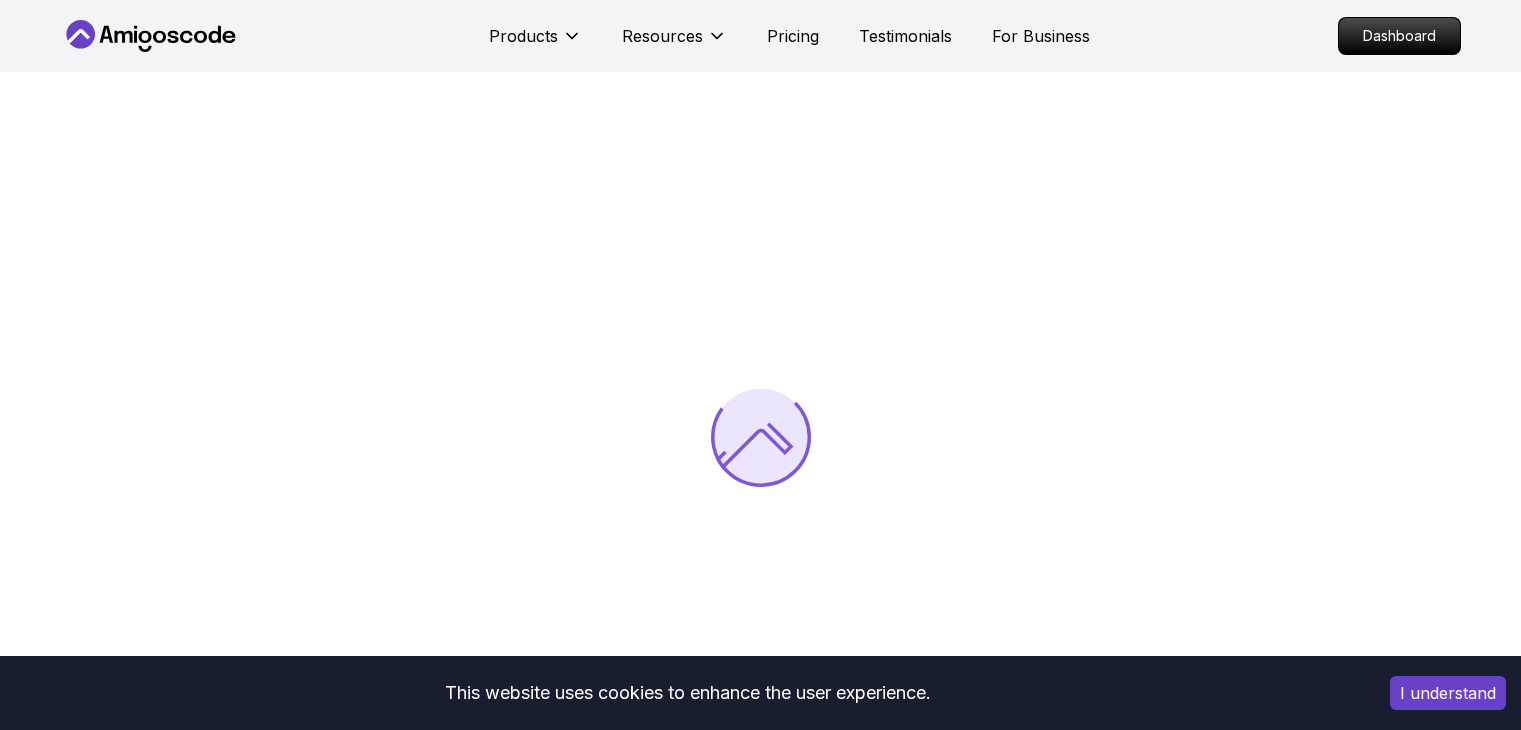 scroll, scrollTop: 0, scrollLeft: 0, axis: both 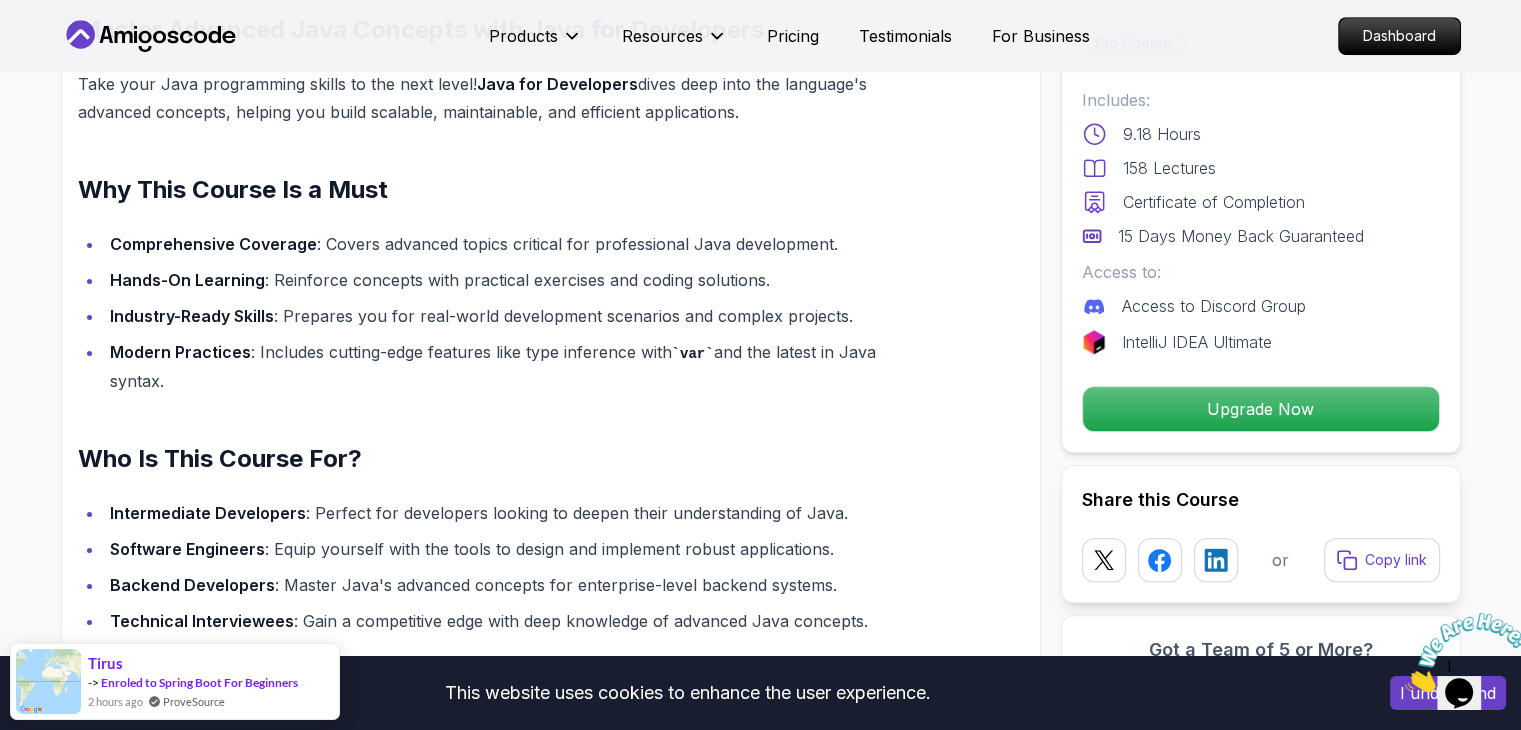 click on "This website uses cookies to enhance the user experience. I understand Products Resources Pricing Testimonials For Business Dashboard Products Resources Pricing Testimonials For Business Dashboard Java for Developers Learn advanced Java concepts to build scalable and maintainable applications. [FIRST] [LAST]  /   Instructor Pro Course Includes: 9.18 Hours 158 Lectures Certificate of Completion 15 Days Money Back Guaranteed Access to: Access to Discord Group IntelliJ IDEA Ultimate Upgrade Now Share this Course or Copy link Got a Team of 5 or More? With one subscription, give your entire team access to all courses and features. Check our Business Plan [FIRST] [LAST]  /   Instructor What you will learn java intellij terminal bash Advanced Language Features - Understand access modifiers, the static keyword, and advanced method functionalities. Object-Oriented Programming - Dive into classes, objects, constructors, and concepts like `@Override` and `equals()`.
Java for Developers" at bounding box center (760, 3583) 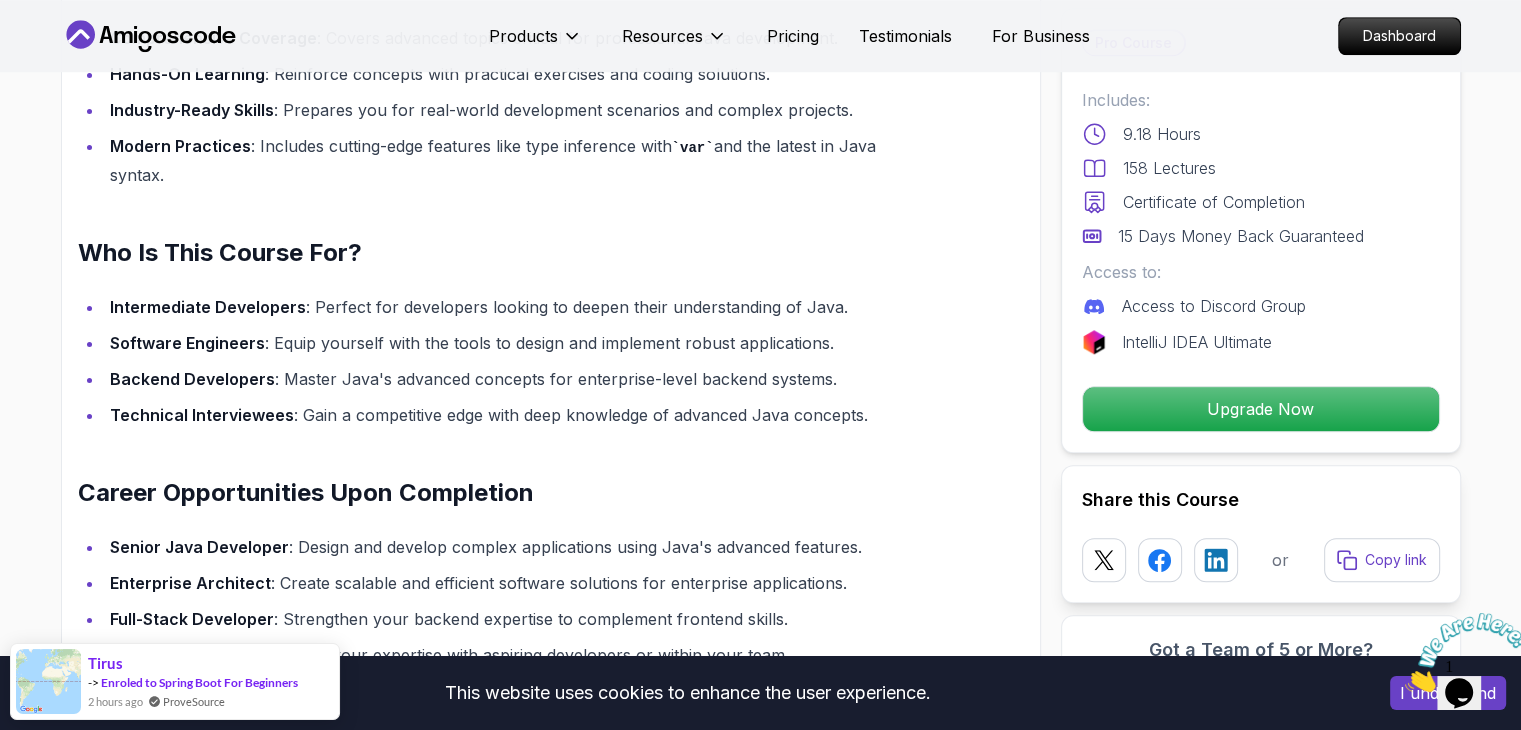 scroll, scrollTop: 1716, scrollLeft: 0, axis: vertical 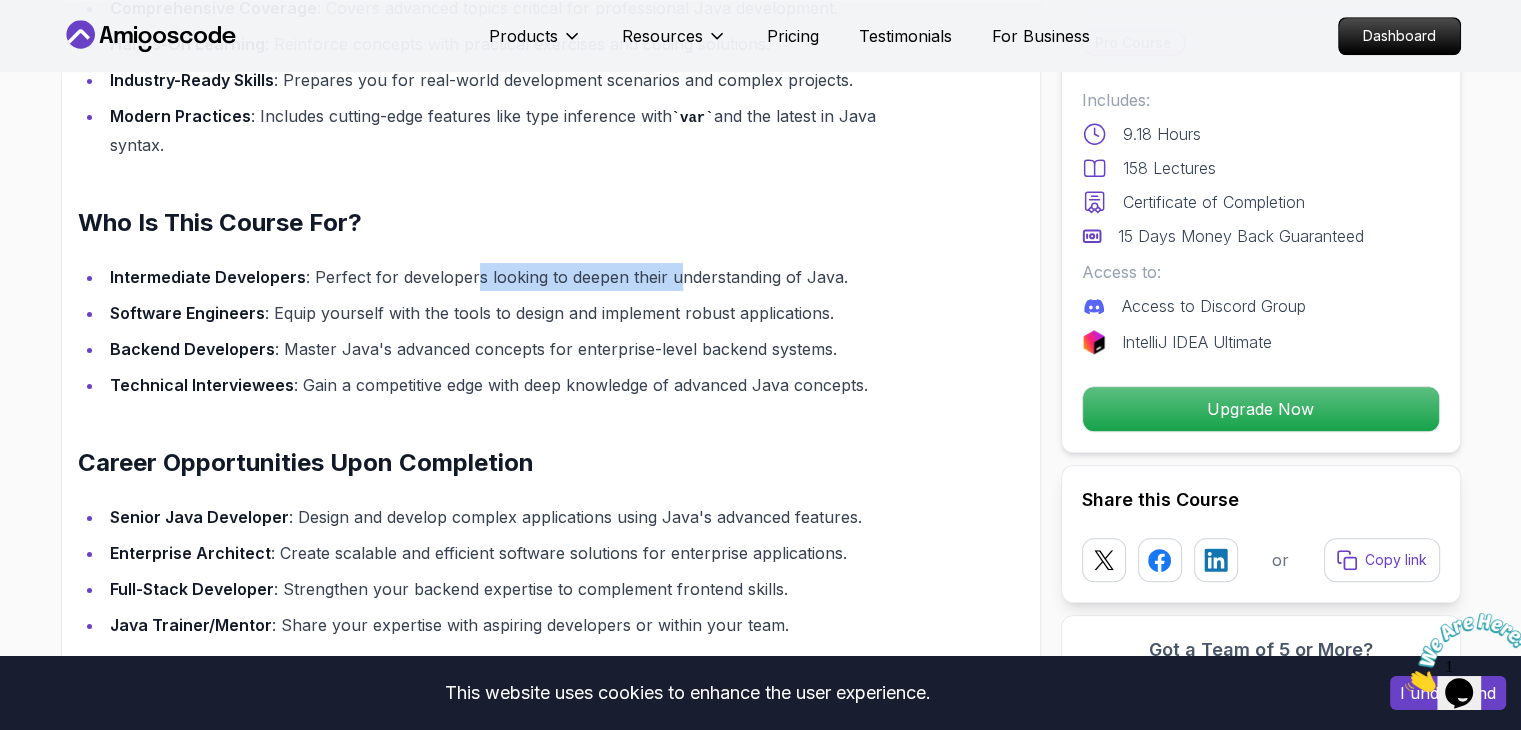 drag, startPoint x: 468, startPoint y: 266, endPoint x: 671, endPoint y: 277, distance: 203.2978 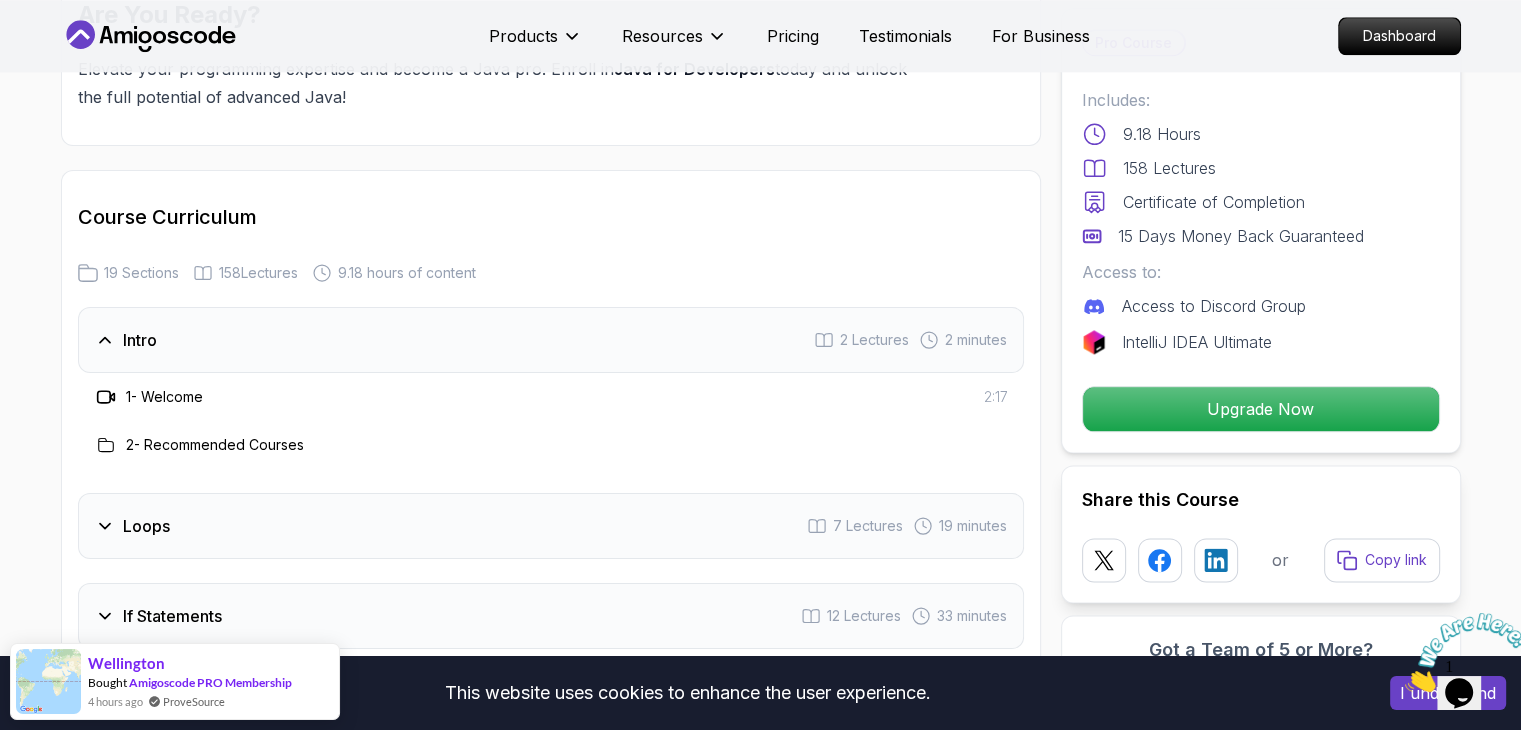 scroll, scrollTop: 2416, scrollLeft: 0, axis: vertical 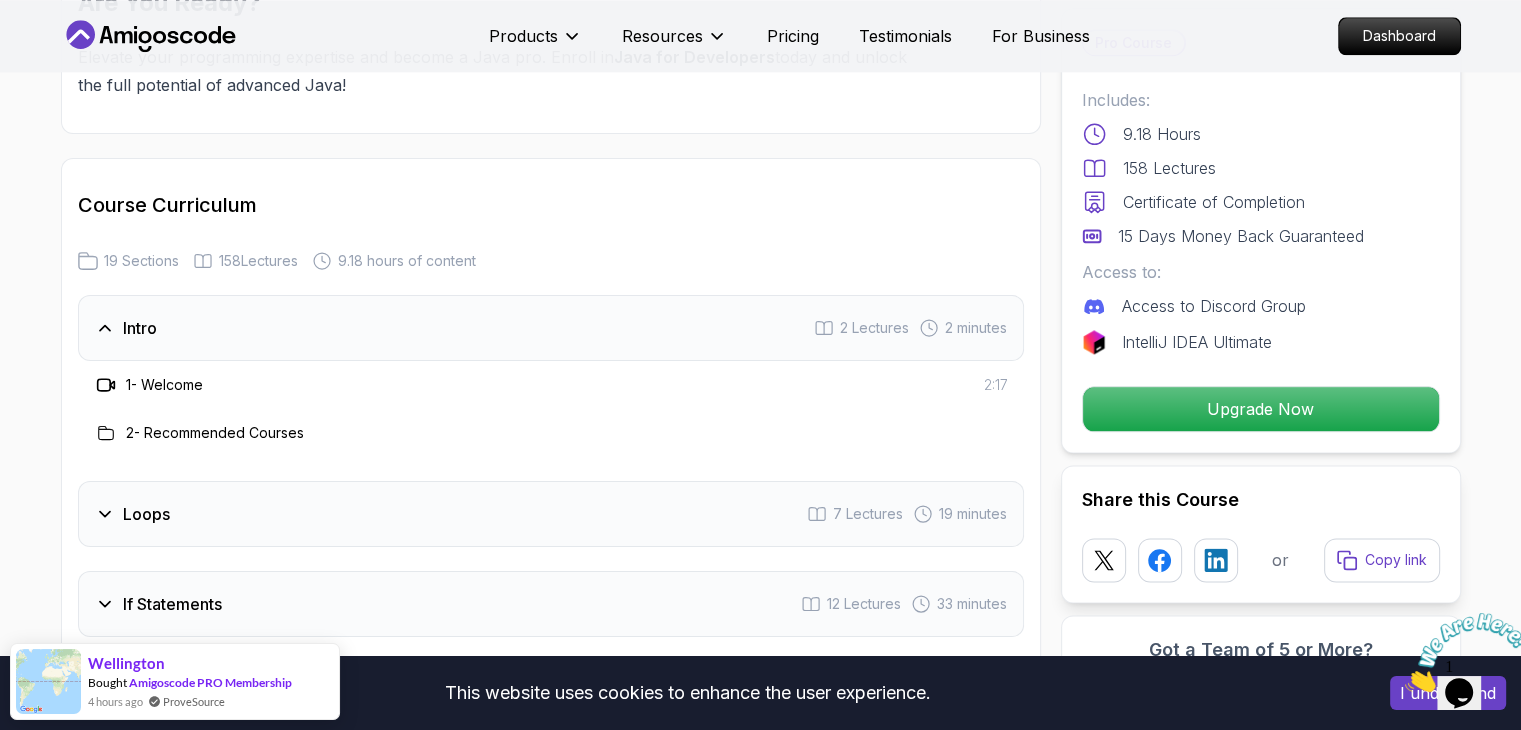 click on "Intro 2   Lectures     2 minutes" at bounding box center [551, 328] 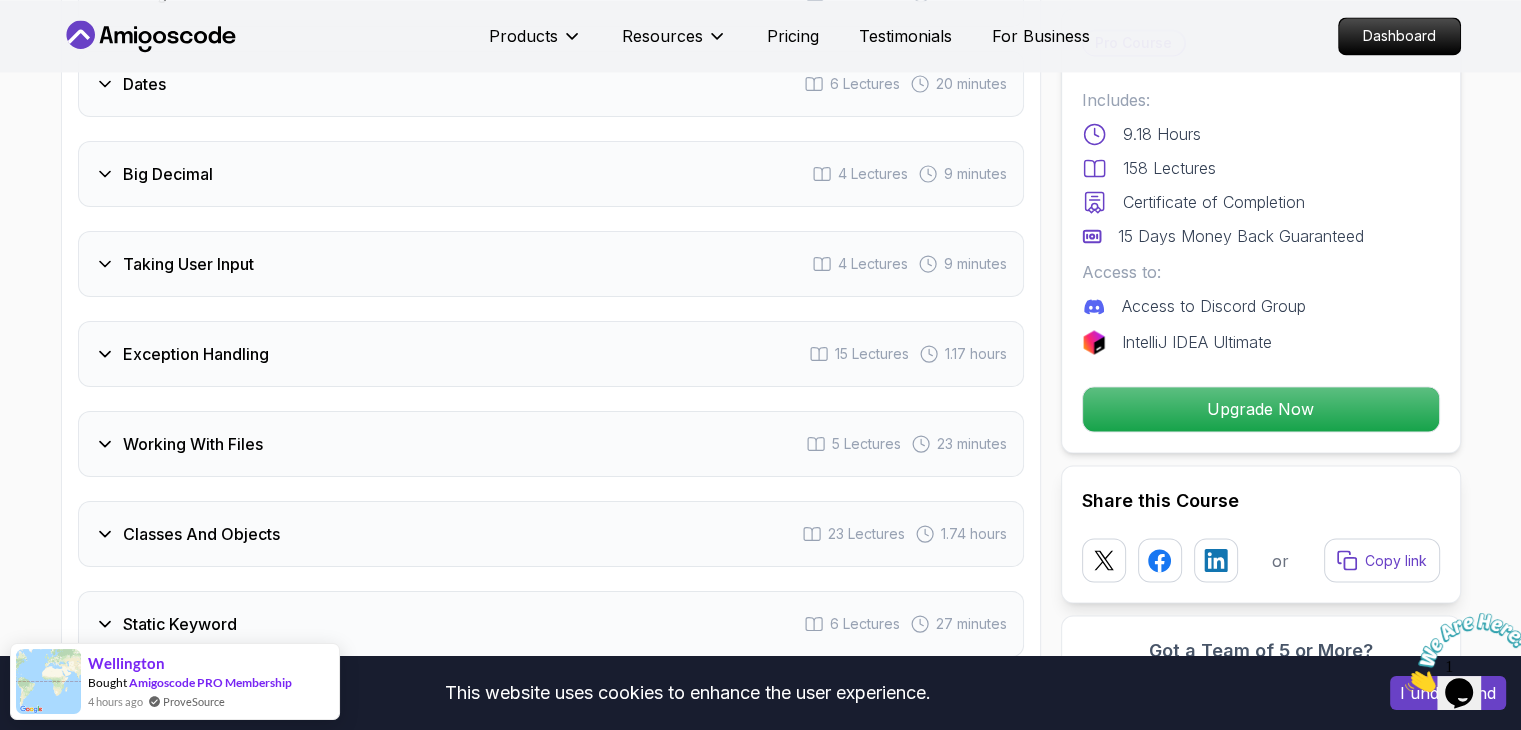 scroll, scrollTop: 3380, scrollLeft: 0, axis: vertical 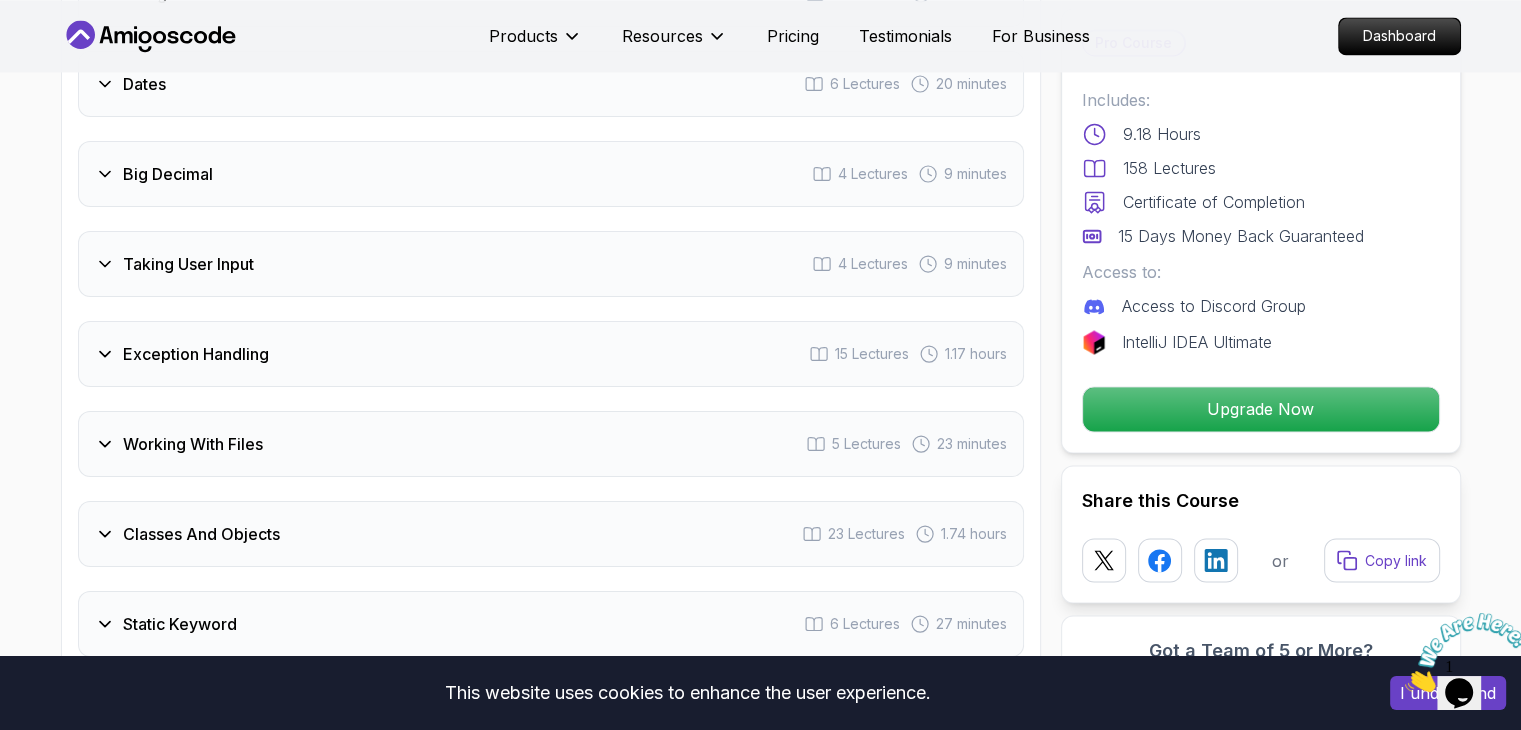 click on "Classes And Objects 23   Lectures     1.74 hours" at bounding box center [551, 534] 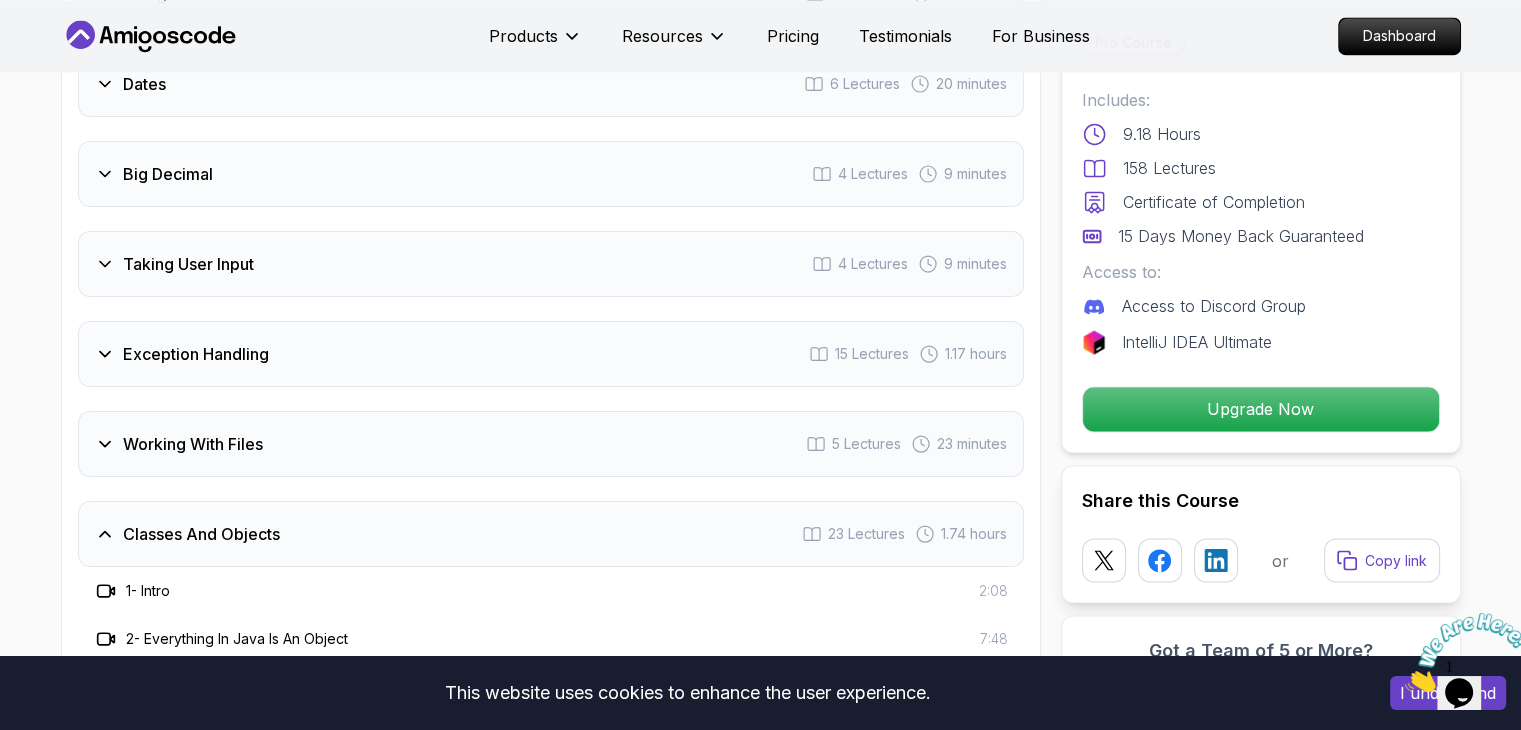 click on "Classes And Objects 23   Lectures     1.74 hours" at bounding box center [551, 534] 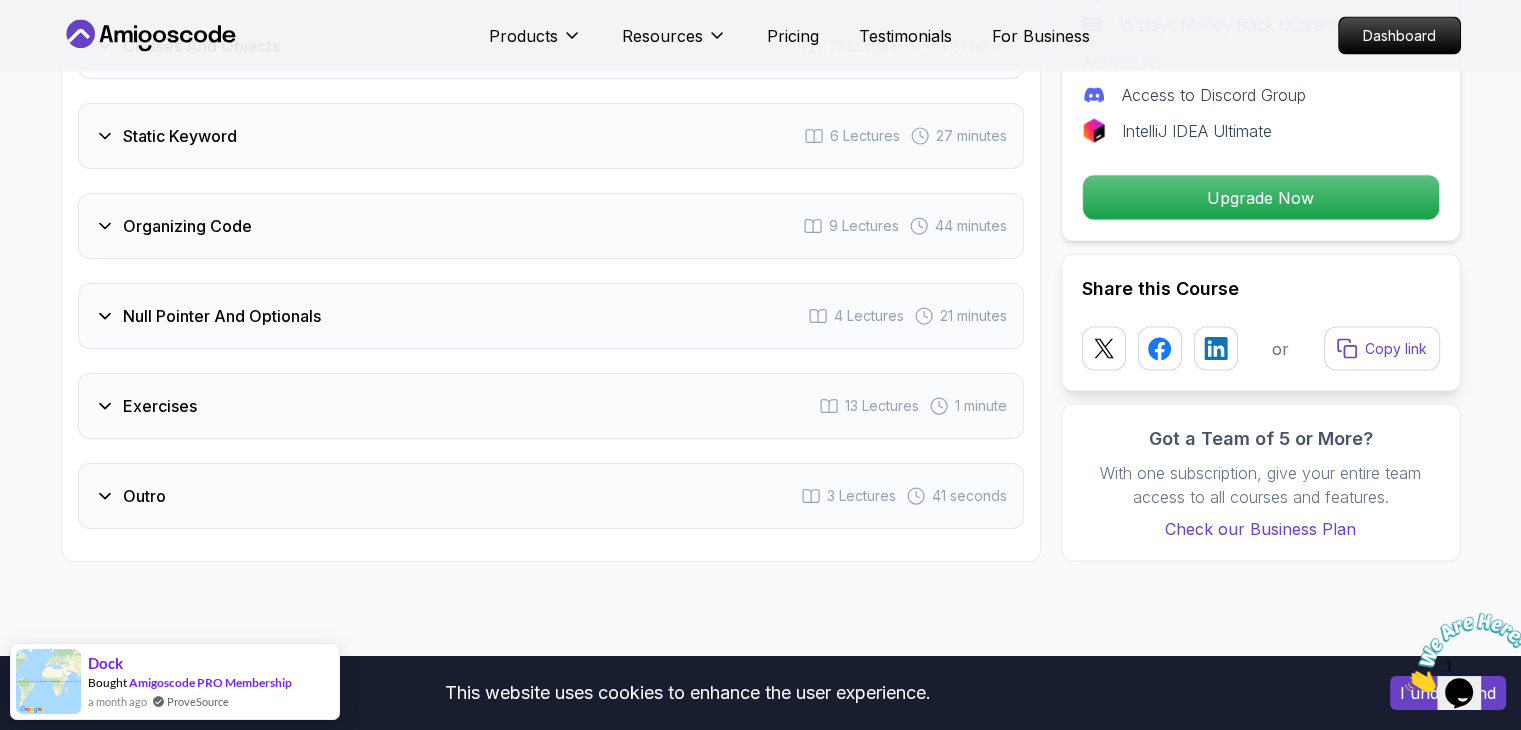 scroll, scrollTop: 3870, scrollLeft: 0, axis: vertical 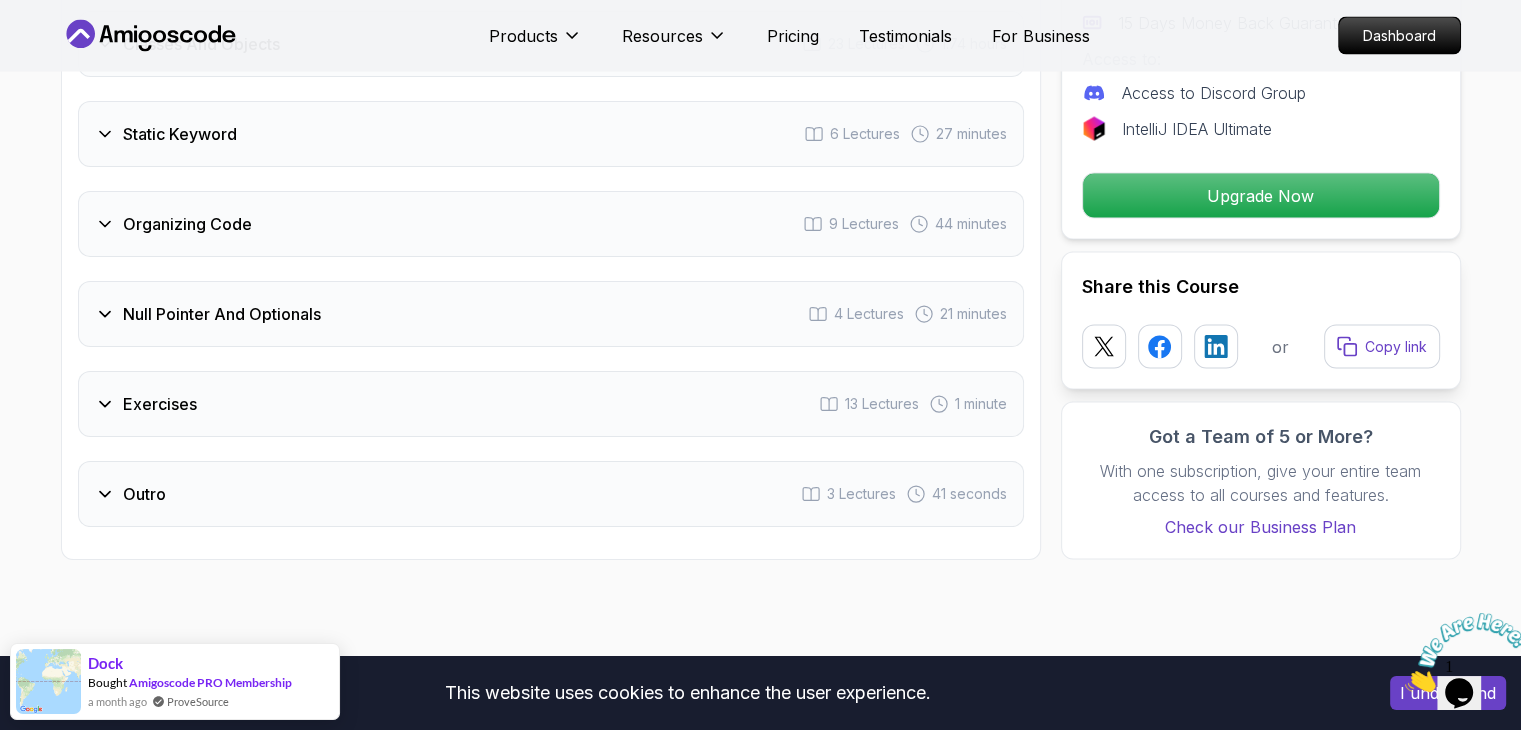 click on "Organizing Code 9   Lectures     44 minutes" at bounding box center [551, 224] 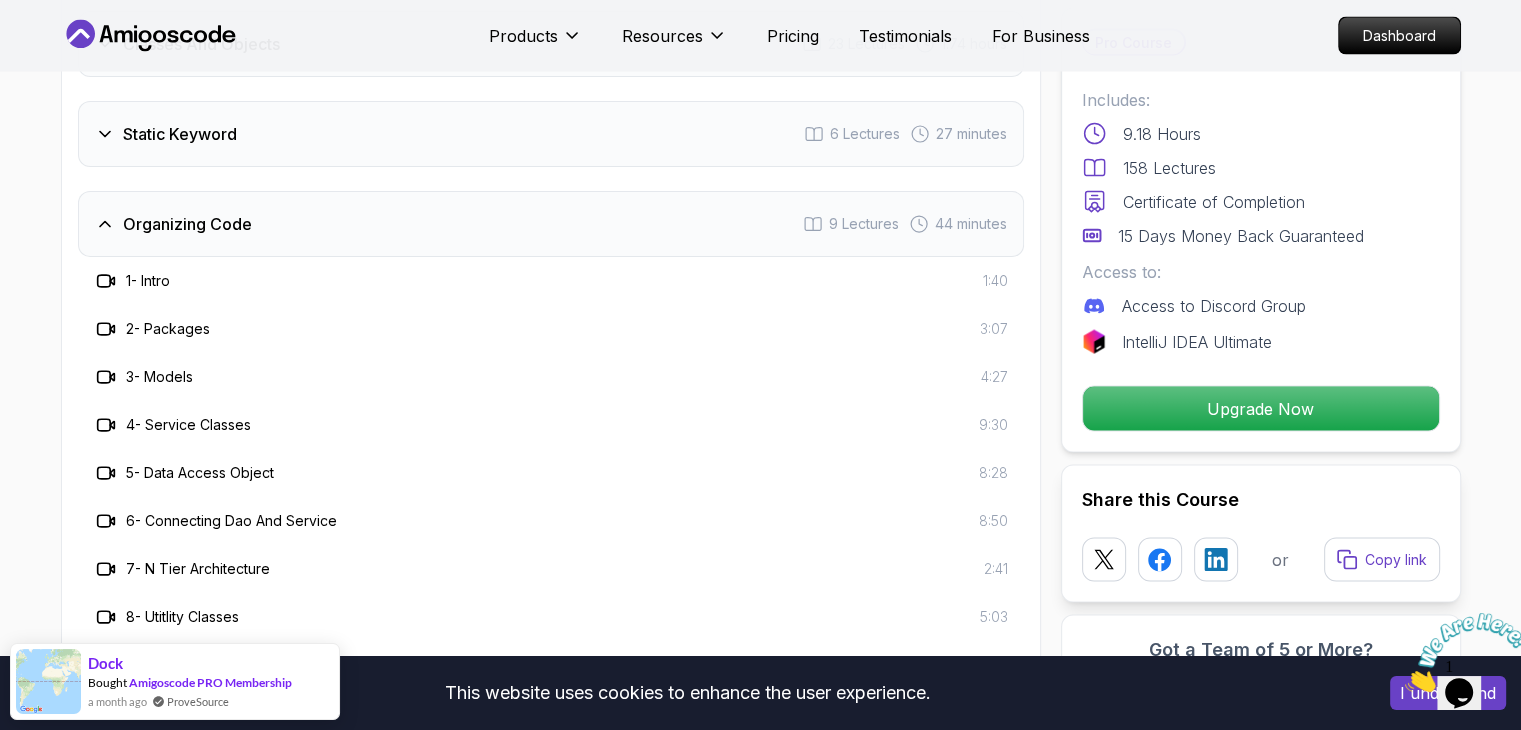 click on "Organizing Code 9   Lectures     44 minutes" at bounding box center [551, 224] 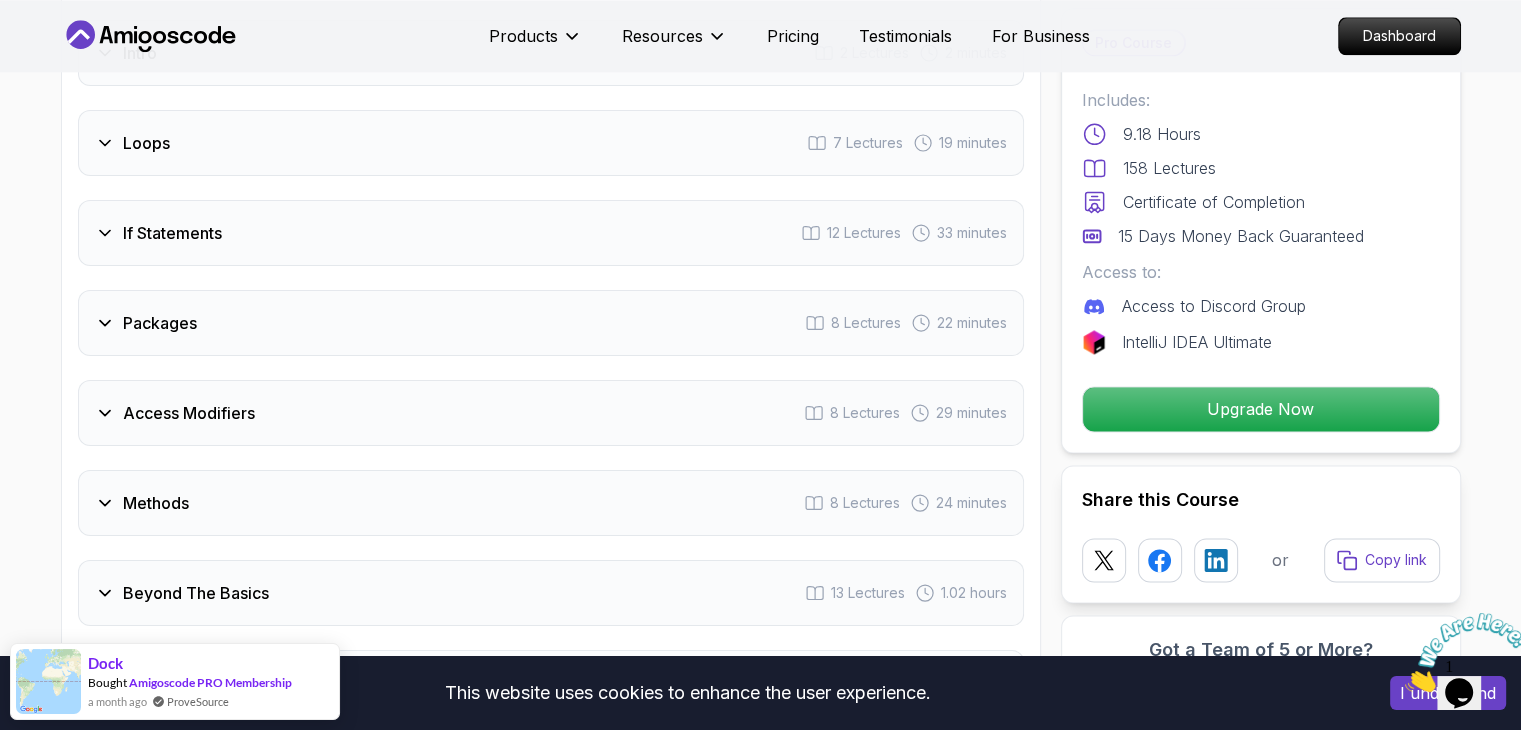 scroll, scrollTop: 2691, scrollLeft: 0, axis: vertical 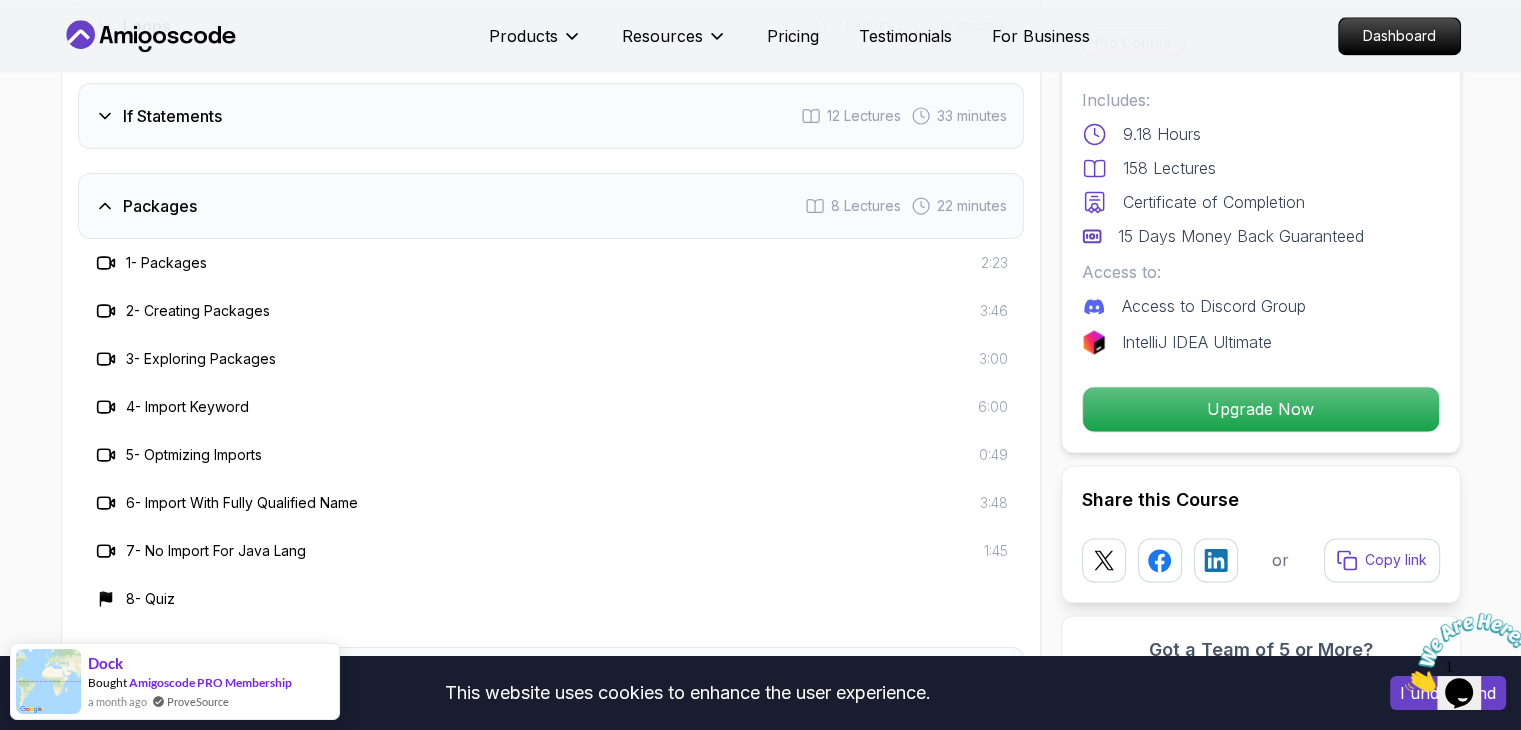 click on "Packages 8   Lectures     22 minutes" at bounding box center [551, 206] 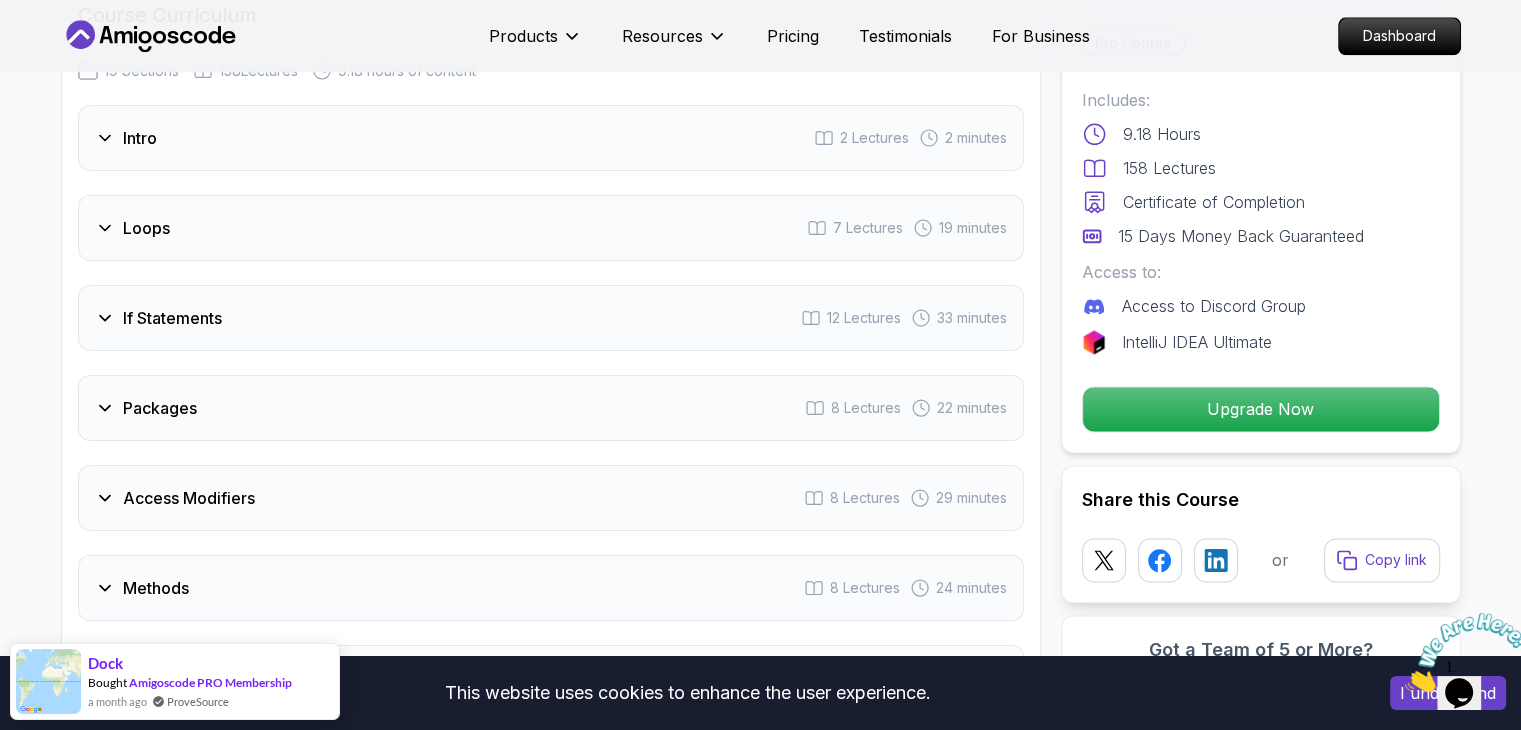 scroll, scrollTop: 2571, scrollLeft: 0, axis: vertical 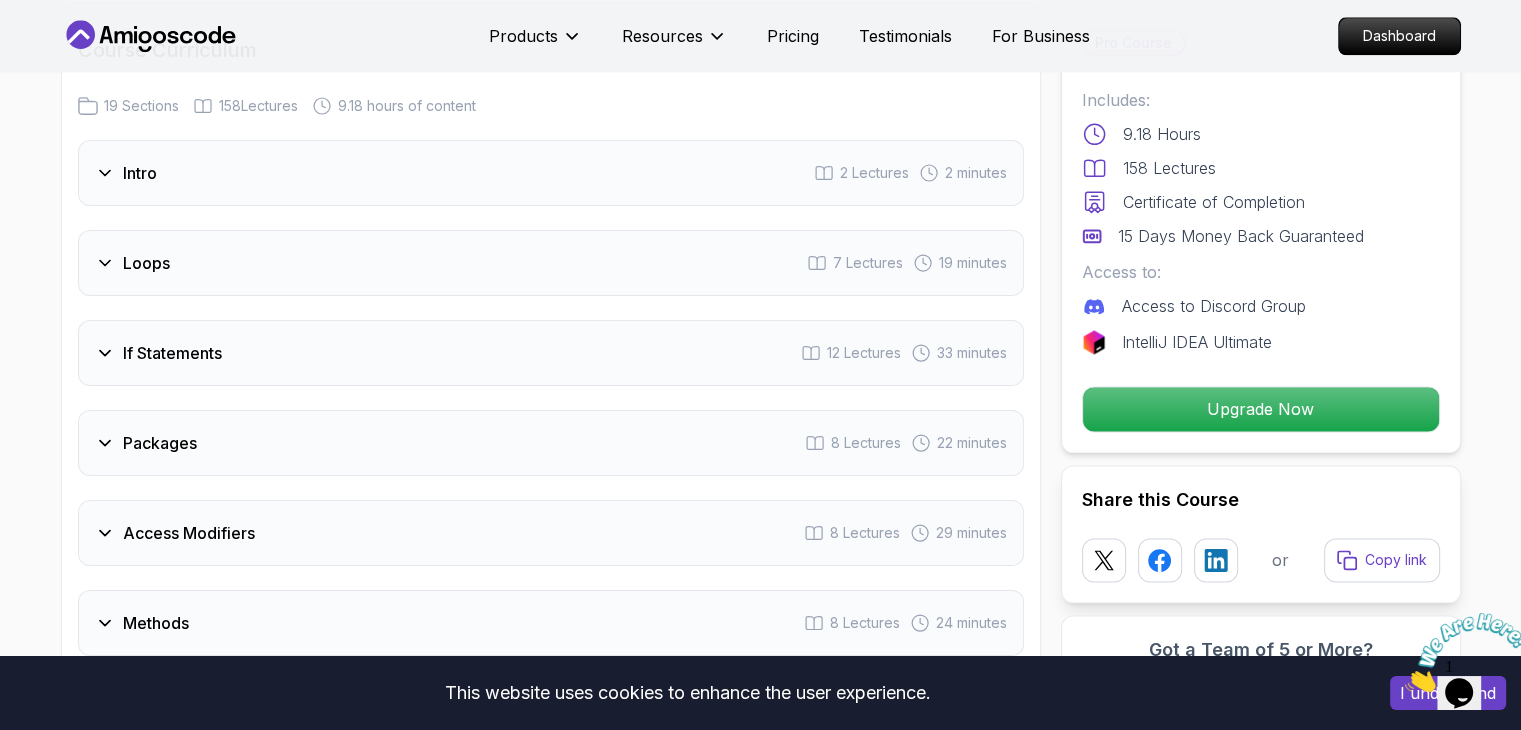 click on "Loops 7   Lectures     19 minutes" at bounding box center [551, 263] 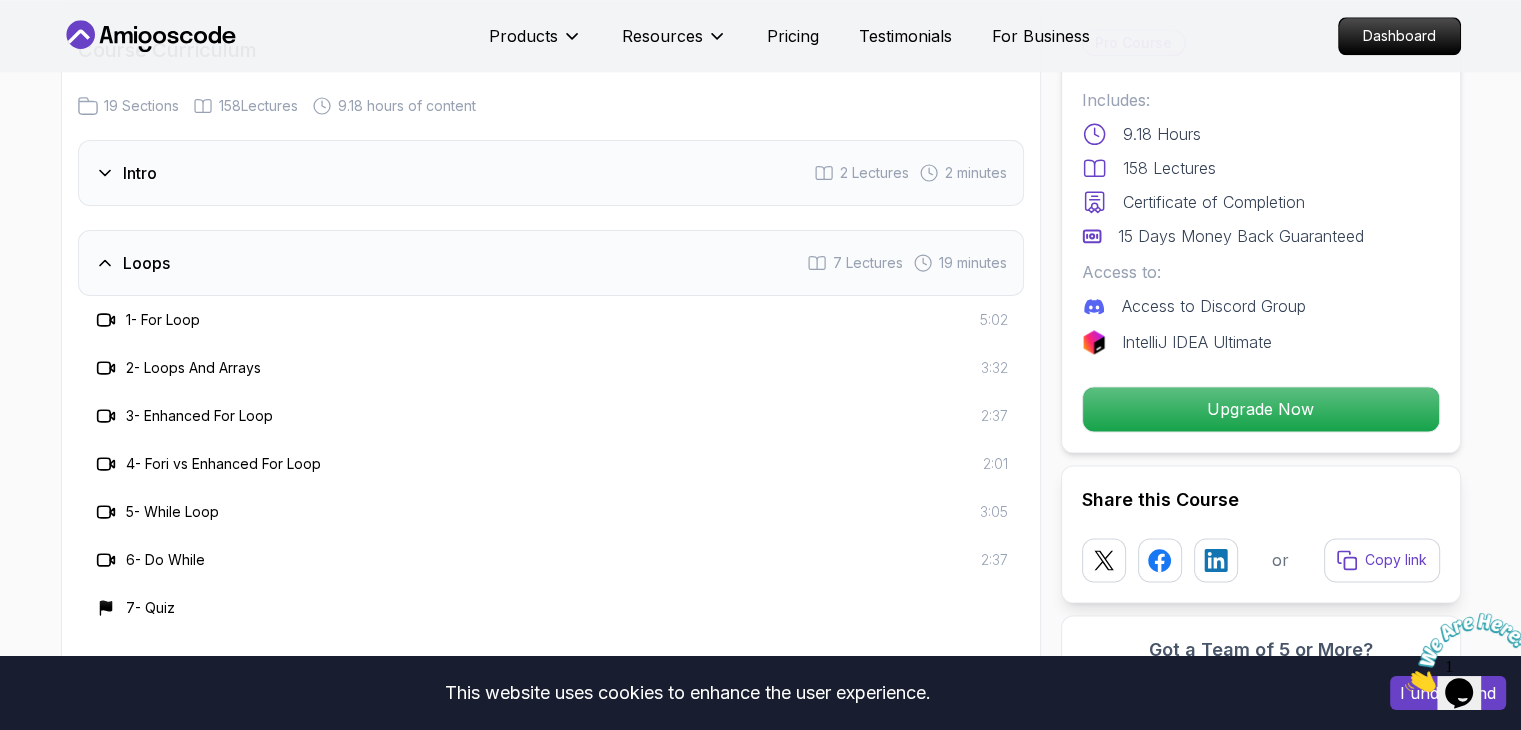 click on "Loops 7   Lectures     19 minutes" at bounding box center (551, 263) 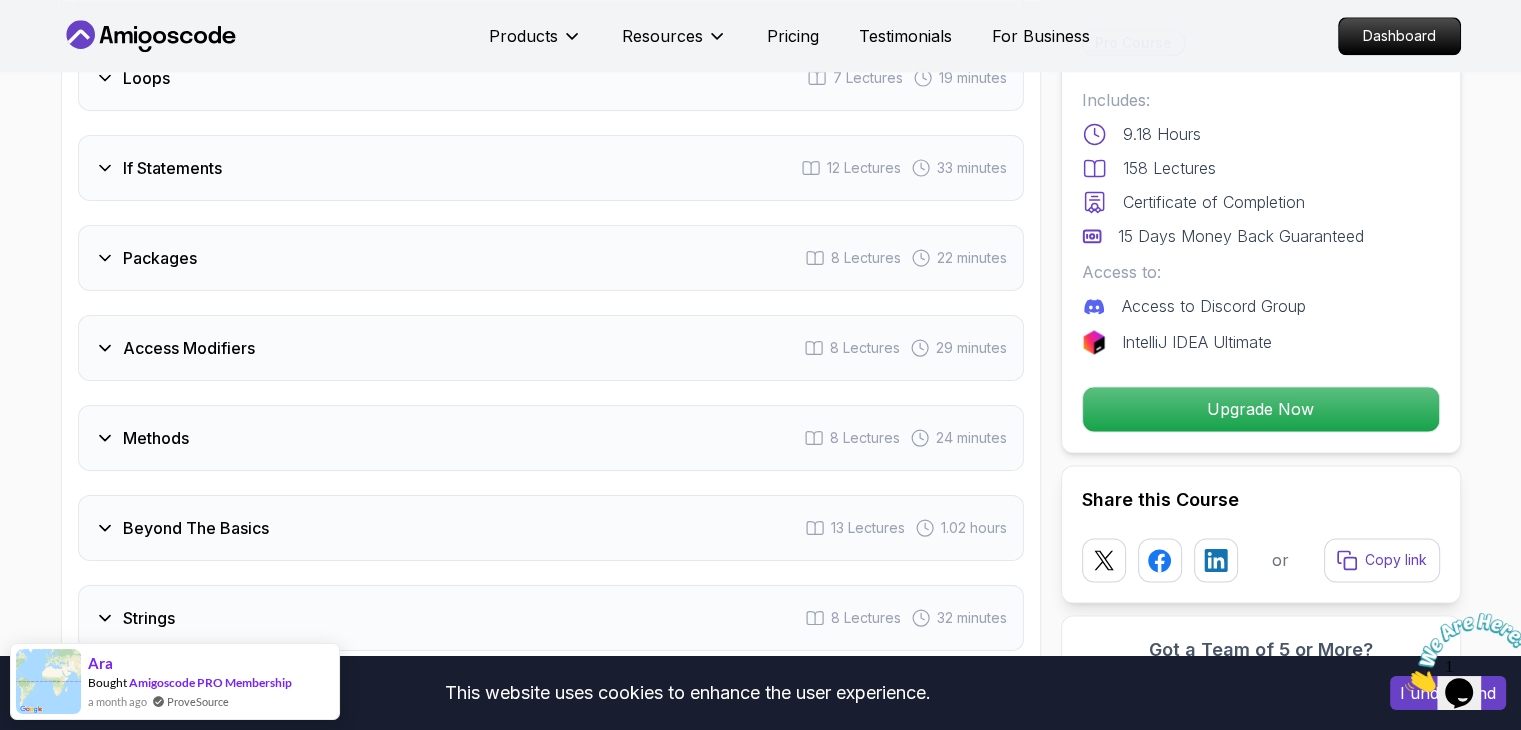 scroll, scrollTop: 2756, scrollLeft: 0, axis: vertical 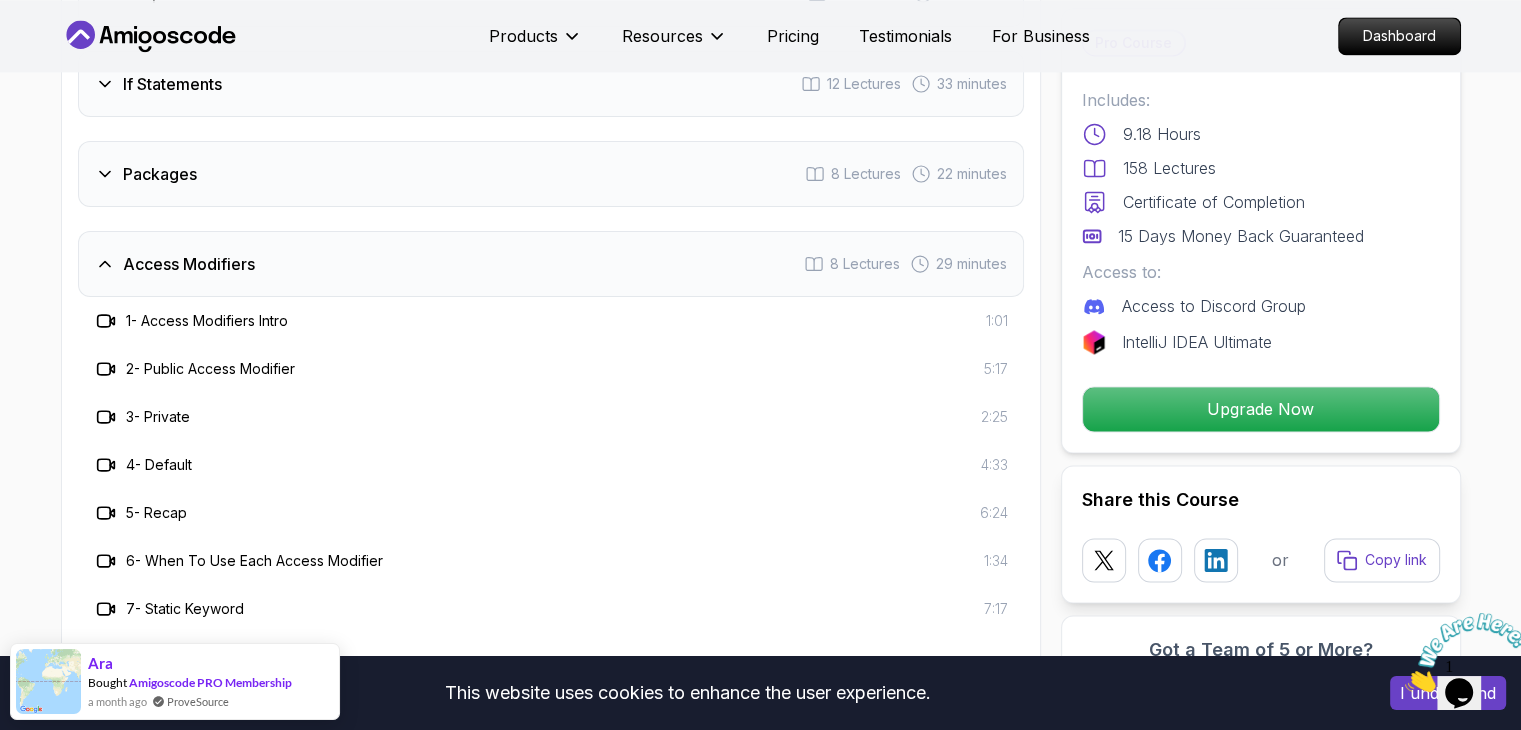 click on "Access Modifiers 8   Lectures     29 minutes" at bounding box center (551, 264) 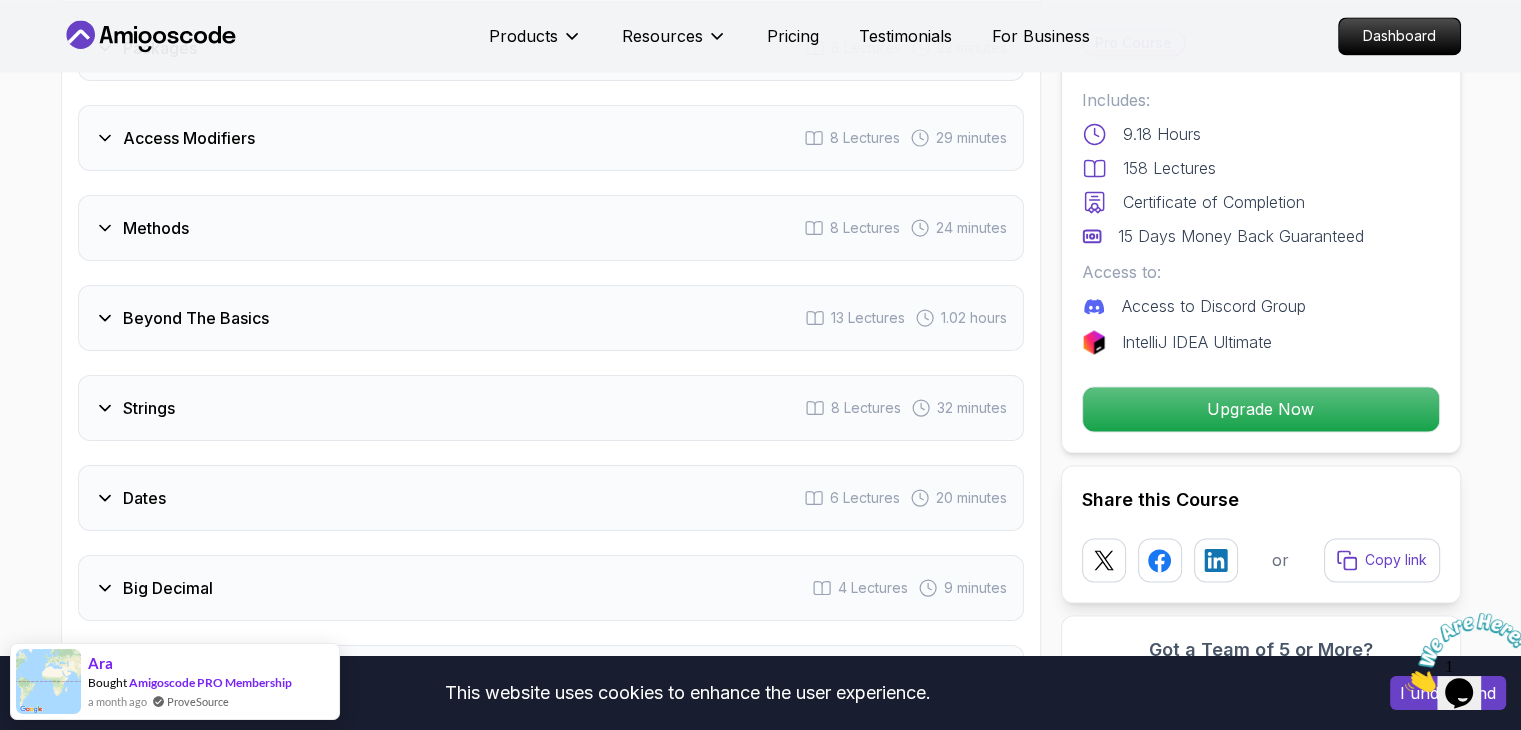 scroll, scrollTop: 2968, scrollLeft: 0, axis: vertical 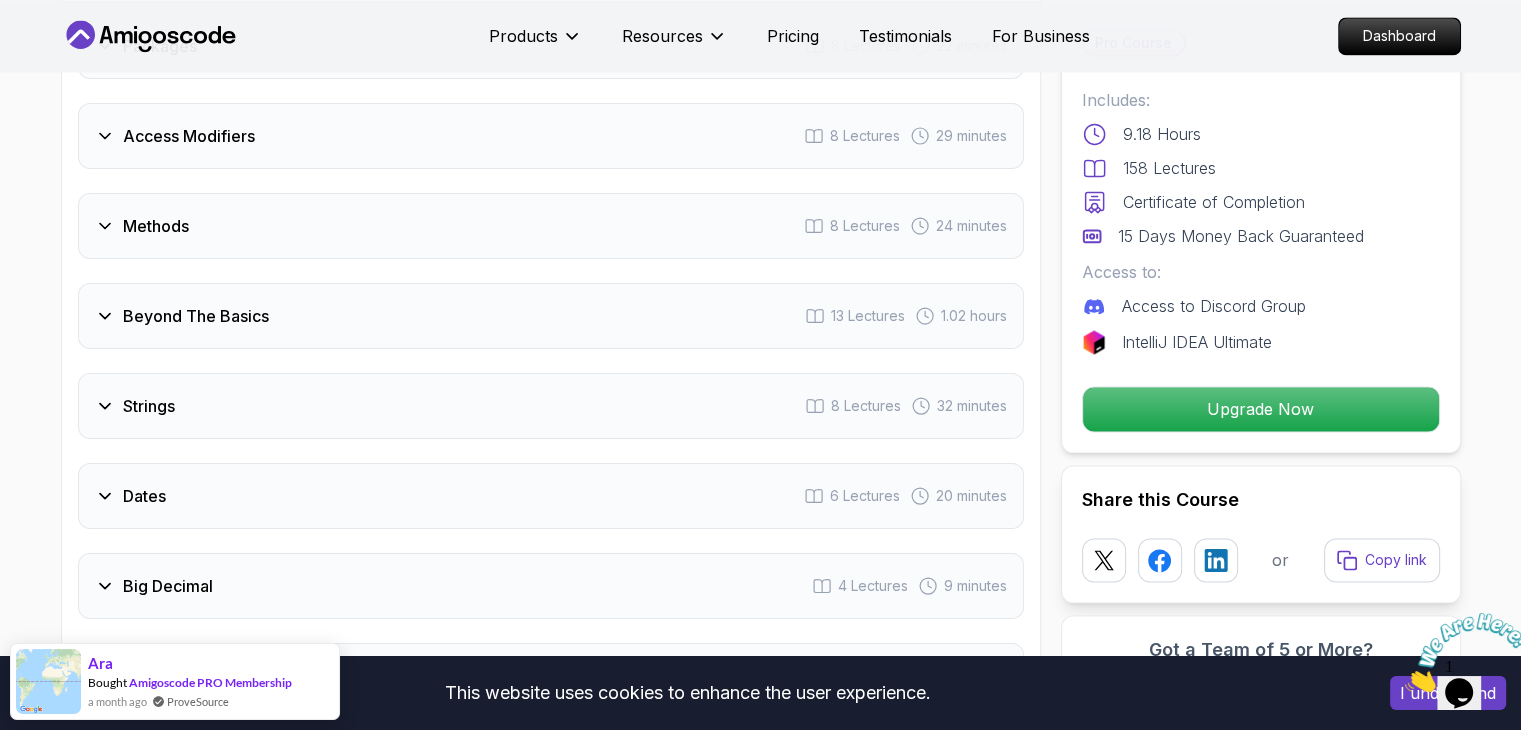 click on "Methods 8   Lectures     24 minutes" at bounding box center [551, 226] 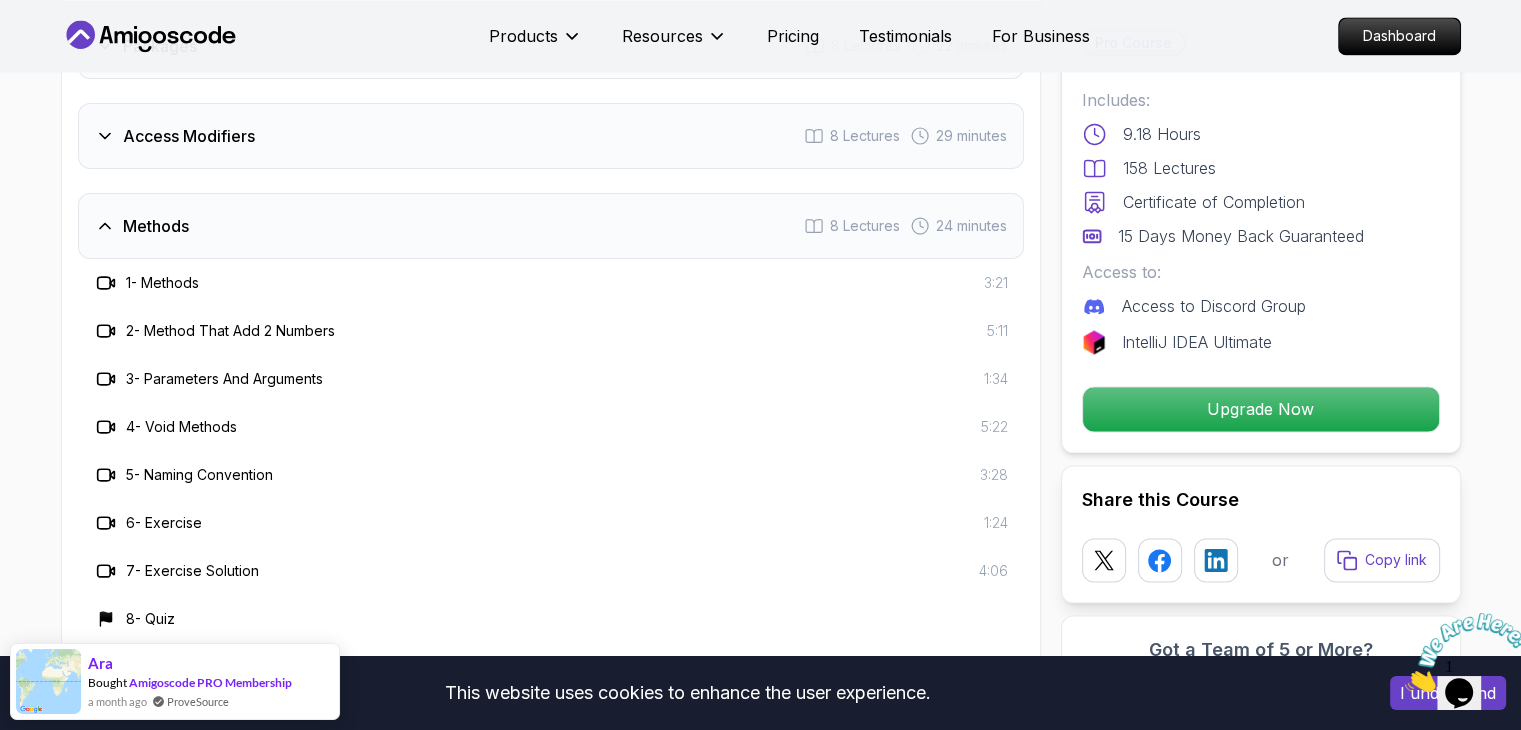 click on "Methods 8   Lectures     24 minutes" at bounding box center (551, 226) 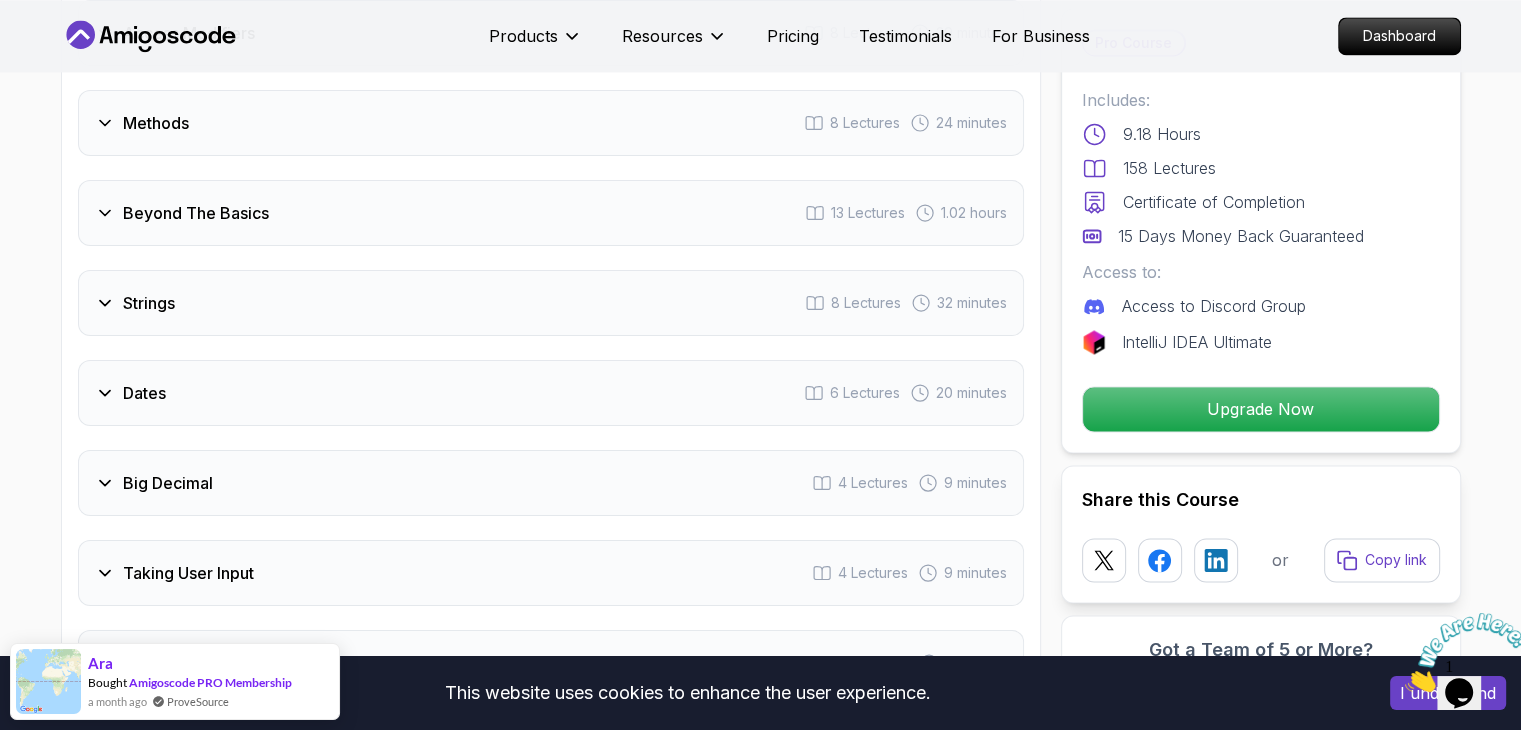scroll, scrollTop: 3072, scrollLeft: 0, axis: vertical 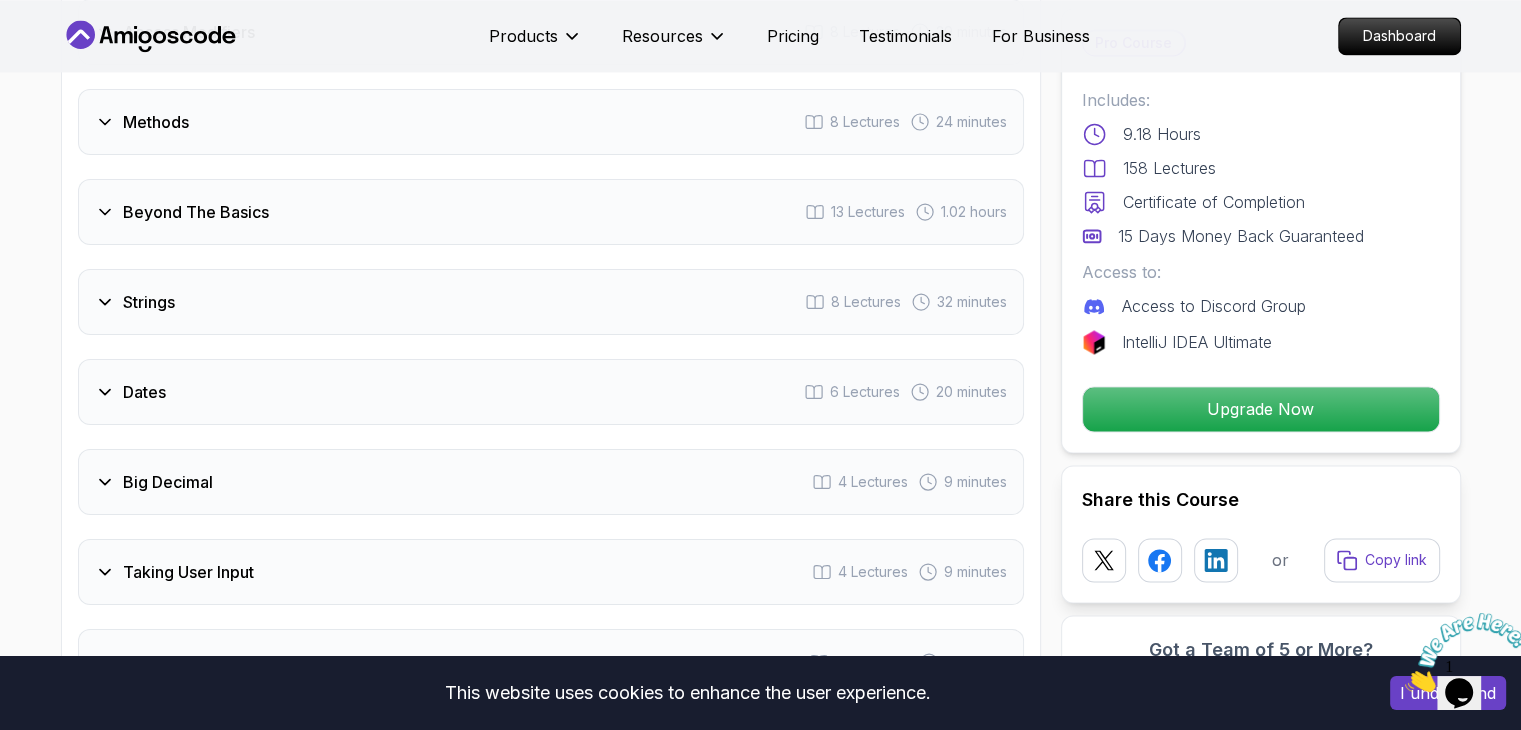 click on "Beyond The Basics" at bounding box center [196, 212] 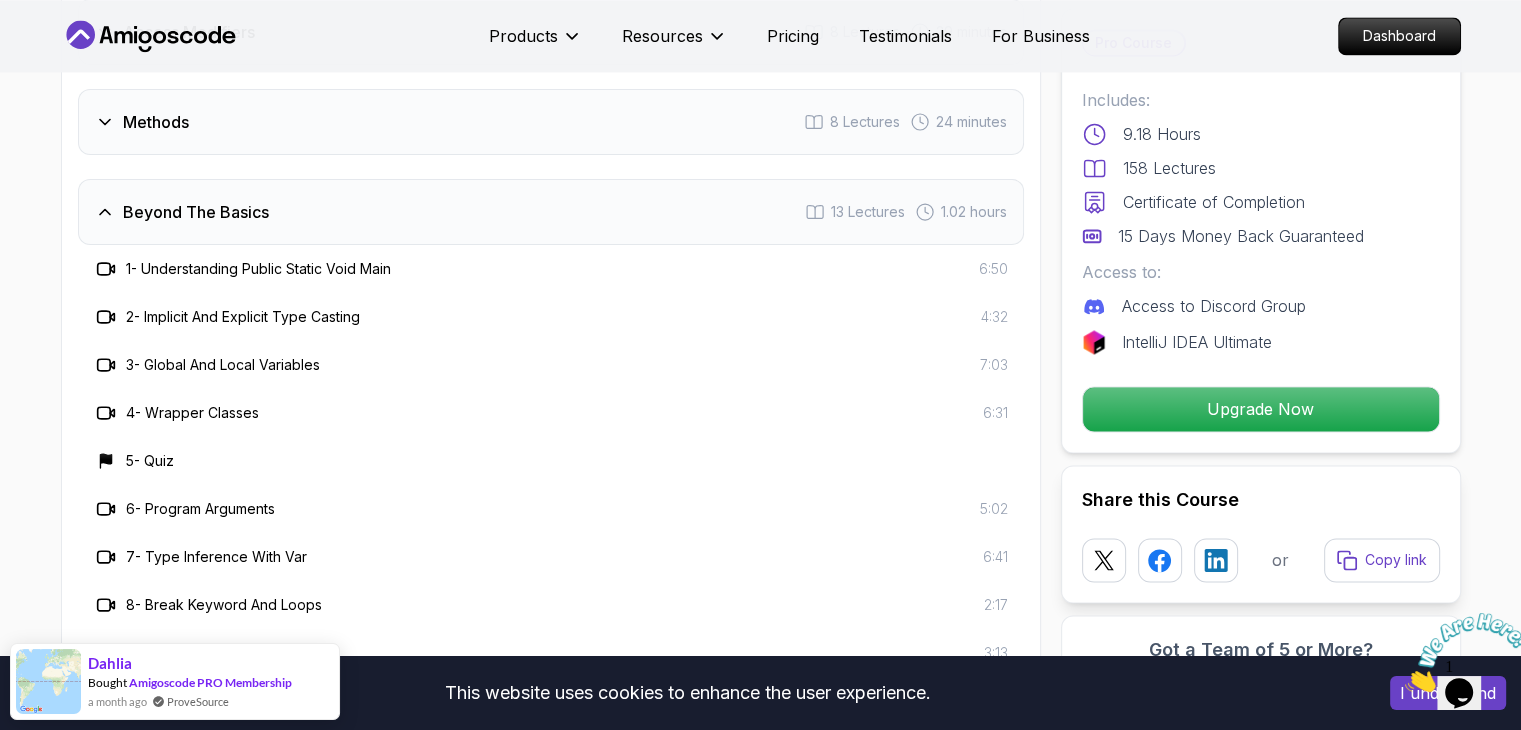 click on "Beyond The Basics" at bounding box center (196, 212) 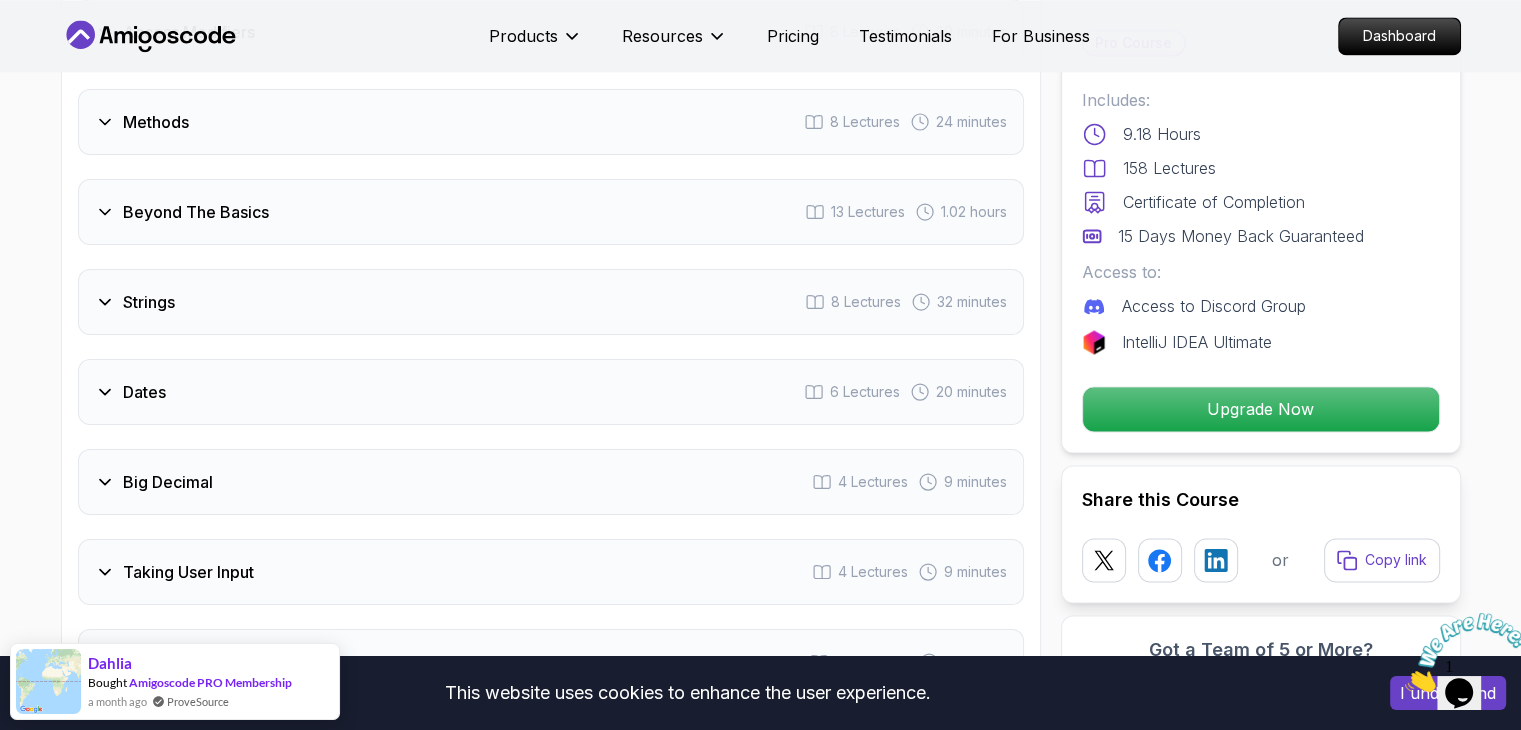 scroll, scrollTop: 3136, scrollLeft: 0, axis: vertical 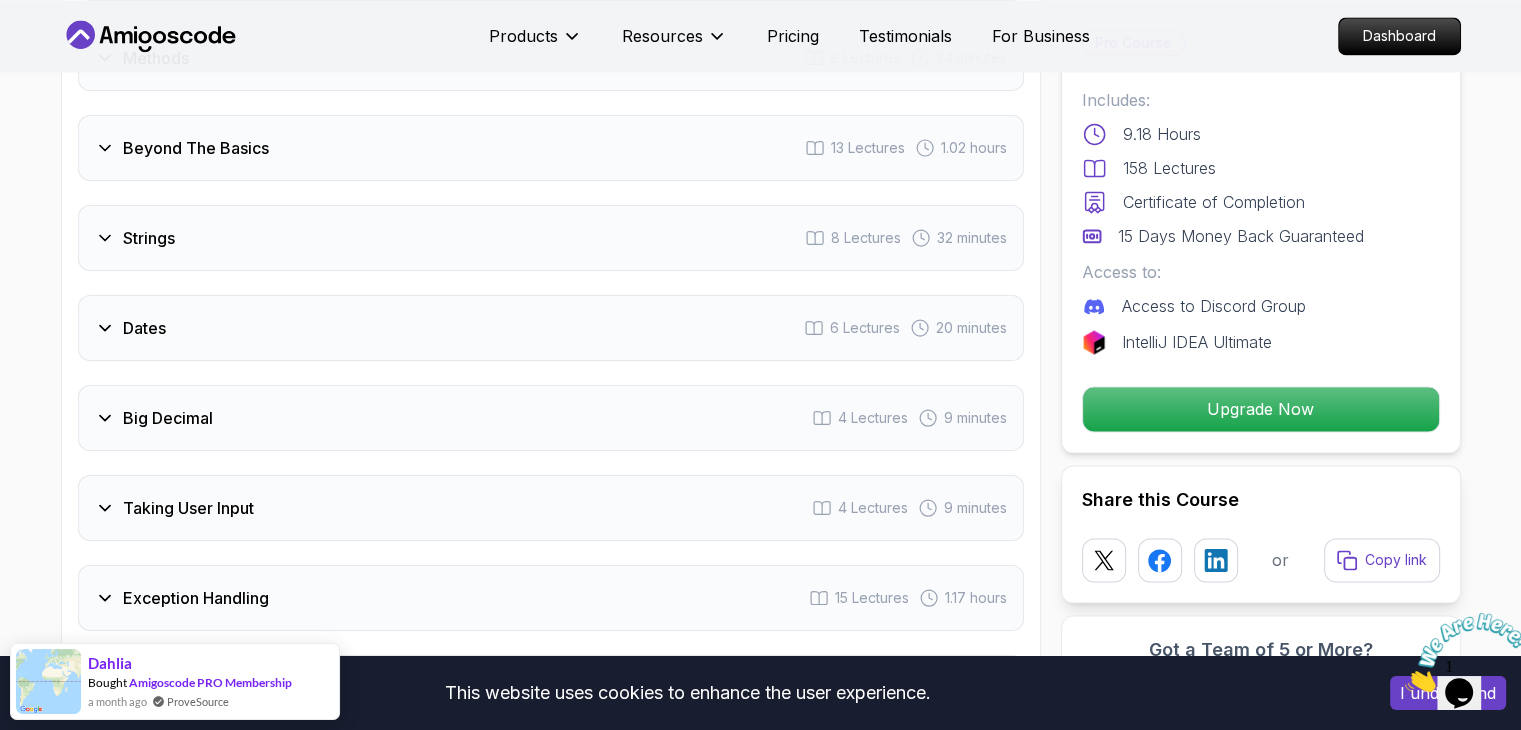 click on "Strings 8   Lectures     32 minutes" at bounding box center [551, 238] 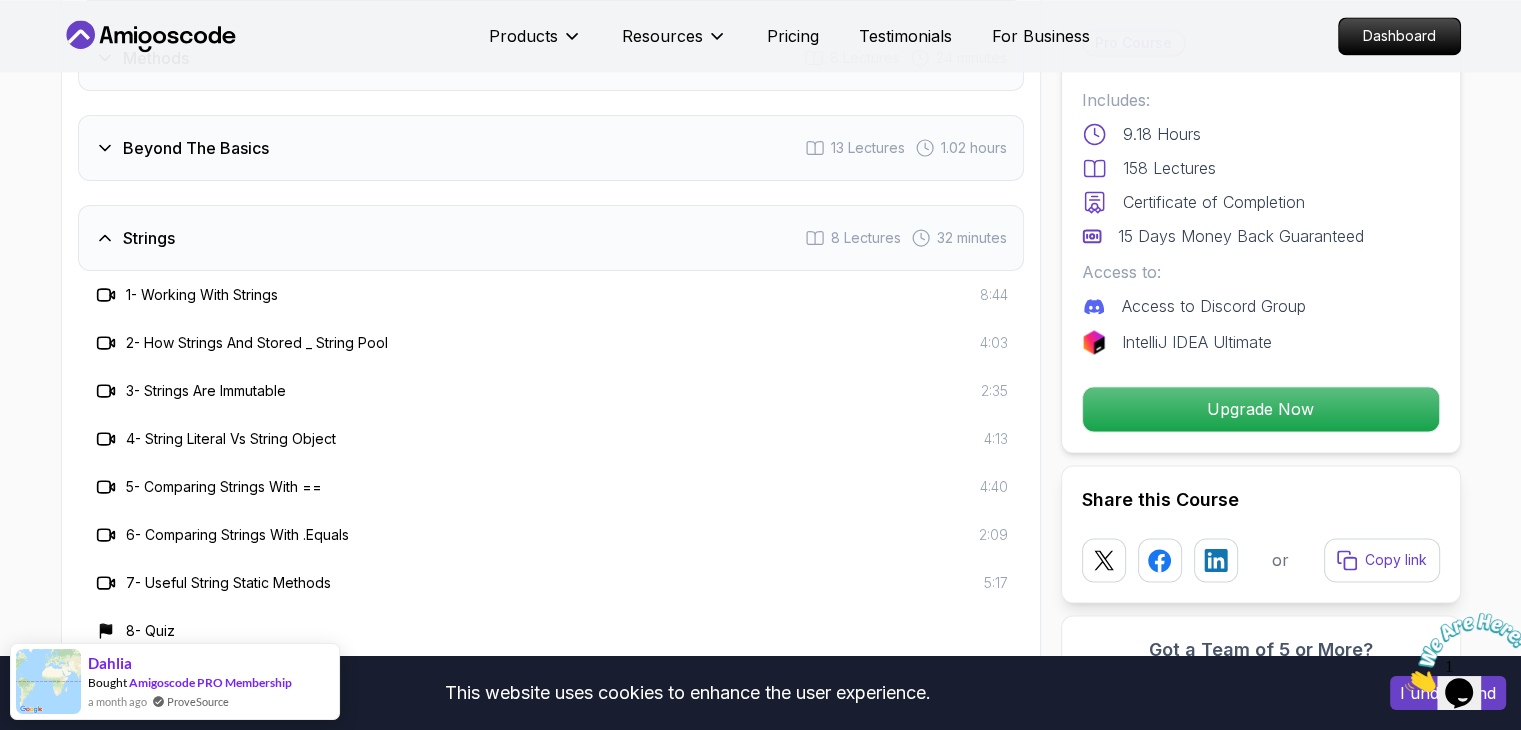 click on "Strings 8   Lectures     32 minutes" at bounding box center [551, 238] 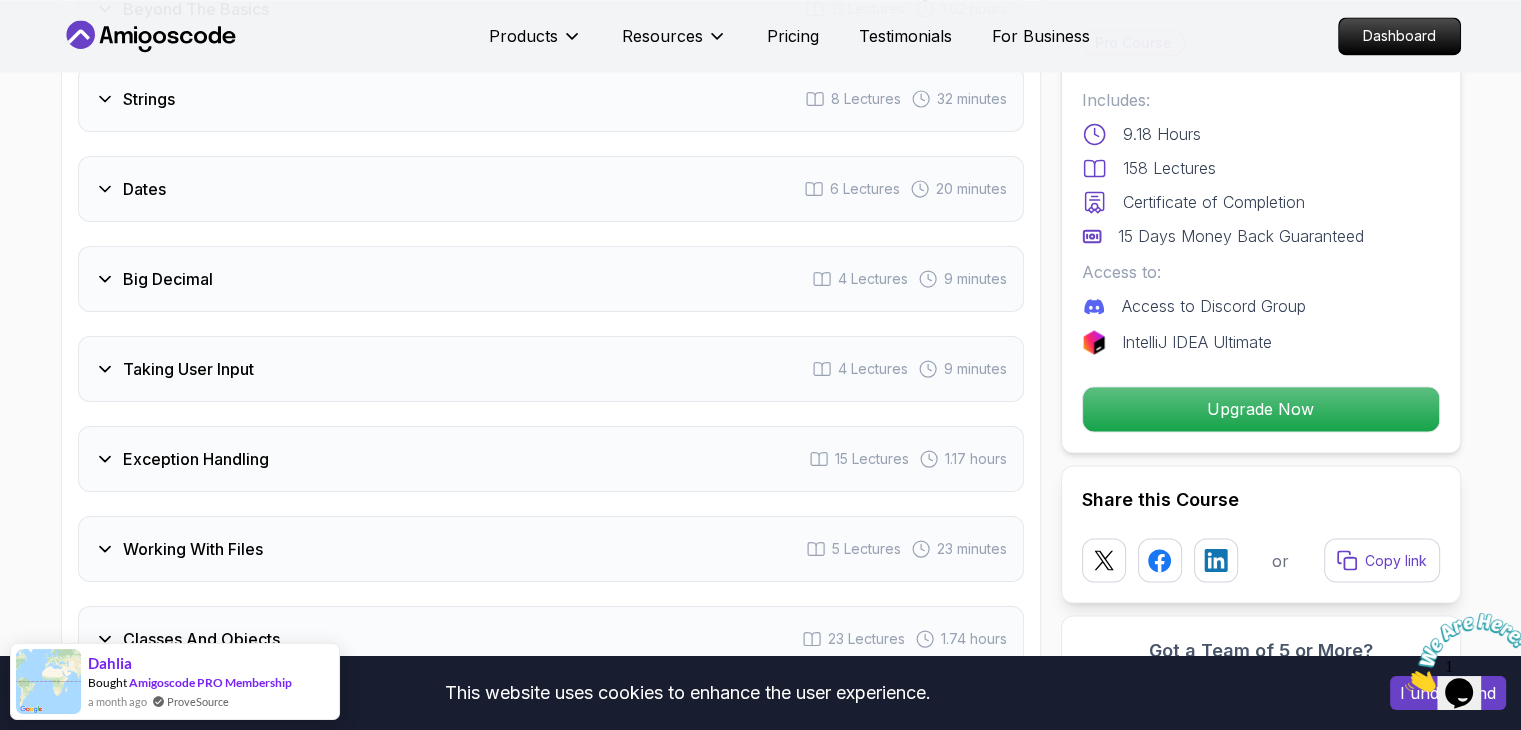 scroll, scrollTop: 3276, scrollLeft: 0, axis: vertical 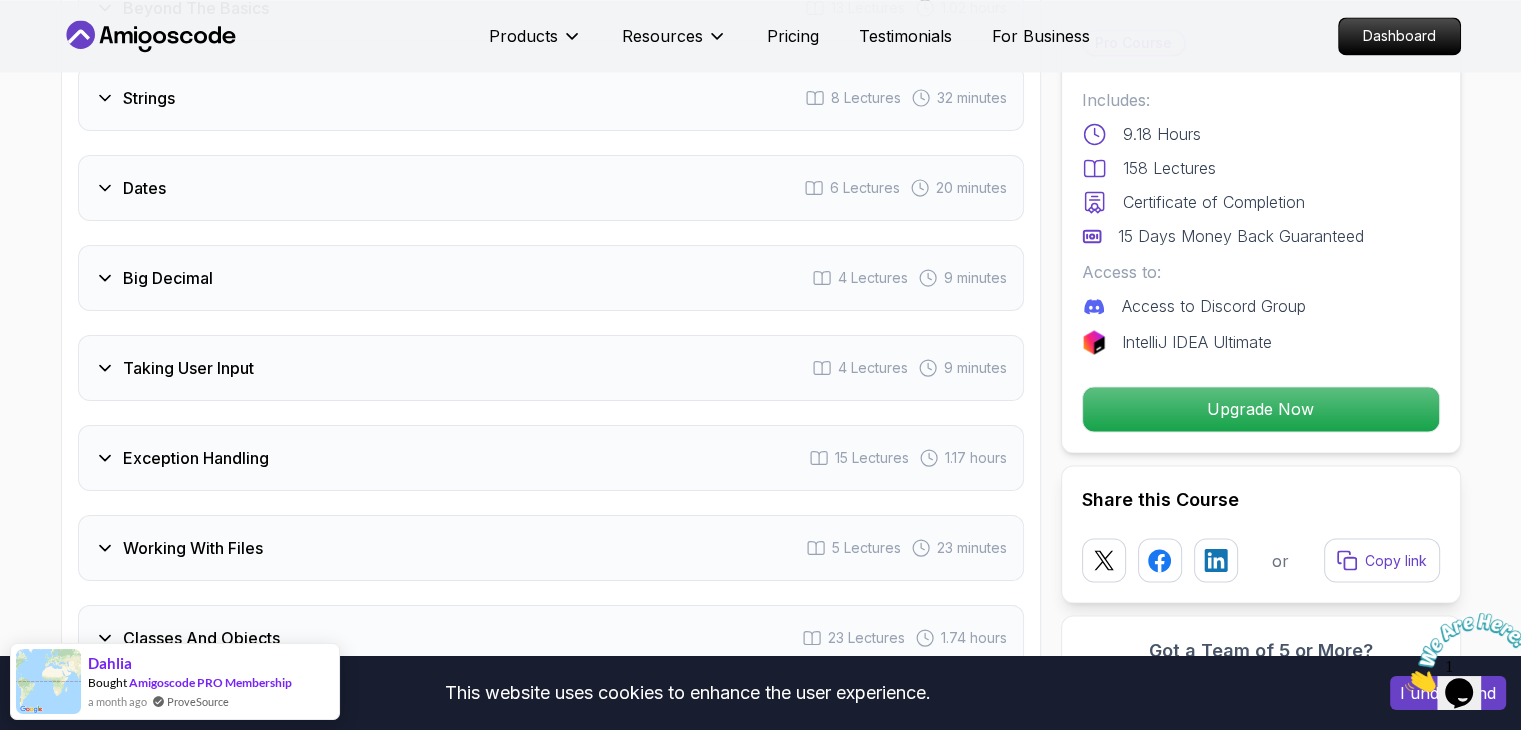 click on "Big Decimal 4   Lectures     9 minutes" at bounding box center [551, 278] 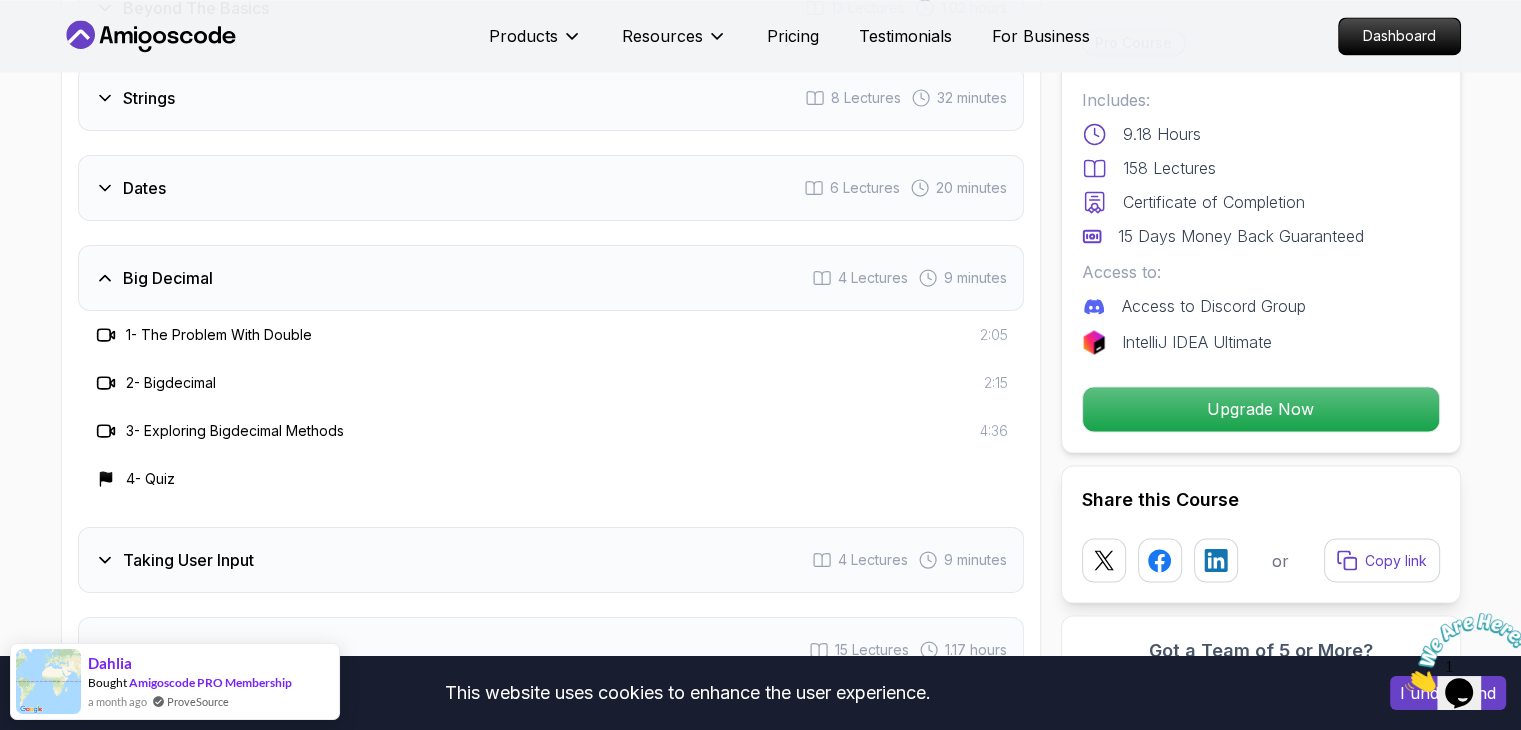 click on "Big Decimal 4   Lectures     9 minutes" at bounding box center [551, 278] 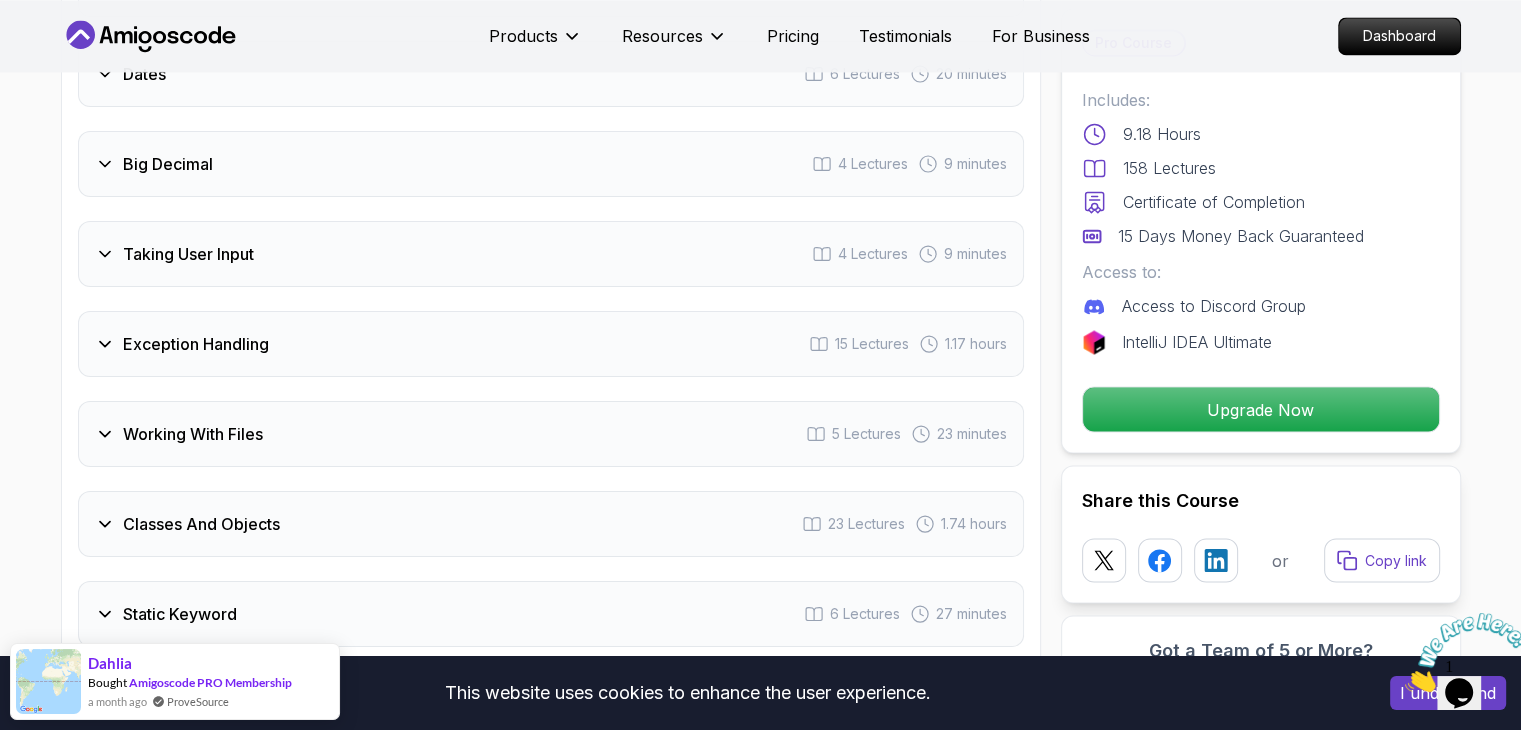 scroll, scrollTop: 3392, scrollLeft: 0, axis: vertical 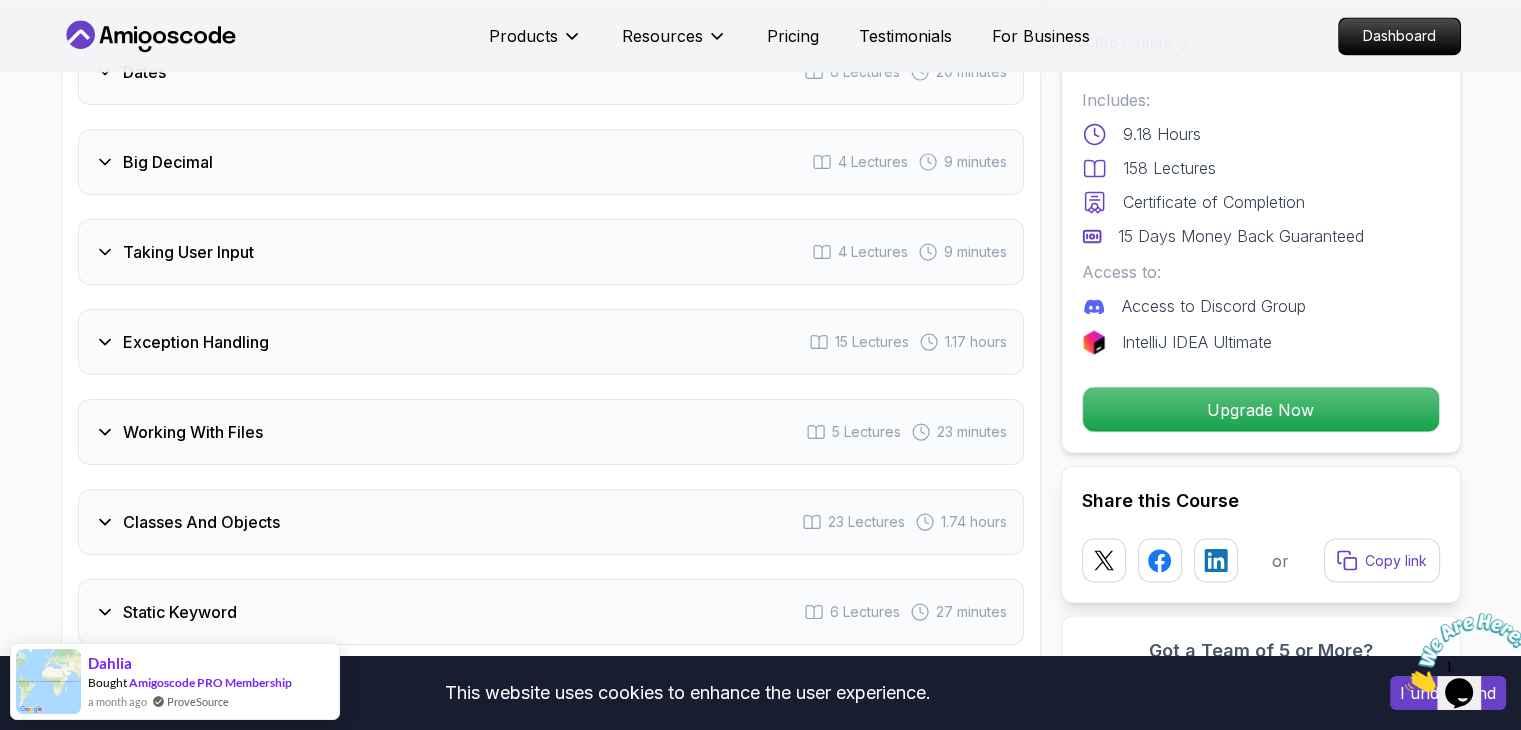 click on "Taking User Input 4   Lectures     9 minutes" at bounding box center (551, 252) 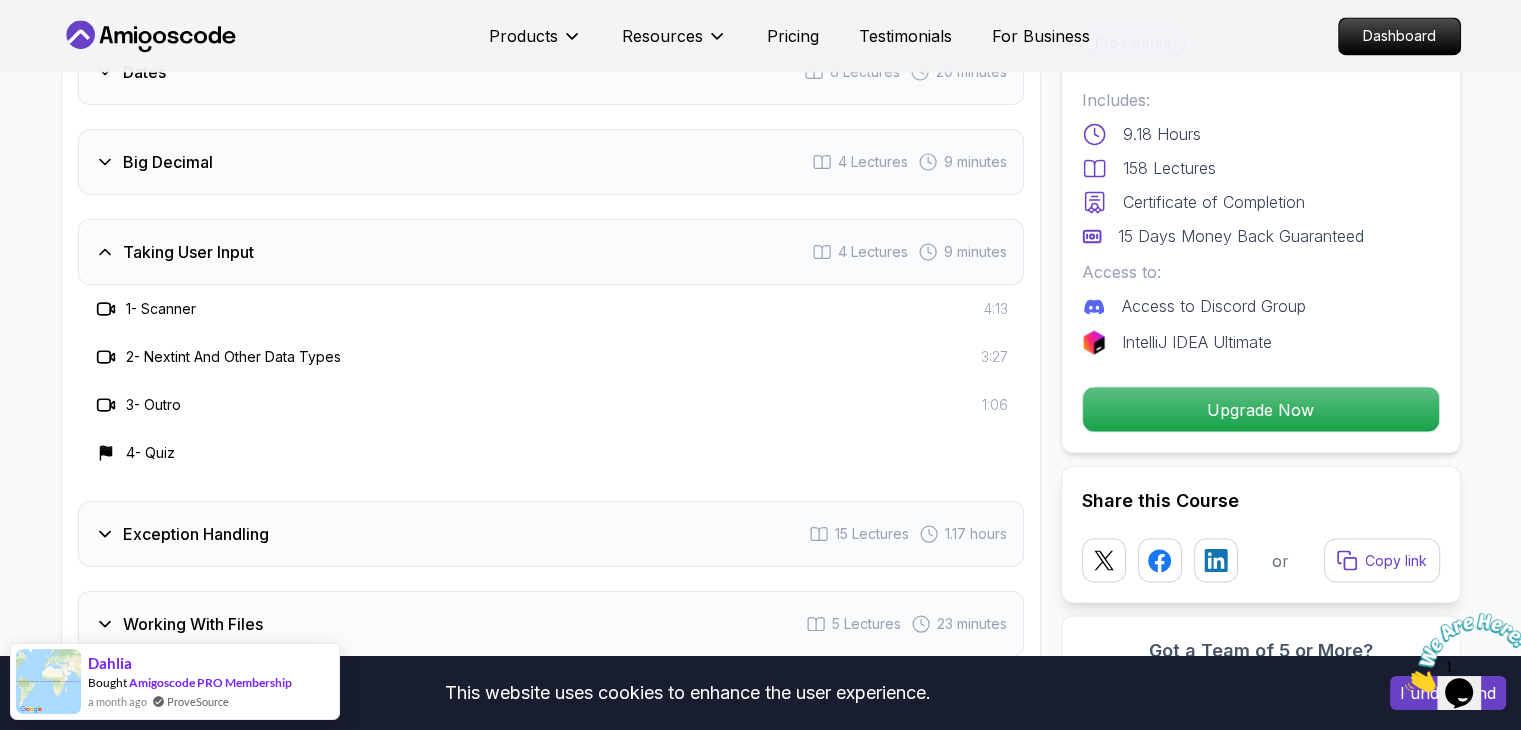 click on "Taking User Input 4   Lectures     9 minutes" at bounding box center [551, 252] 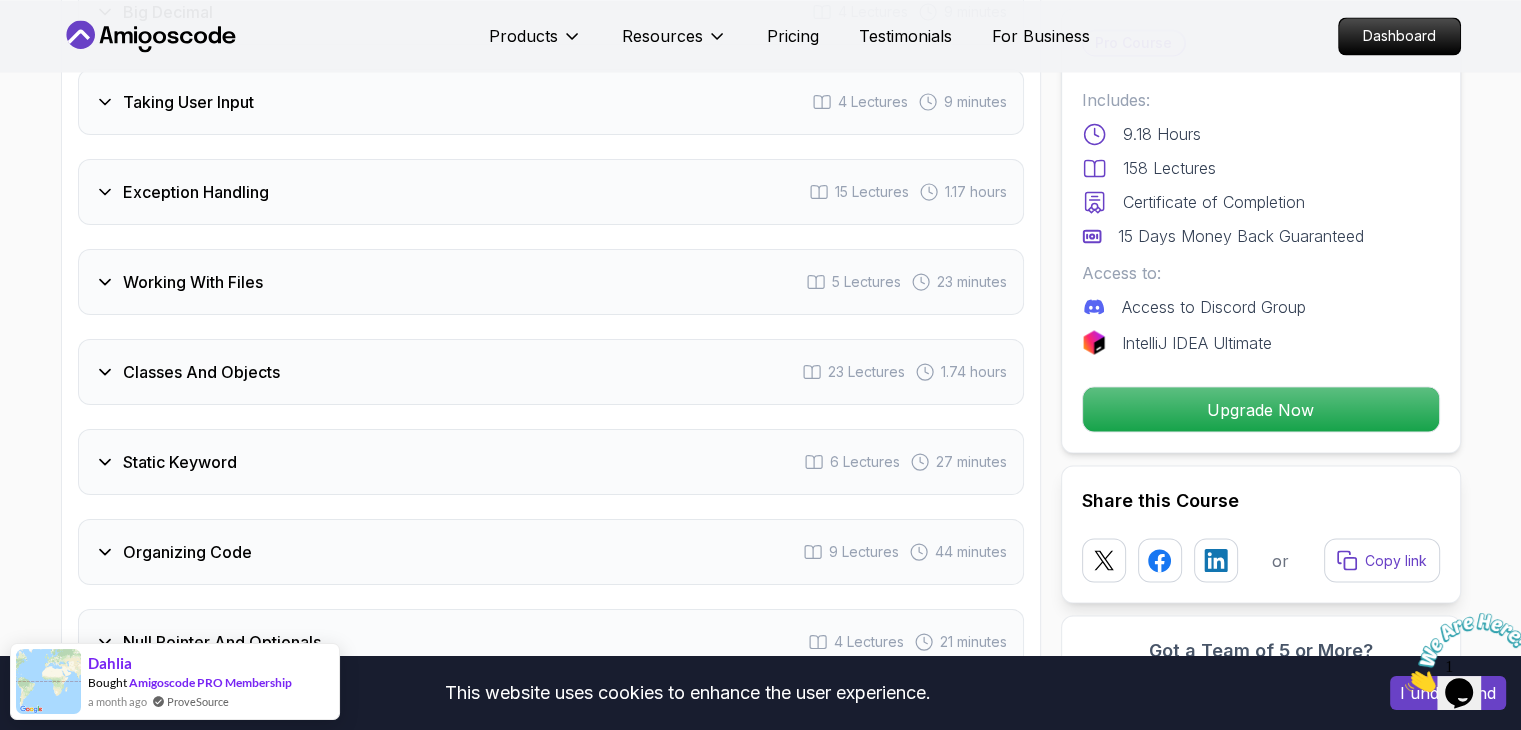 scroll, scrollTop: 3550, scrollLeft: 0, axis: vertical 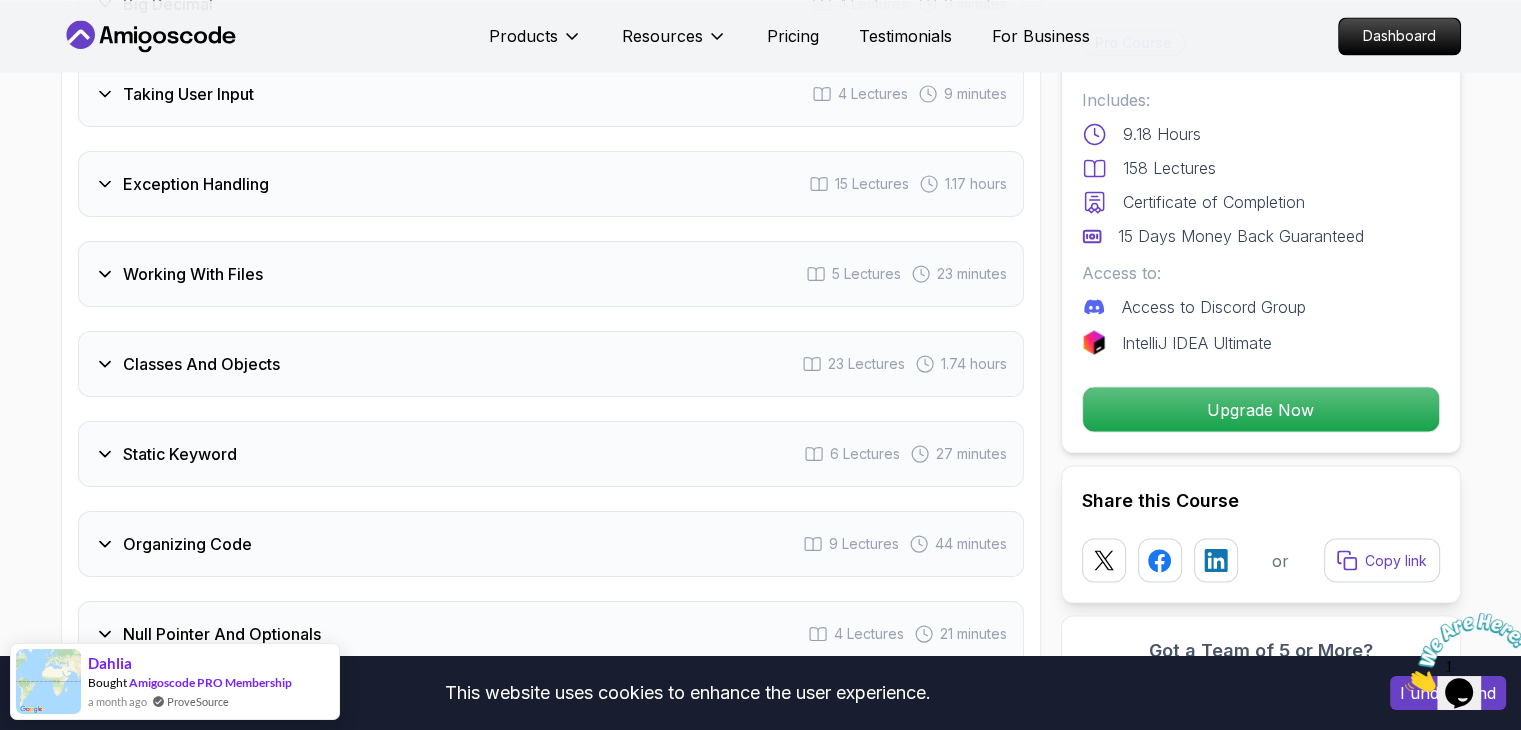 click on "Working With Files 5   Lectures     23 minutes" at bounding box center [551, 274] 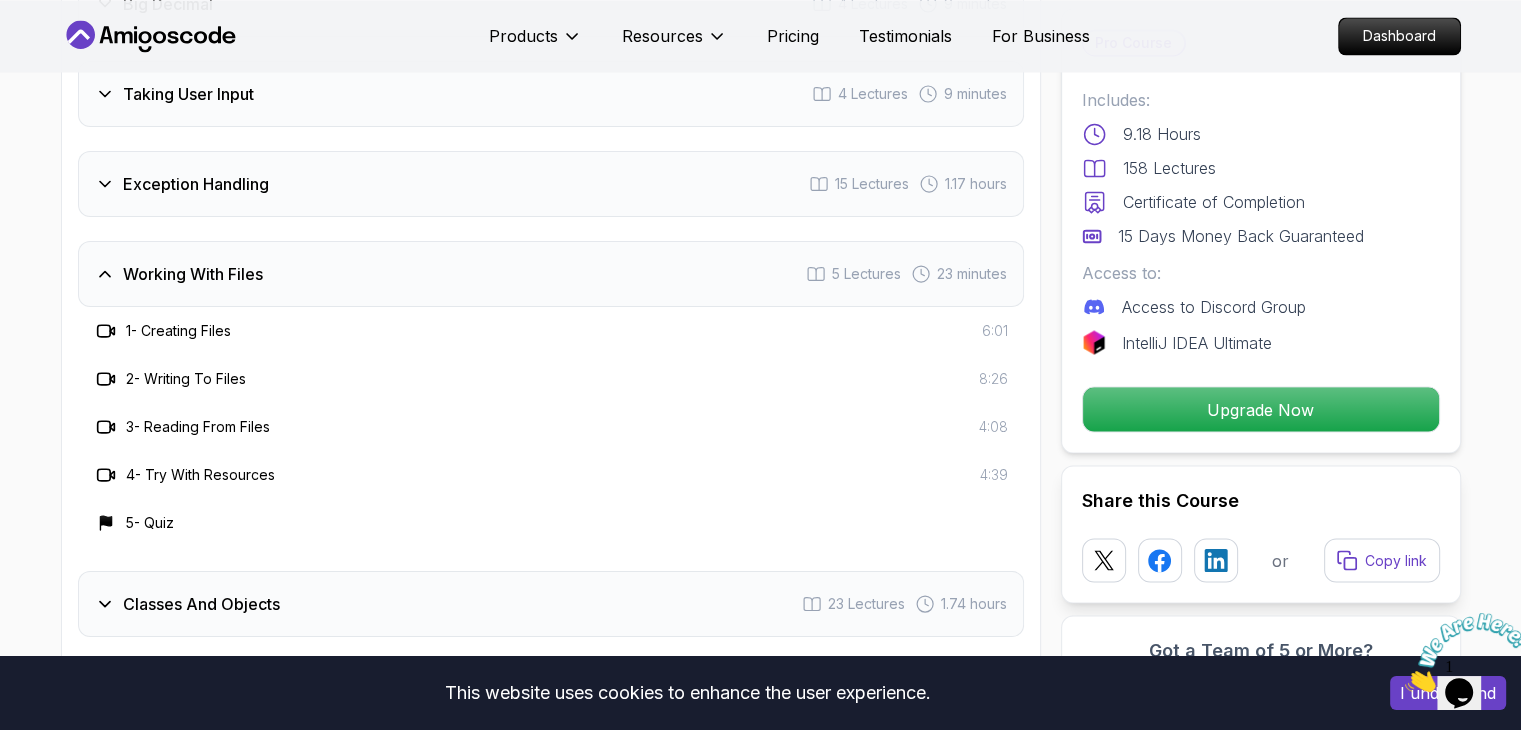 click on "Working With Files 5   Lectures     23 minutes" at bounding box center [551, 274] 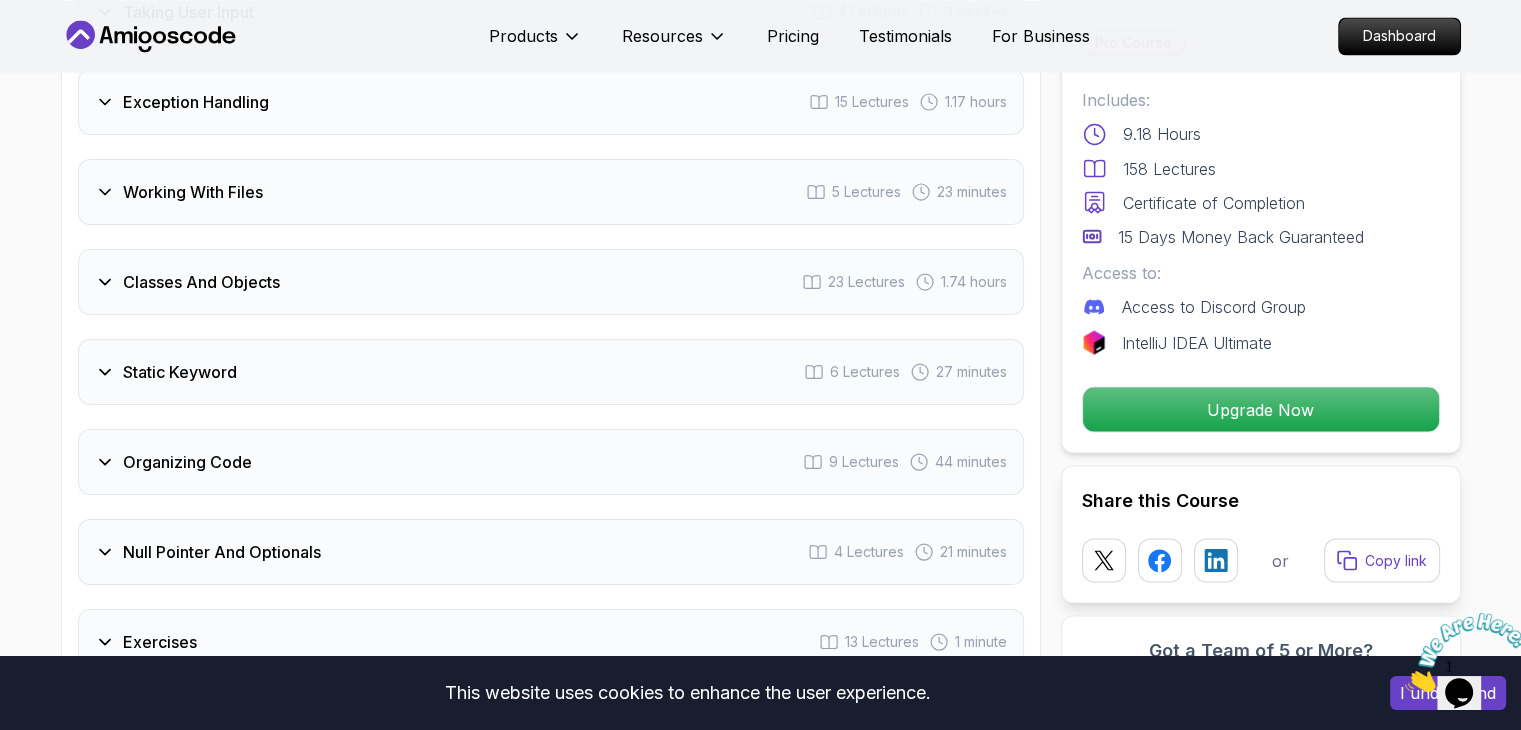 scroll, scrollTop: 3634, scrollLeft: 0, axis: vertical 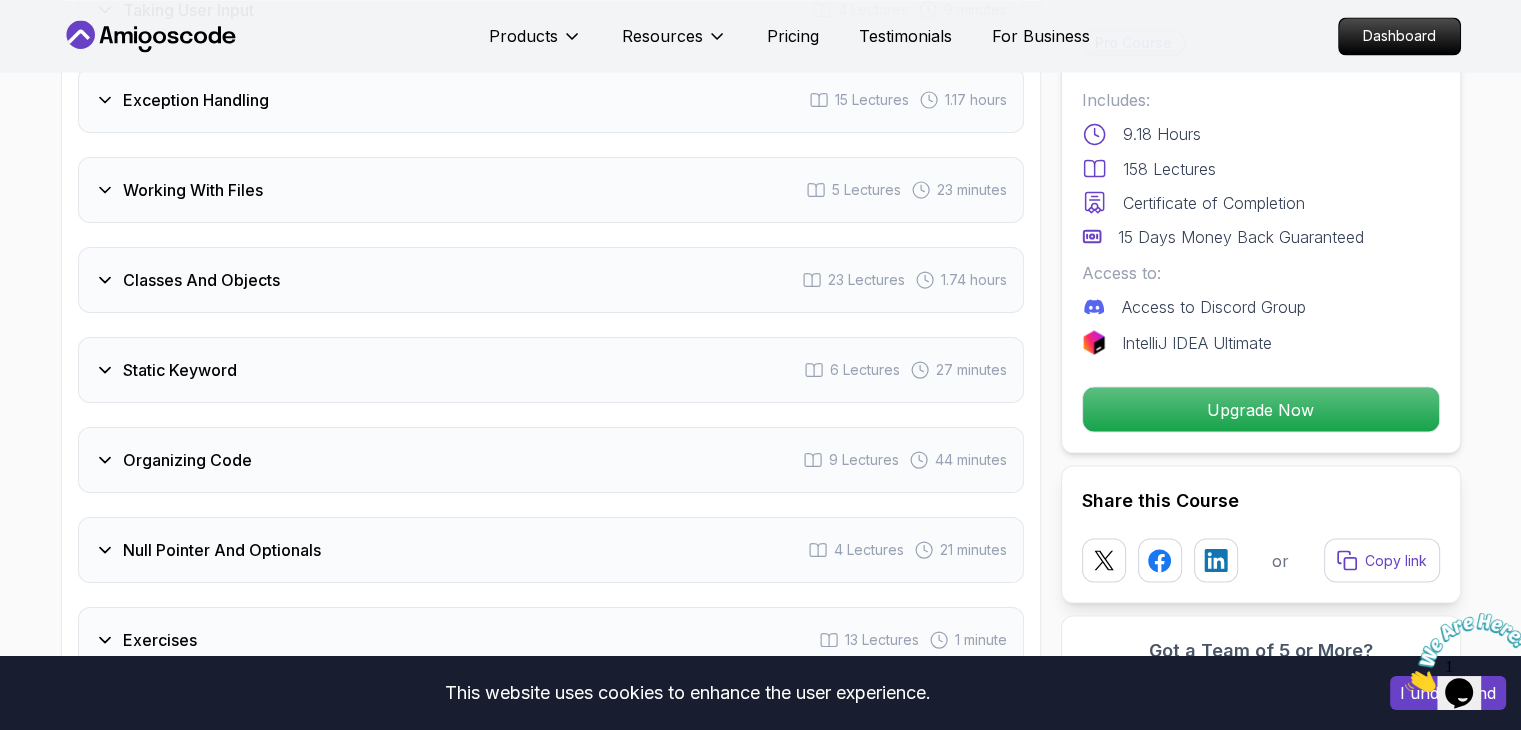click on "Classes And Objects 23   Lectures     1.74 hours" at bounding box center (551, 280) 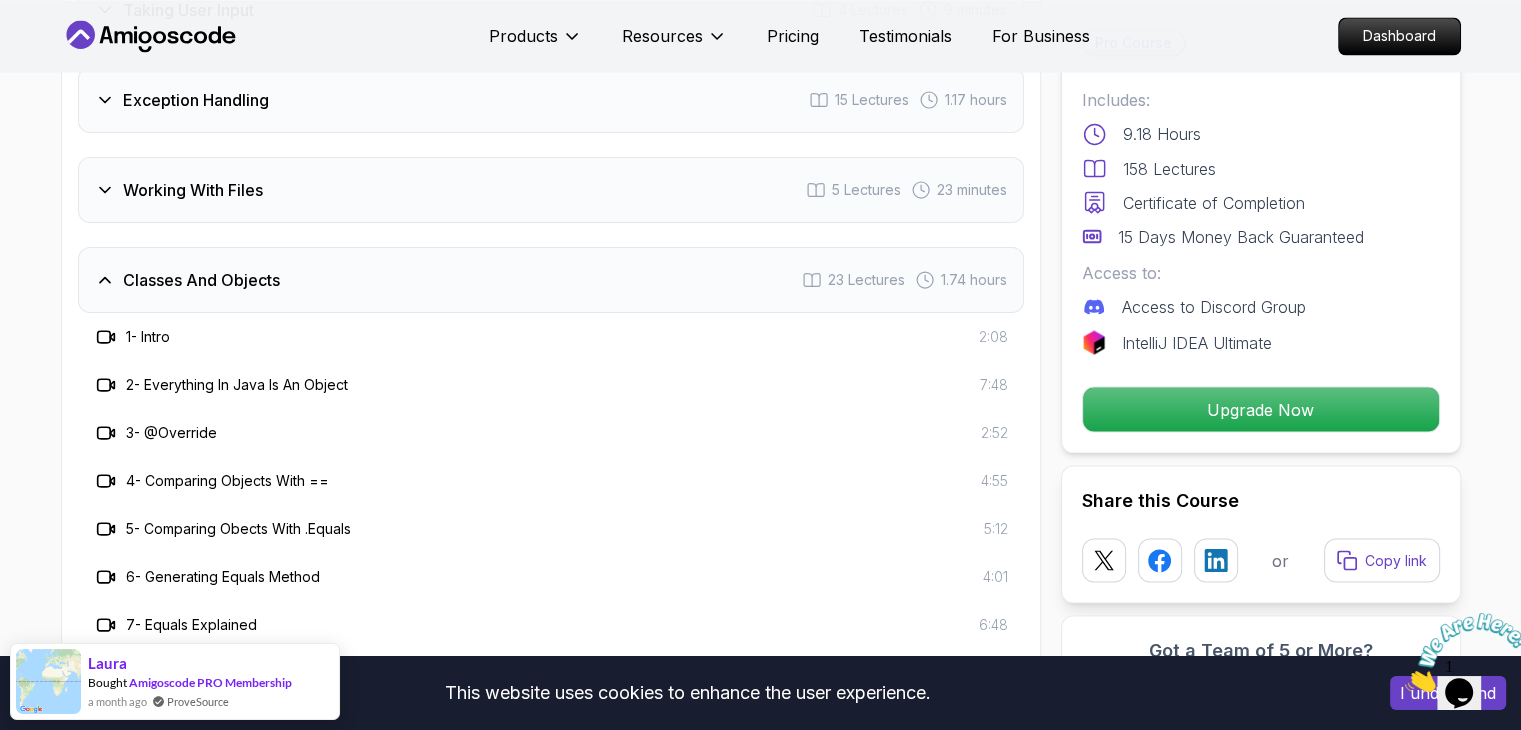click on "Classes And Objects 23   Lectures     1.74 hours" at bounding box center (551, 280) 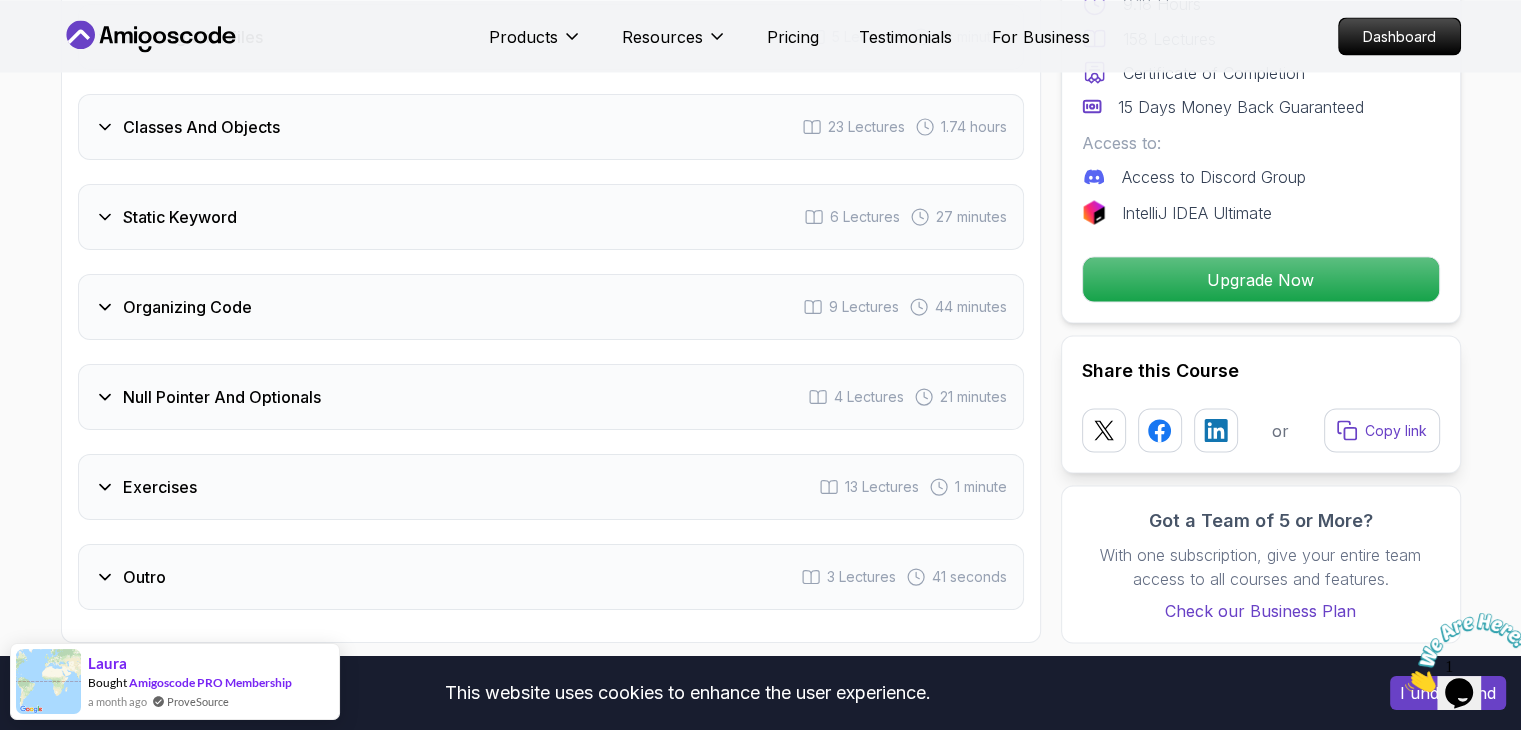 scroll, scrollTop: 3788, scrollLeft: 0, axis: vertical 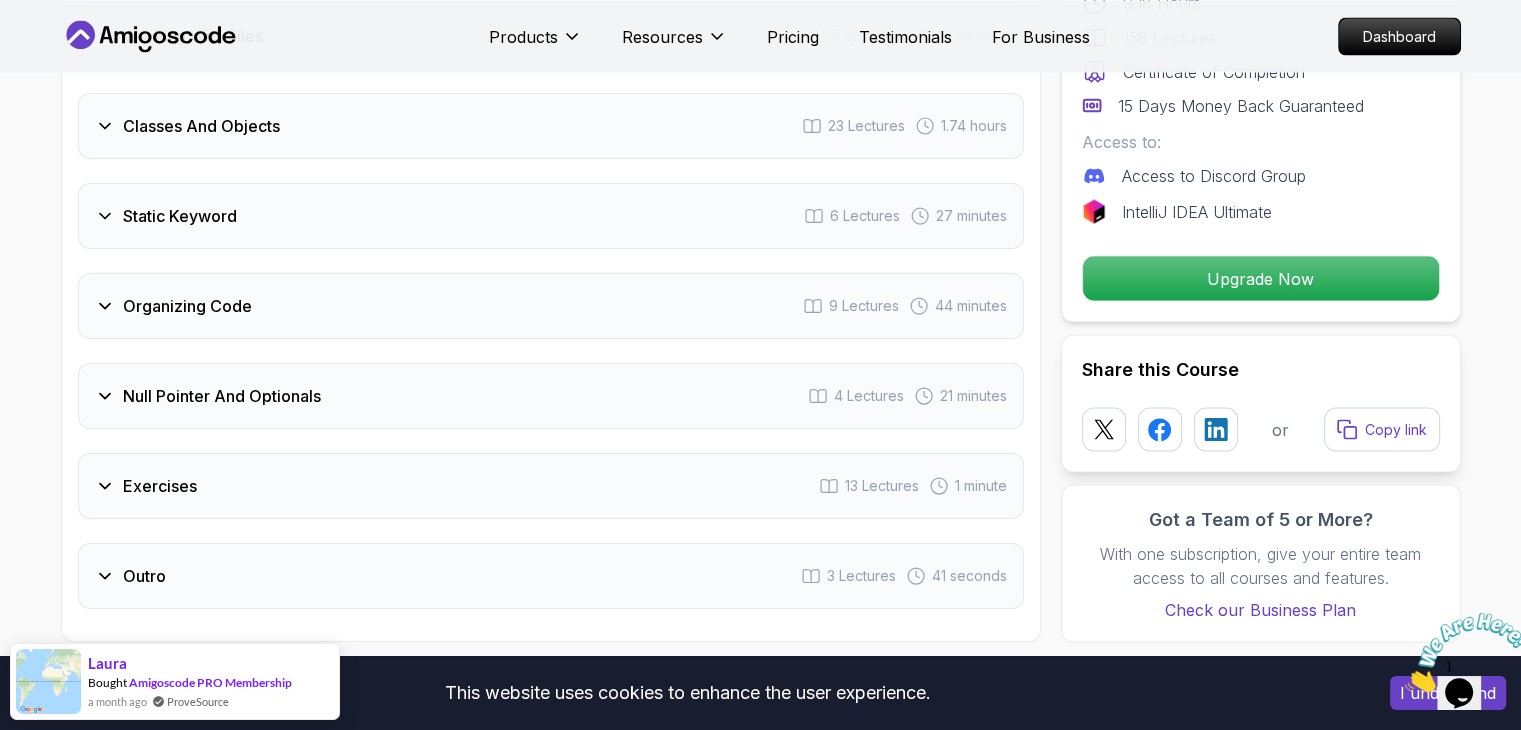 click on "Organizing Code 9   Lectures     44 minutes" at bounding box center [551, 306] 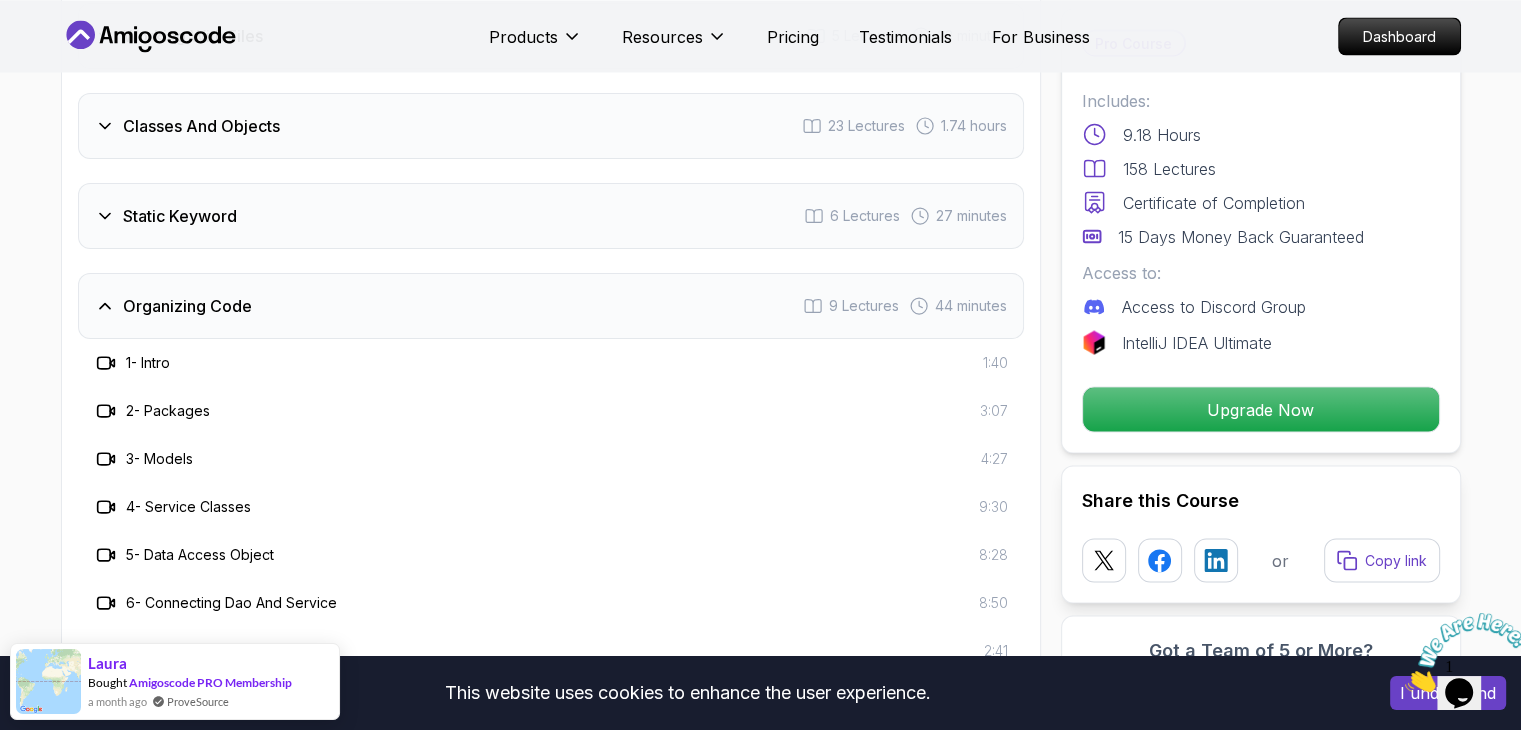 click on "Organizing Code" at bounding box center (187, 306) 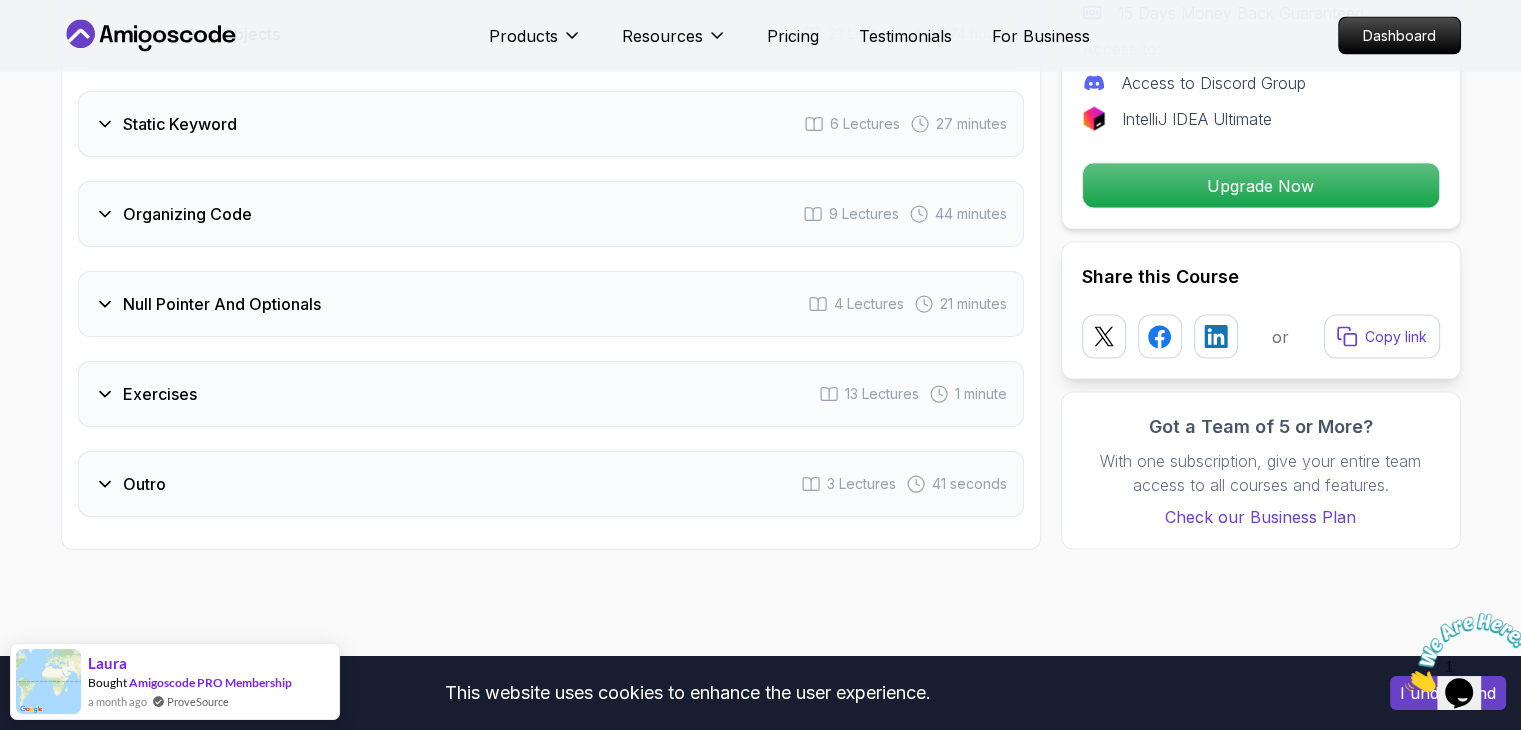 scroll, scrollTop: 3880, scrollLeft: 0, axis: vertical 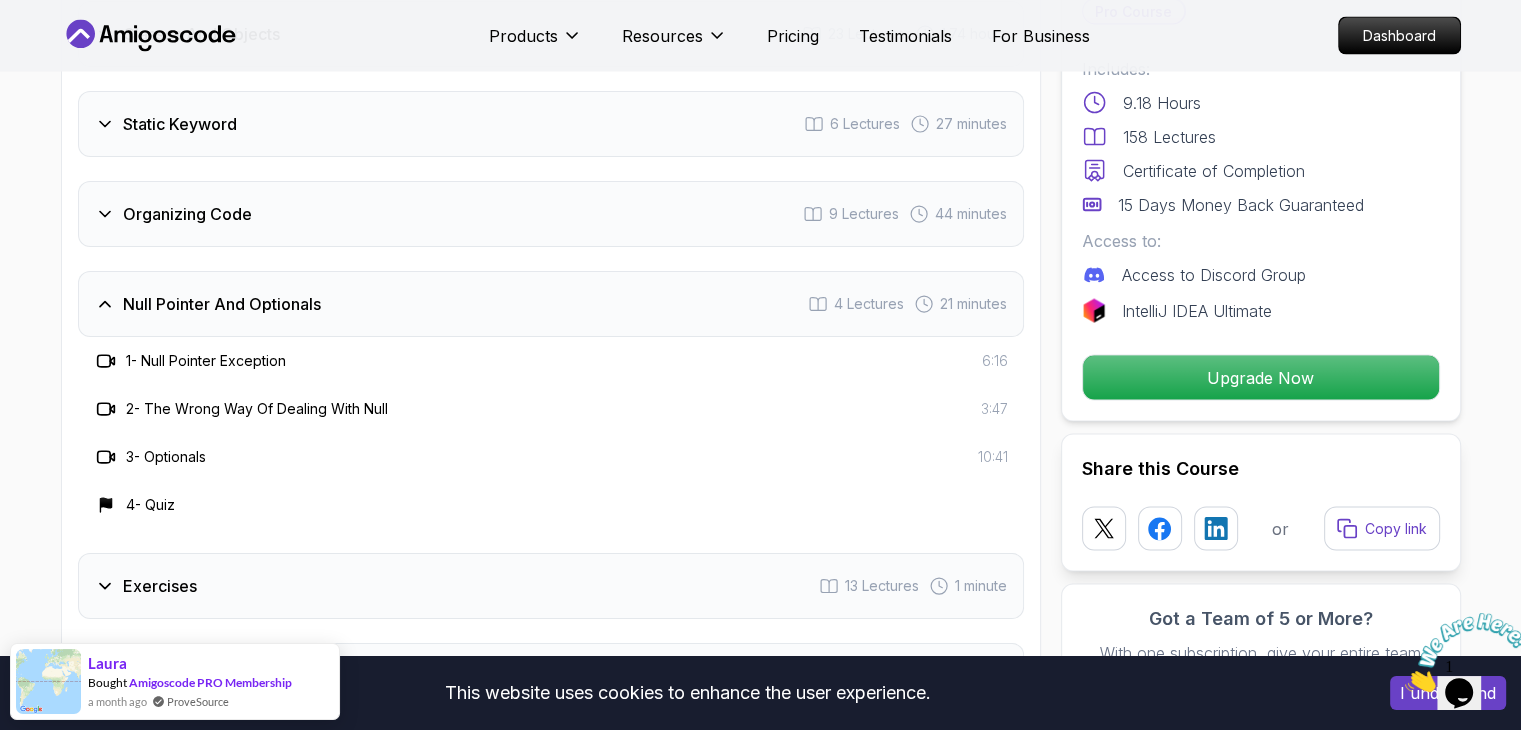 click on "Null Pointer And Optionals" at bounding box center [222, 304] 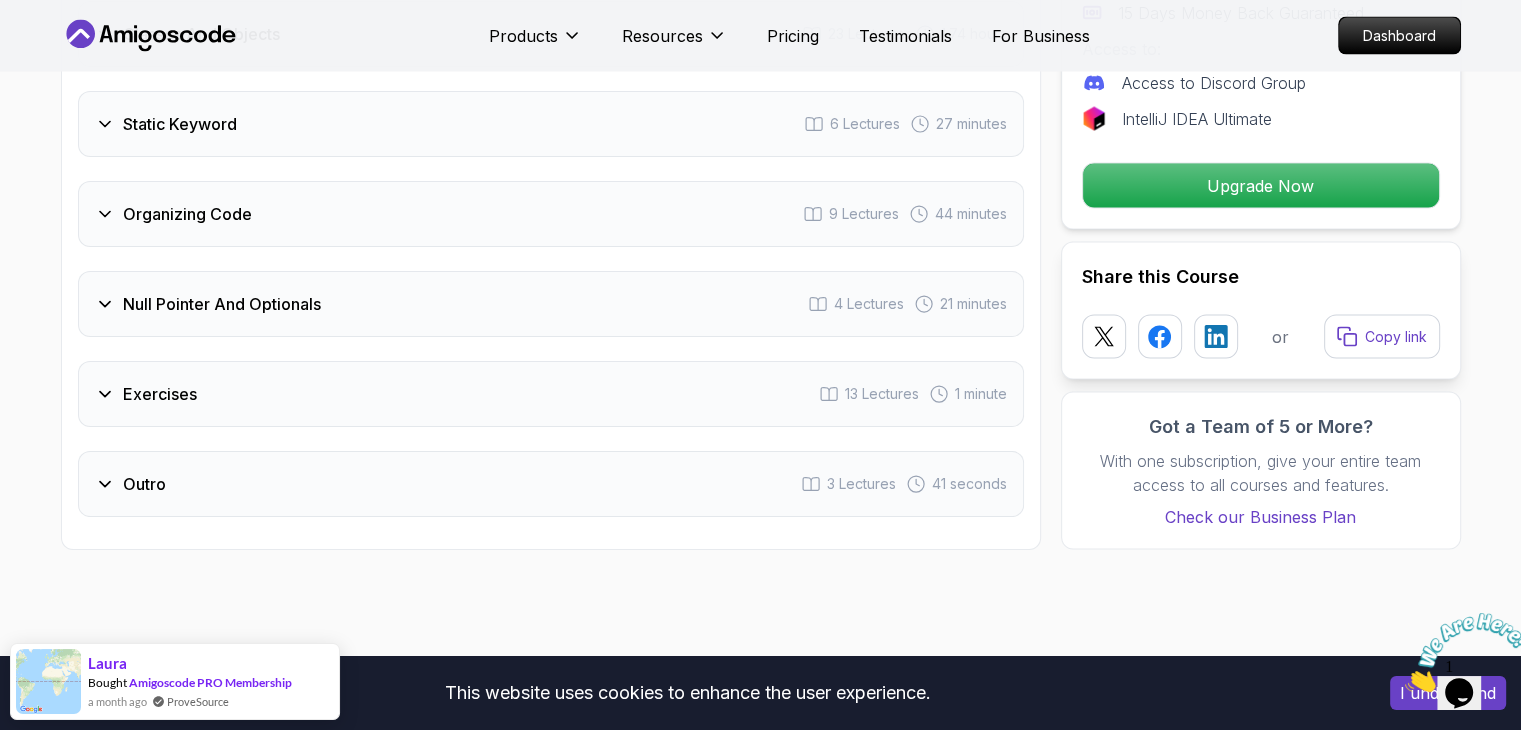 scroll, scrollTop: 3955, scrollLeft: 0, axis: vertical 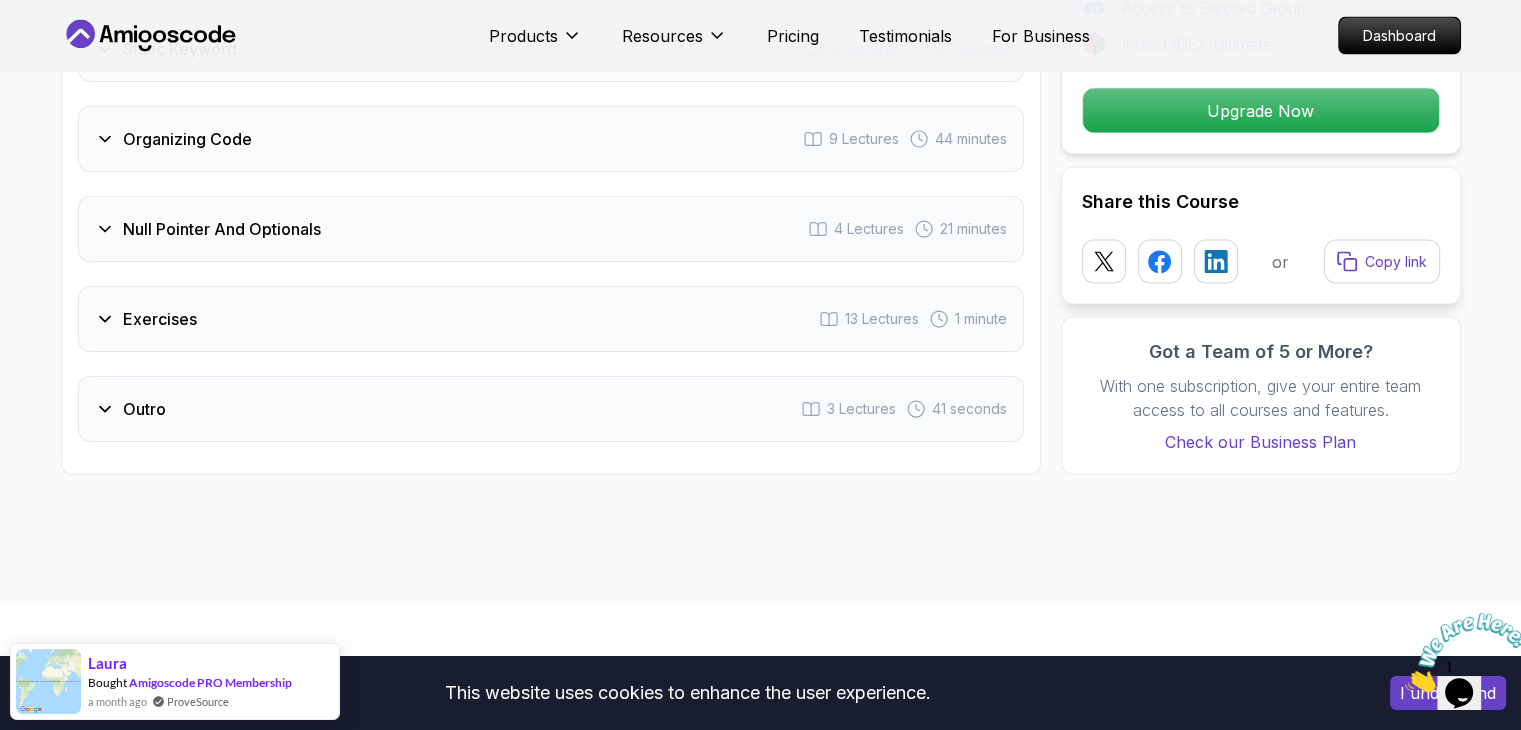 click on "Exercises 13   Lectures     1 minute" at bounding box center (551, 319) 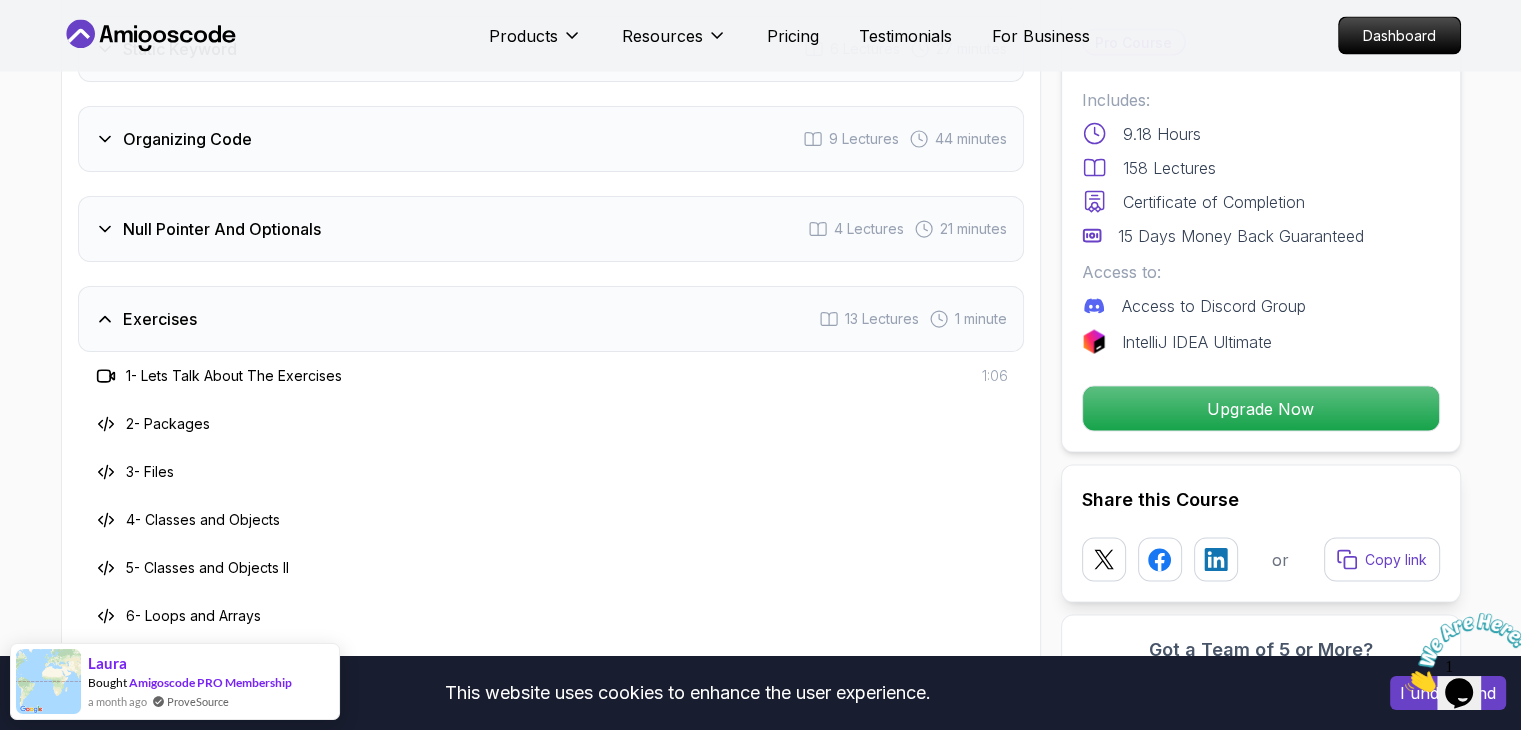 click on "Exercises 13   Lectures     1 minute" at bounding box center [551, 319] 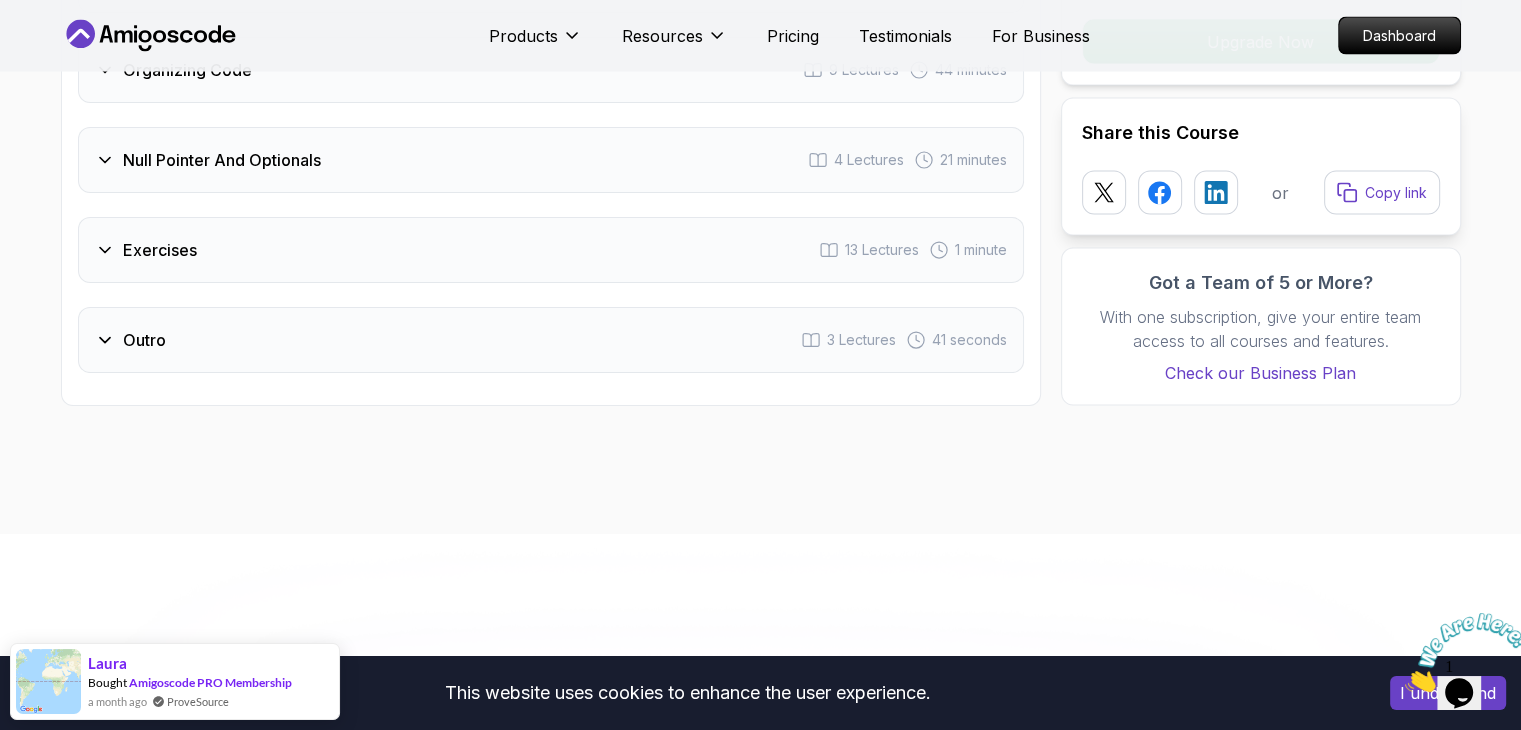 scroll, scrollTop: 4026, scrollLeft: 0, axis: vertical 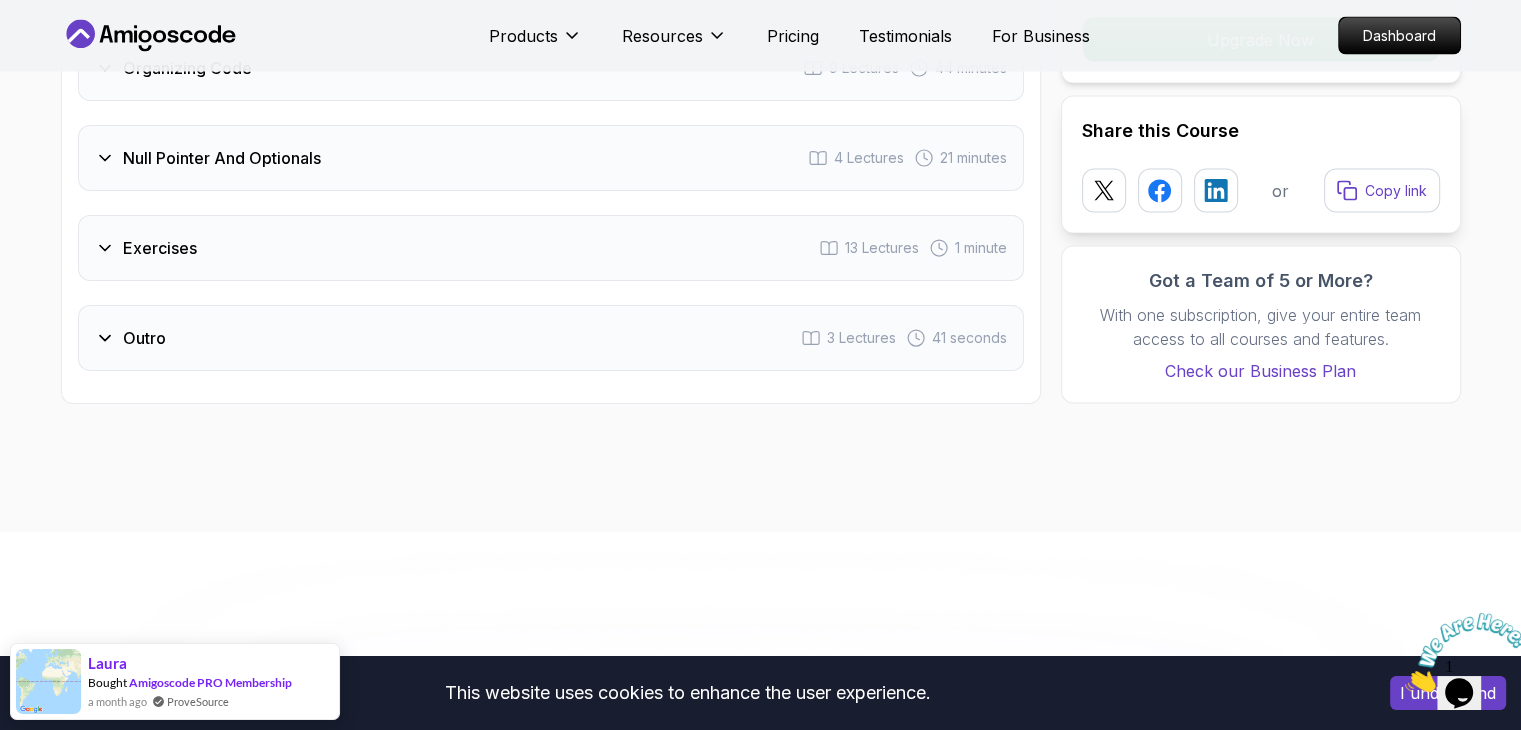 click on "Outro 3   Lectures     41 seconds" at bounding box center [551, 338] 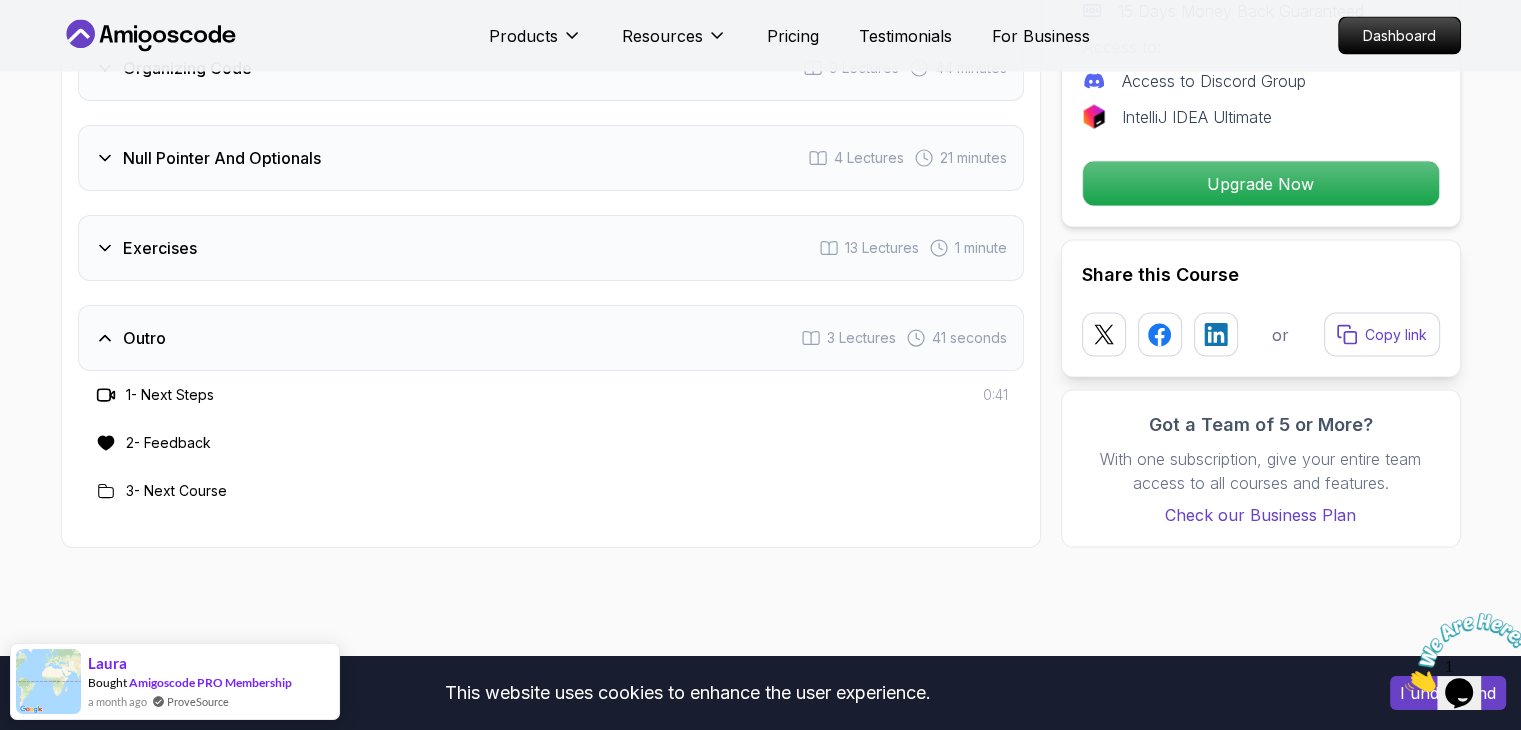 click on "Outro 3   Lectures     41 seconds" at bounding box center [551, 338] 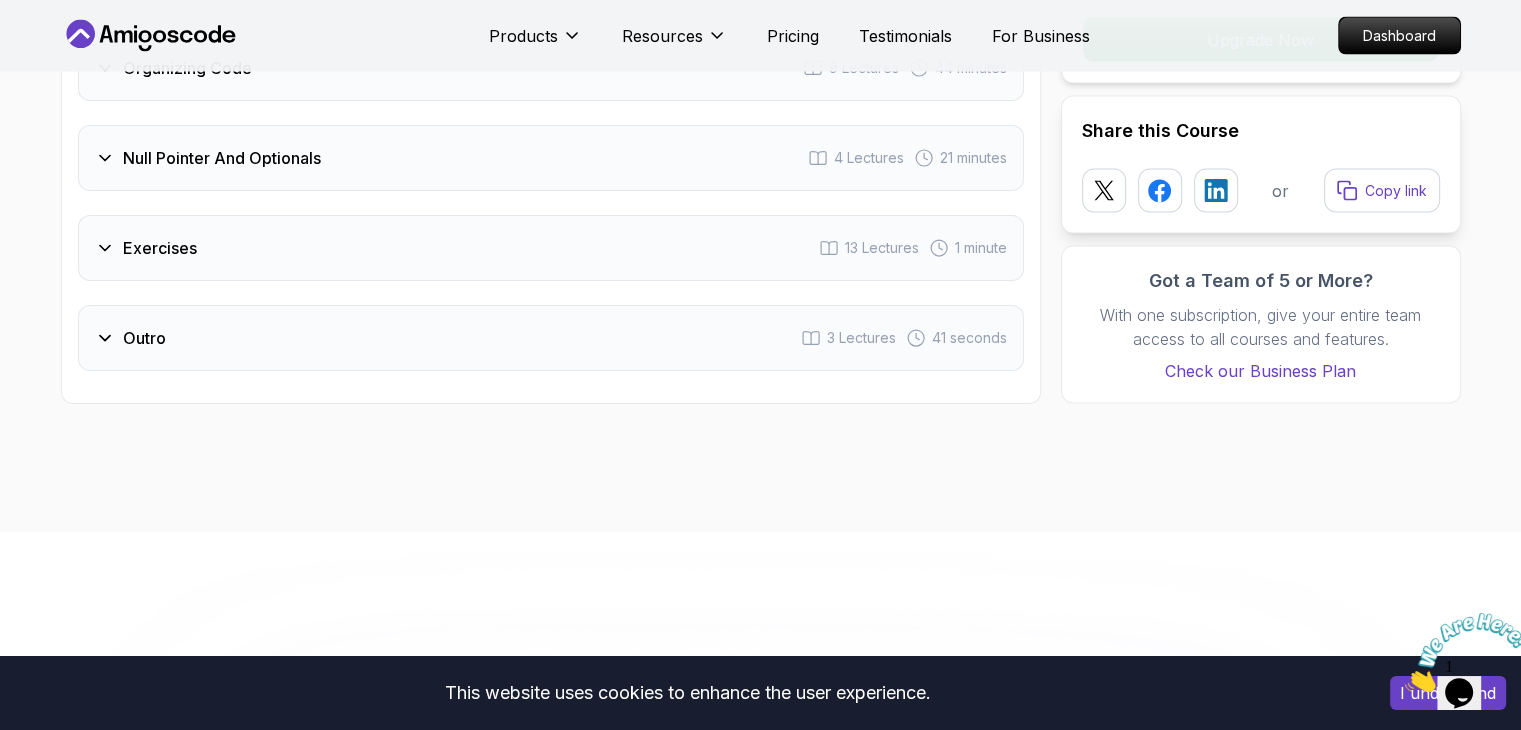 click on "Outro 3   Lectures     41 seconds" at bounding box center (551, 338) 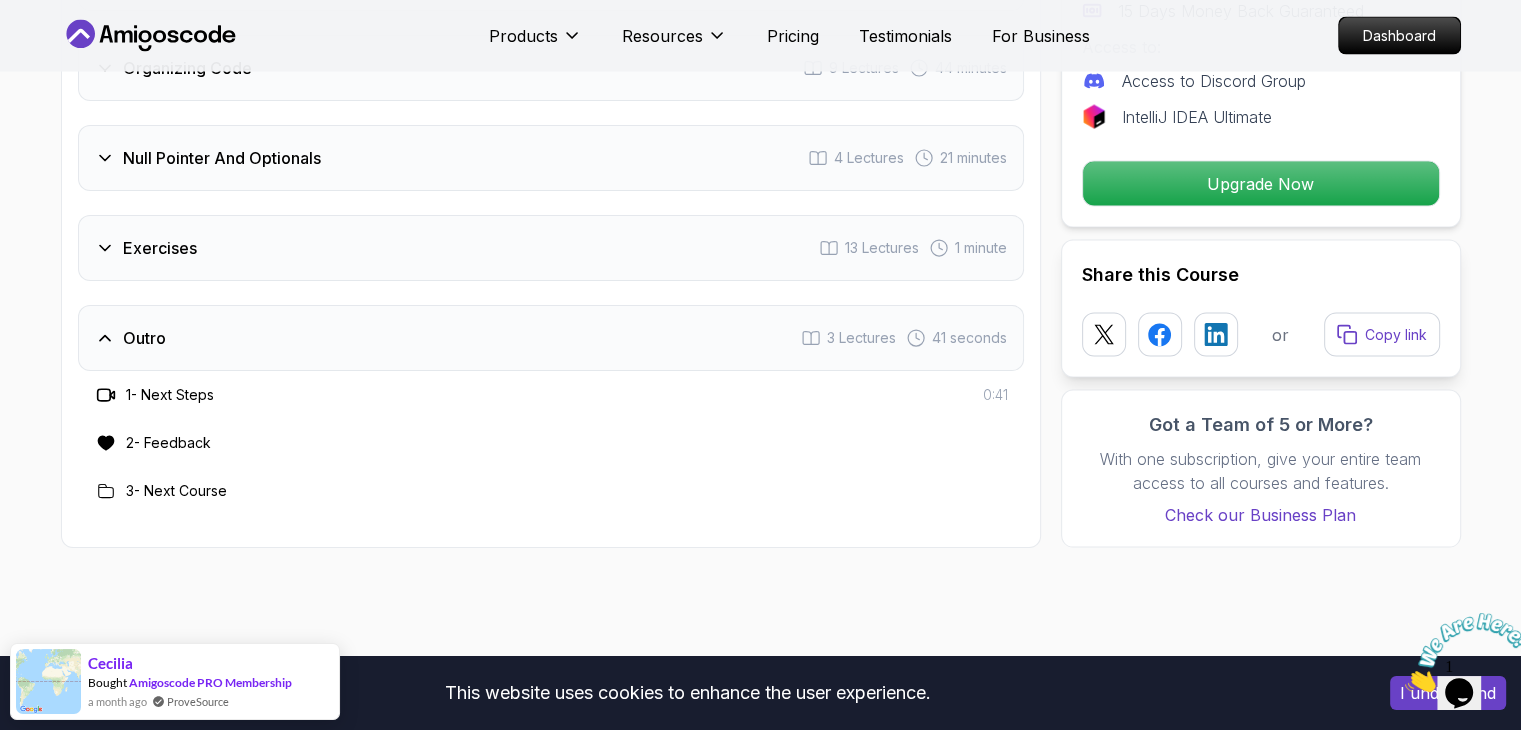 click on "3  -   Next Course" at bounding box center [176, 491] 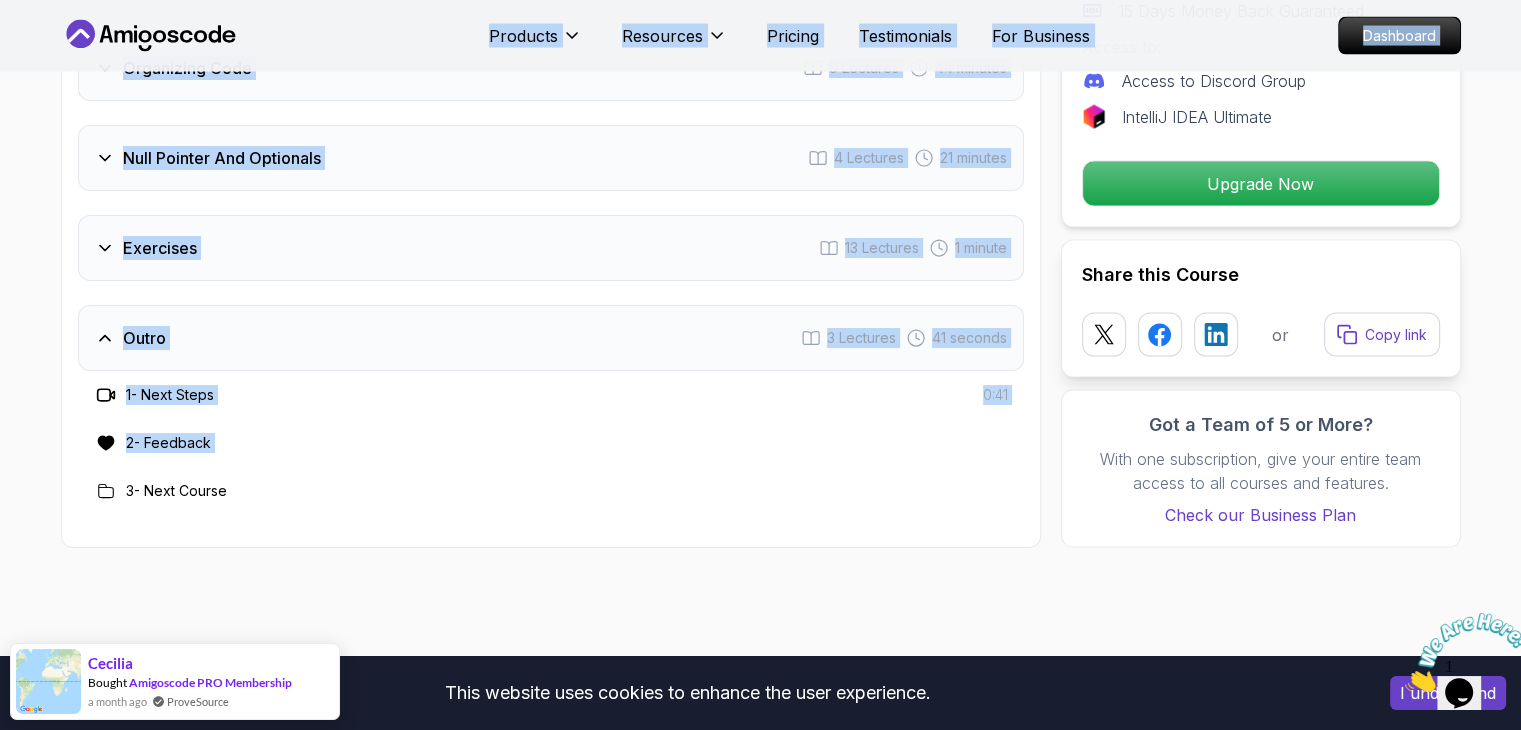 drag, startPoint x: 111, startPoint y: 481, endPoint x: 423, endPoint y: 46, distance: 535.3214 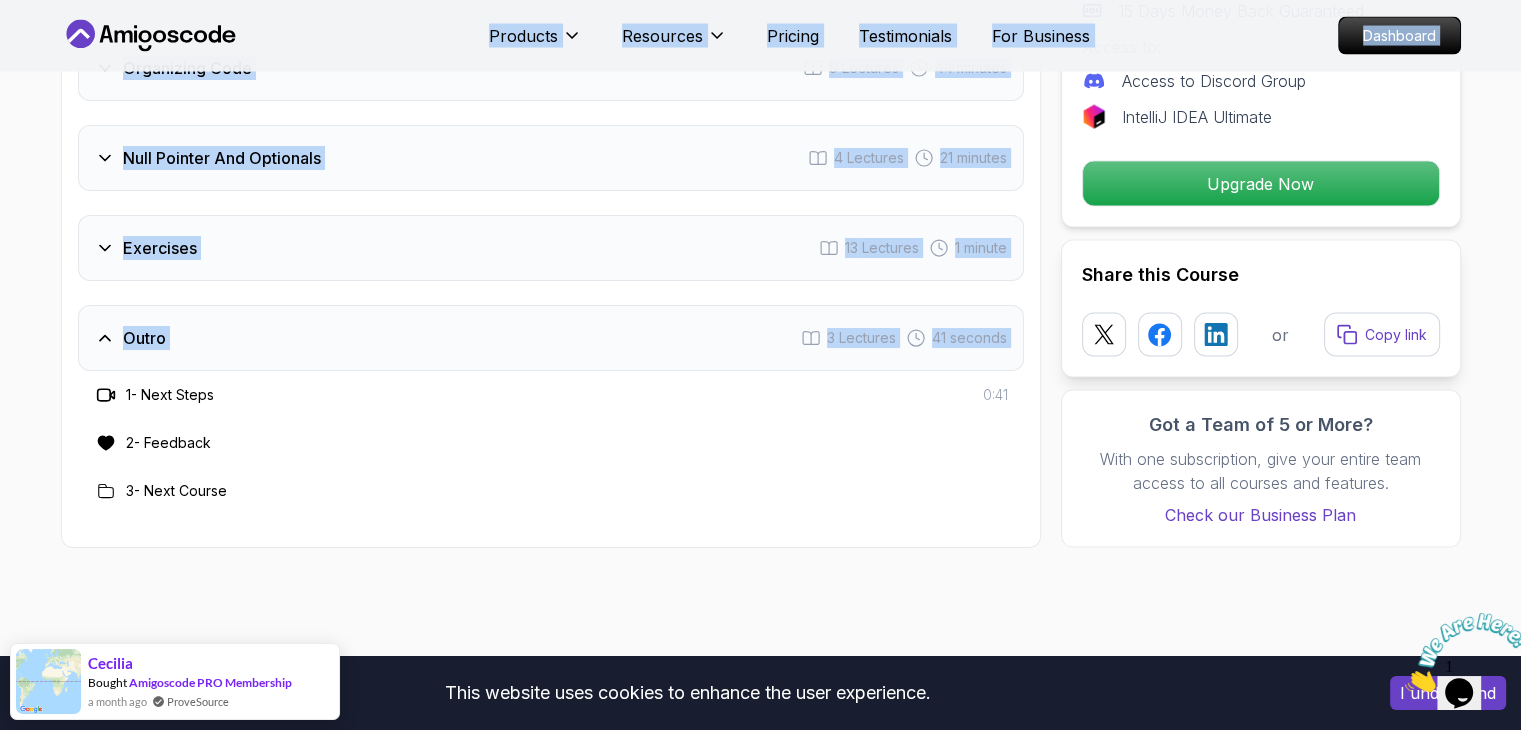 click on "Java for Developers Learn advanced Java concepts to build scalable and maintainable applications. Mama Samba Braima Djalo  /   Instructor Pro Course Includes: 9.18 Hours 158 Lectures Certificate of Completion 15 Days Money Back Guaranteed Access to: Access to Discord Group IntelliJ IDEA Ultimate Upgrade Now Share this Course or Copy link Got a Team of 5 or More? With one subscription, give your entire team access to all courses and features. Check our Business Plan Mama Samba Braima Djalo  /   Instructor What you will learn java intellij terminal bash Advanced Language Features - Understand access modifiers, the static keyword, and advanced method functionalities. Object-Oriented Programming - Dive into classes, objects, constructors, and concepts like `@Override` and `equals()`. Control Flow Mastery - Master loops, if-statements, and the new switch expression for cleaner, efficient code. Working with Files - Read, write, and manage files using modern Java techniques like try-with-resources.
var" at bounding box center [760, -1639] 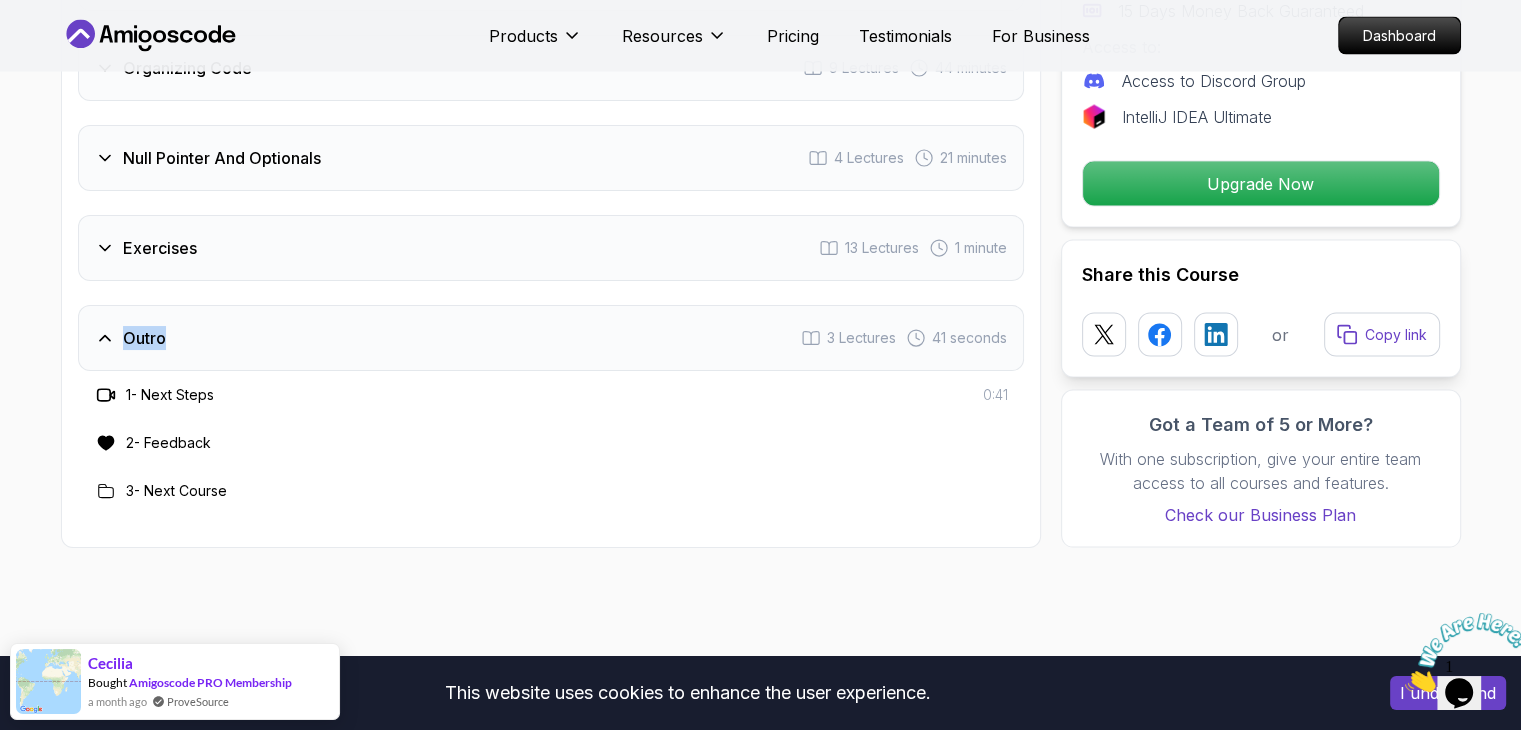 click on "Java for Developers Learn advanced Java concepts to build scalable and maintainable applications. Mama Samba Braima Djalo  /   Instructor Pro Course Includes: 9.18 Hours 158 Lectures Certificate of Completion 15 Days Money Back Guaranteed Access to: Access to Discord Group IntelliJ IDEA Ultimate Upgrade Now Share this Course or Copy link Got a Team of 5 or More? With one subscription, give your entire team access to all courses and features. Check our Business Plan Mama Samba Braima Djalo  /   Instructor What you will learn java intellij terminal bash Advanced Language Features - Understand access modifiers, the static keyword, and advanced method functionalities. Object-Oriented Programming - Dive into classes, objects, constructors, and concepts like `@Override` and `equals()`. Control Flow Mastery - Master loops, if-statements, and the new switch expression for cleaner, efficient code. Working with Files - Read, write, and manage files using modern Java techniques like try-with-resources.
var" at bounding box center (760, -1639) 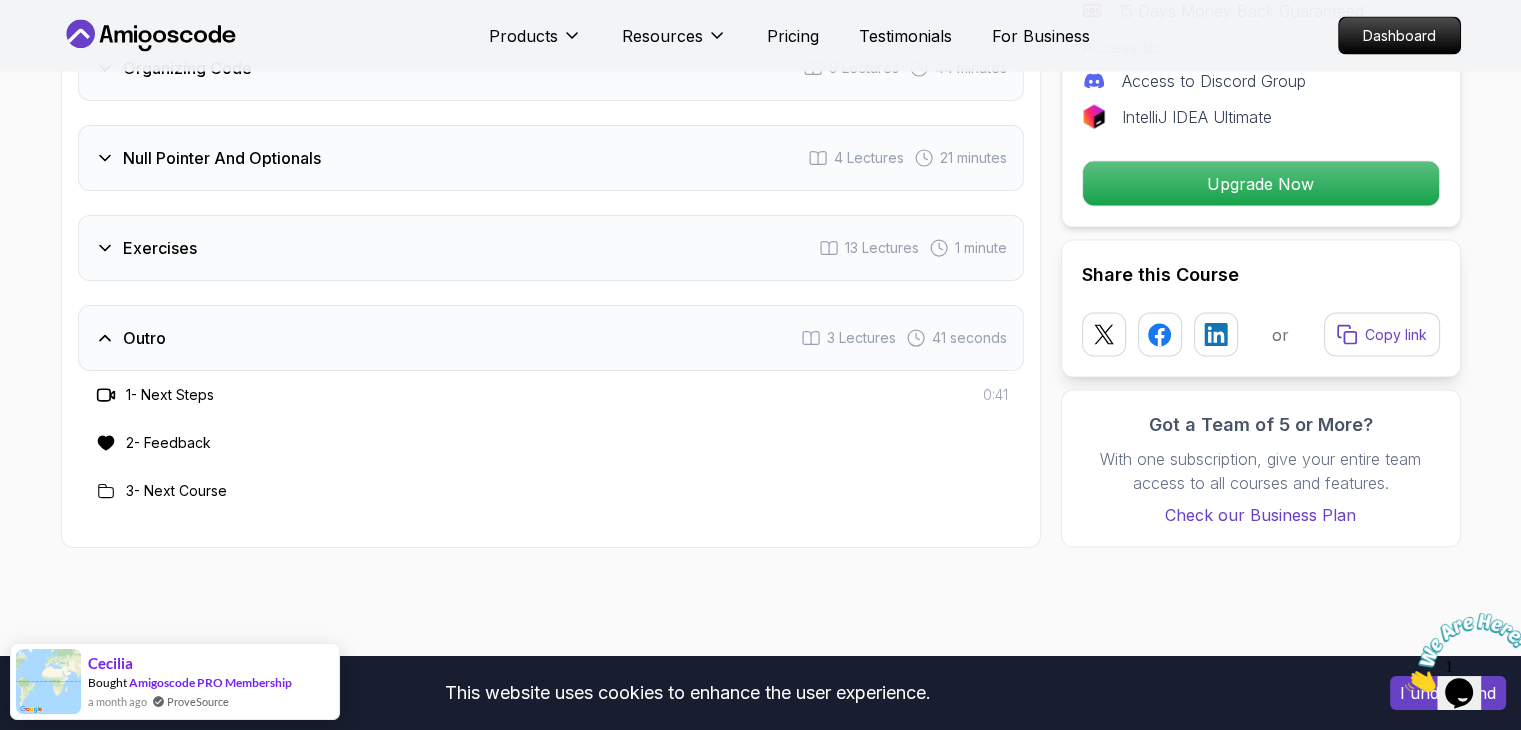 click on "Course Curriculum 19   Sections 158  Lectures   9.18 hours   of content Intro 2   Lectures     2 minutes   Loops 7   Lectures     19 minutes   If Statements 12   Lectures     33 minutes   Packages 8   Lectures     22 minutes   Access Modifiers 8   Lectures     29 minutes   Methods 8   Lectures     24 minutes   Beyond The Basics 13   Lectures     1.02 hours   Strings 8   Lectures     32 minutes   Dates 6   Lectures     20 minutes   Big Decimal 4   Lectures     9 minutes   Taking User Input 4   Lectures     9 minutes   Exception Handling 15   Lectures     1.17 hours   Working With Files 5   Lectures     23 minutes   Classes And Objects 23   Lectures     1.74 hours   Static Keyword 6   Lectures     27 minutes   Organizing Code 9   Lectures     44 minutes   Null Pointer And Optionals 4   Lectures     21 minutes   Exercises 13   Lectures     1 minute   Outro 3   Lectures     41 seconds     1  -   Next Steps  0:41   2  -   Feedback    3  -   Next Course" at bounding box center [551, -452] 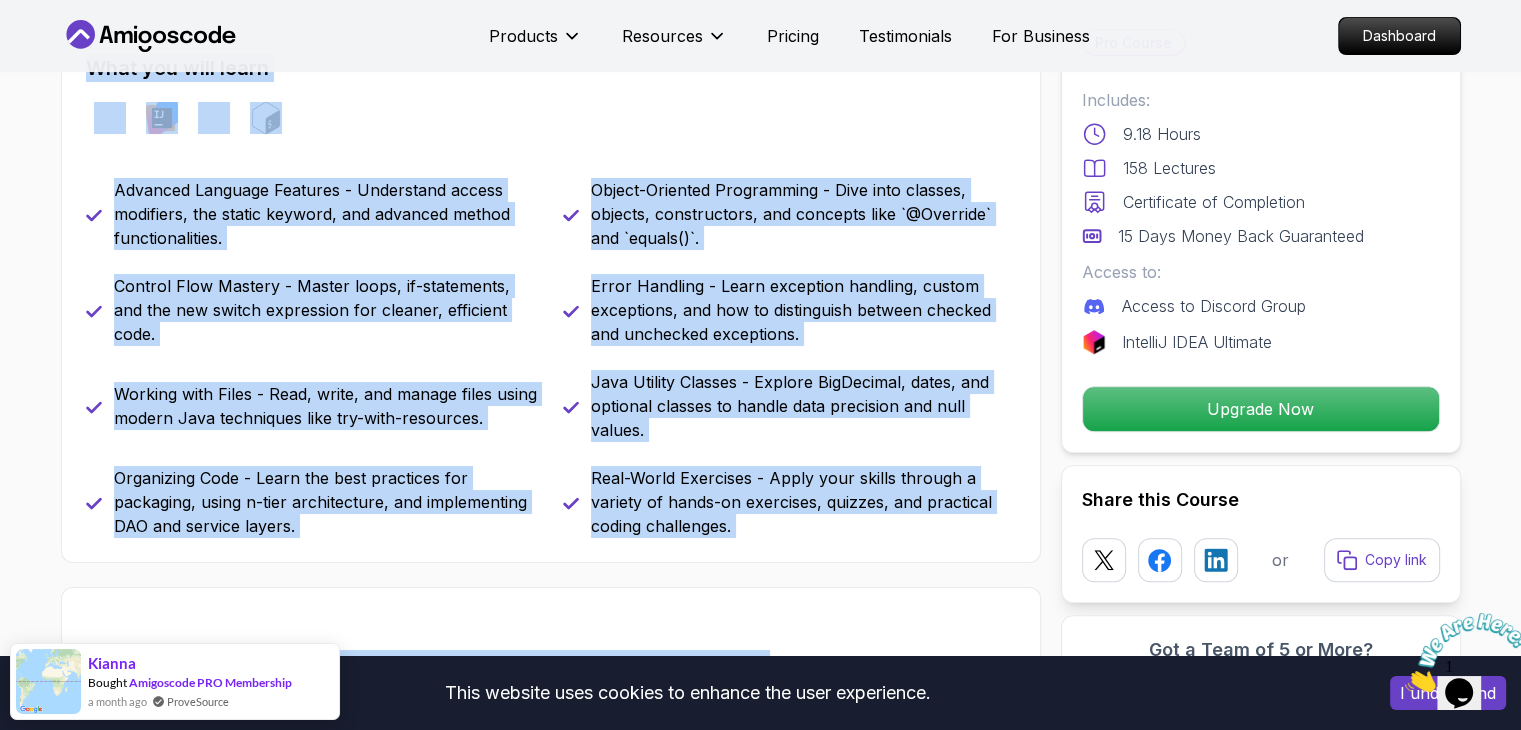 scroll, scrollTop: 0, scrollLeft: 0, axis: both 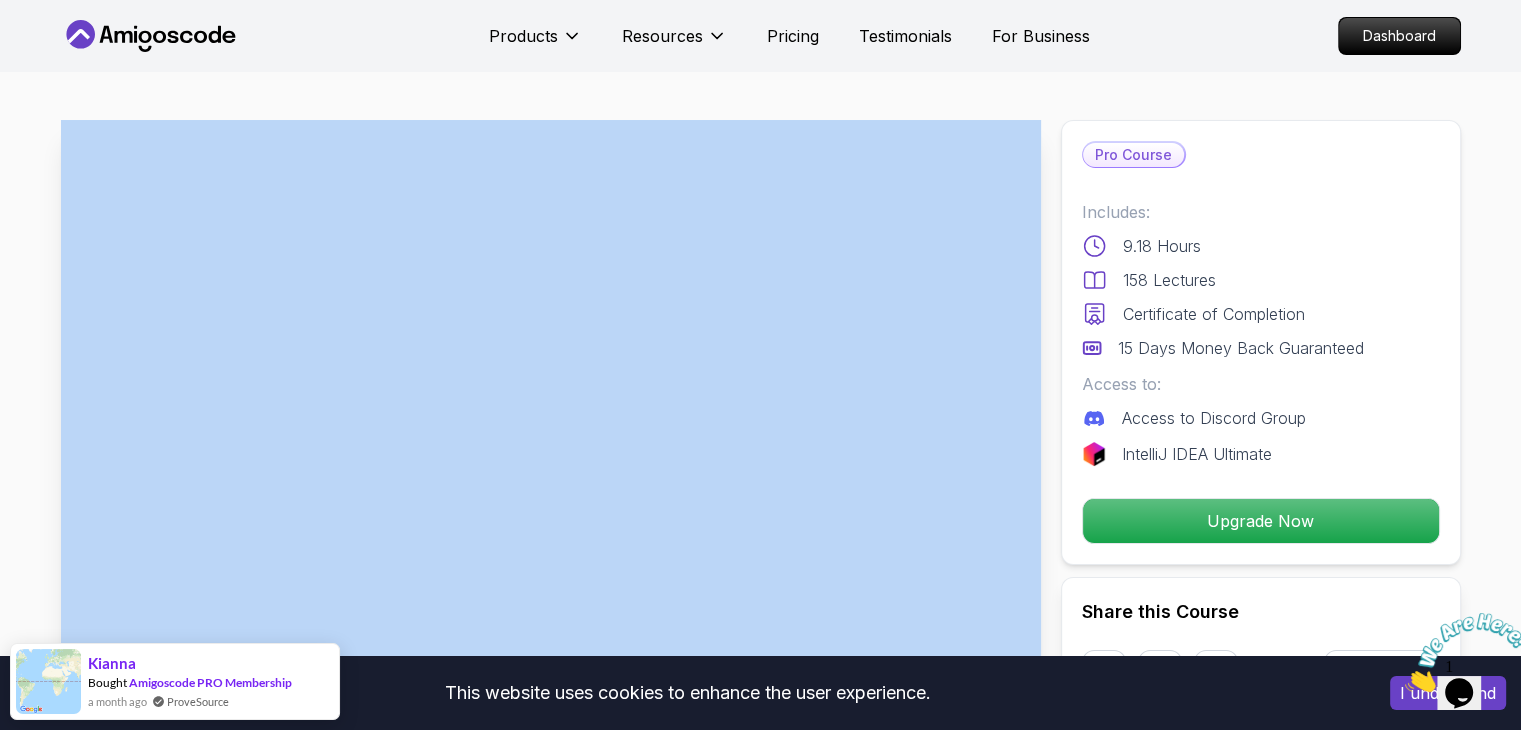 drag, startPoint x: 268, startPoint y: 451, endPoint x: 226, endPoint y: 377, distance: 85.08819 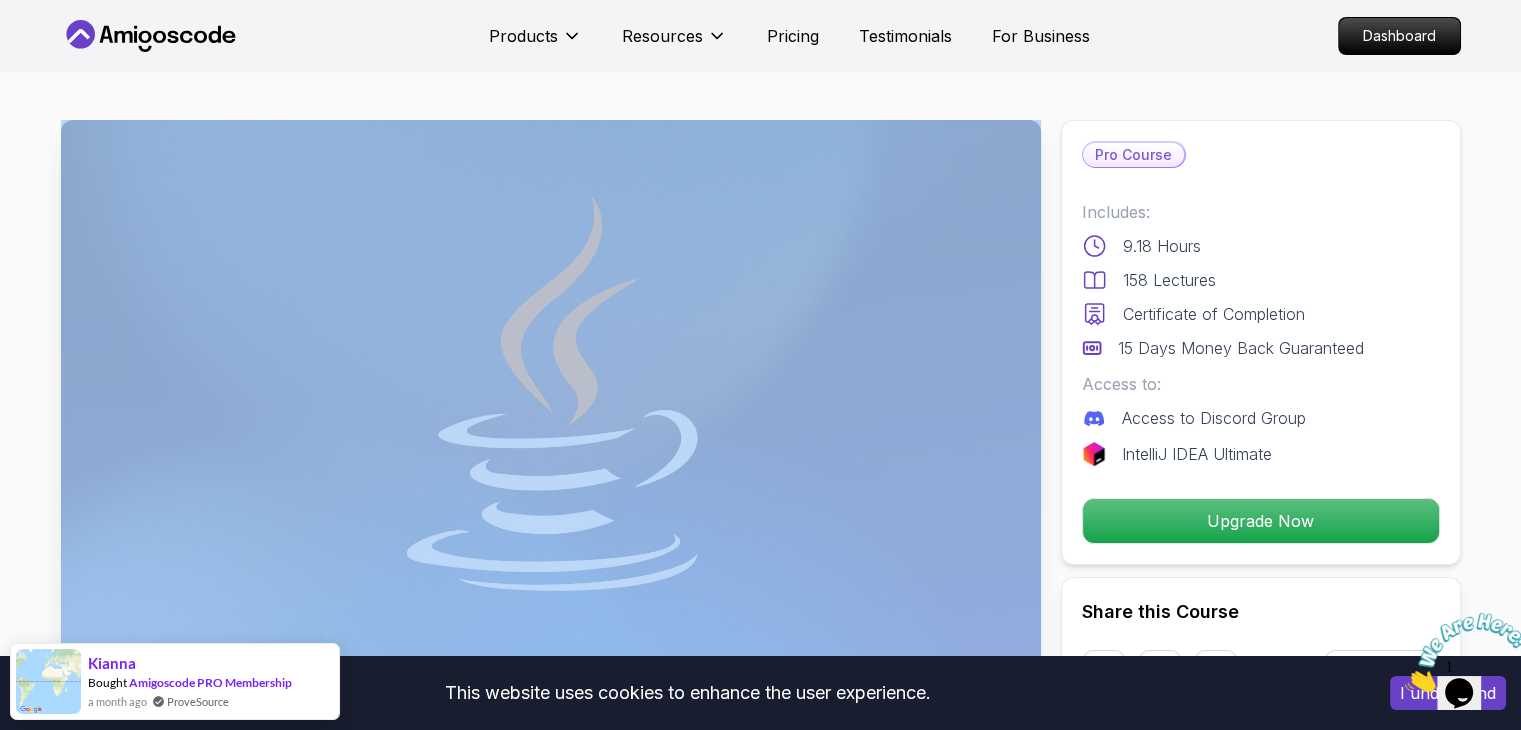 click on "Java for Developers Learn advanced Java concepts to build scalable and maintainable applications. Mama Samba Braima Djalo  /   Instructor Pro Course Includes: 9.18 Hours 158 Lectures Certificate of Completion 15 Days Money Back Guaranteed Access to: Access to Discord Group IntelliJ IDEA Ultimate Upgrade Now Share this Course or Copy link Got a Team of 5 or More? With one subscription, give your entire team access to all courses and features. Check our Business Plan Mama Samba Braima Djalo  /   Instructor What you will learn java intellij terminal bash Advanced Language Features - Understand access modifiers, the static keyword, and advanced method functionalities. Object-Oriented Programming - Dive into classes, objects, constructors, and concepts like `@Override` and `equals()`. Control Flow Mastery - Master loops, if-statements, and the new switch expression for cleaner, efficient code. Working with Files - Read, write, and manage files using modern Java techniques like try-with-resources.
var" at bounding box center [551, 2347] 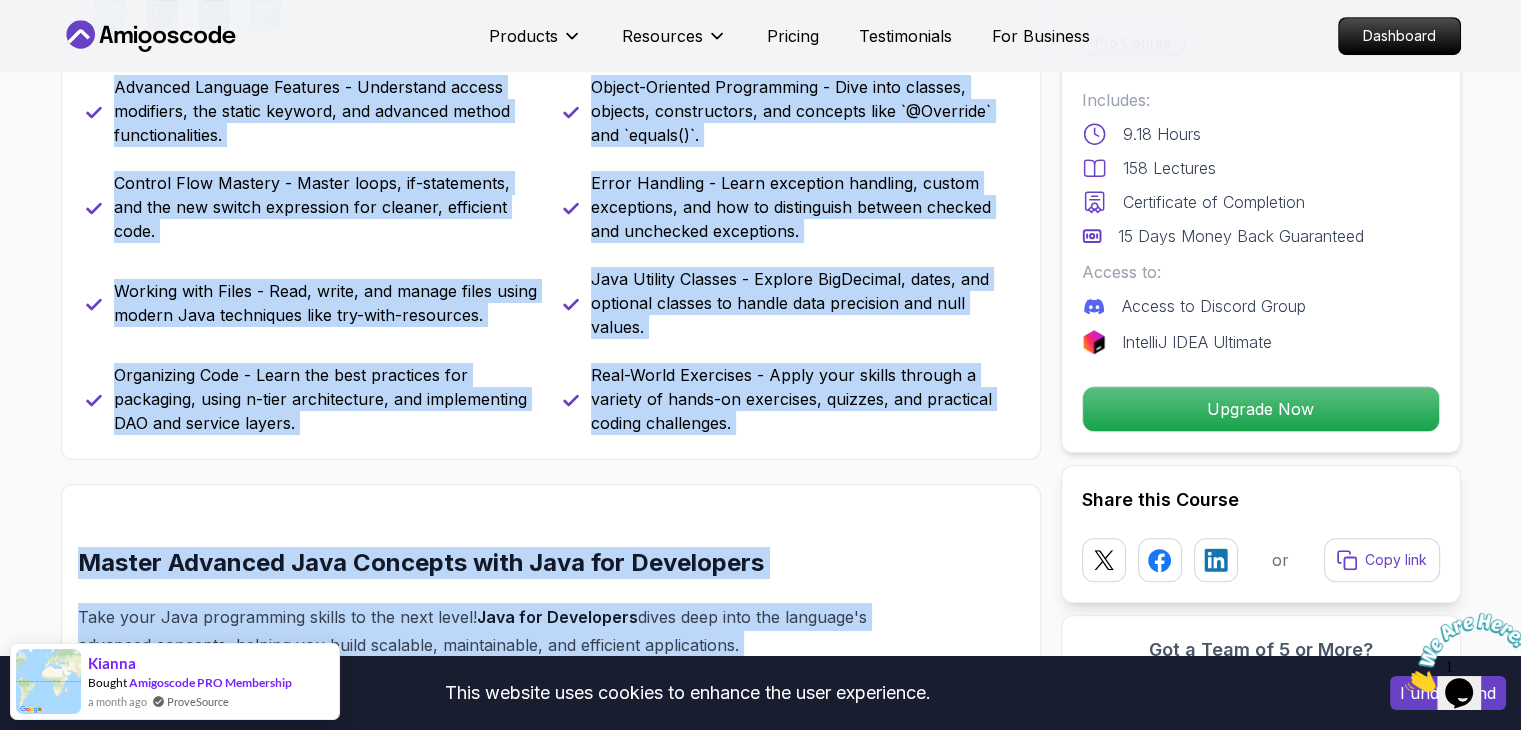 scroll, scrollTop: 952, scrollLeft: 0, axis: vertical 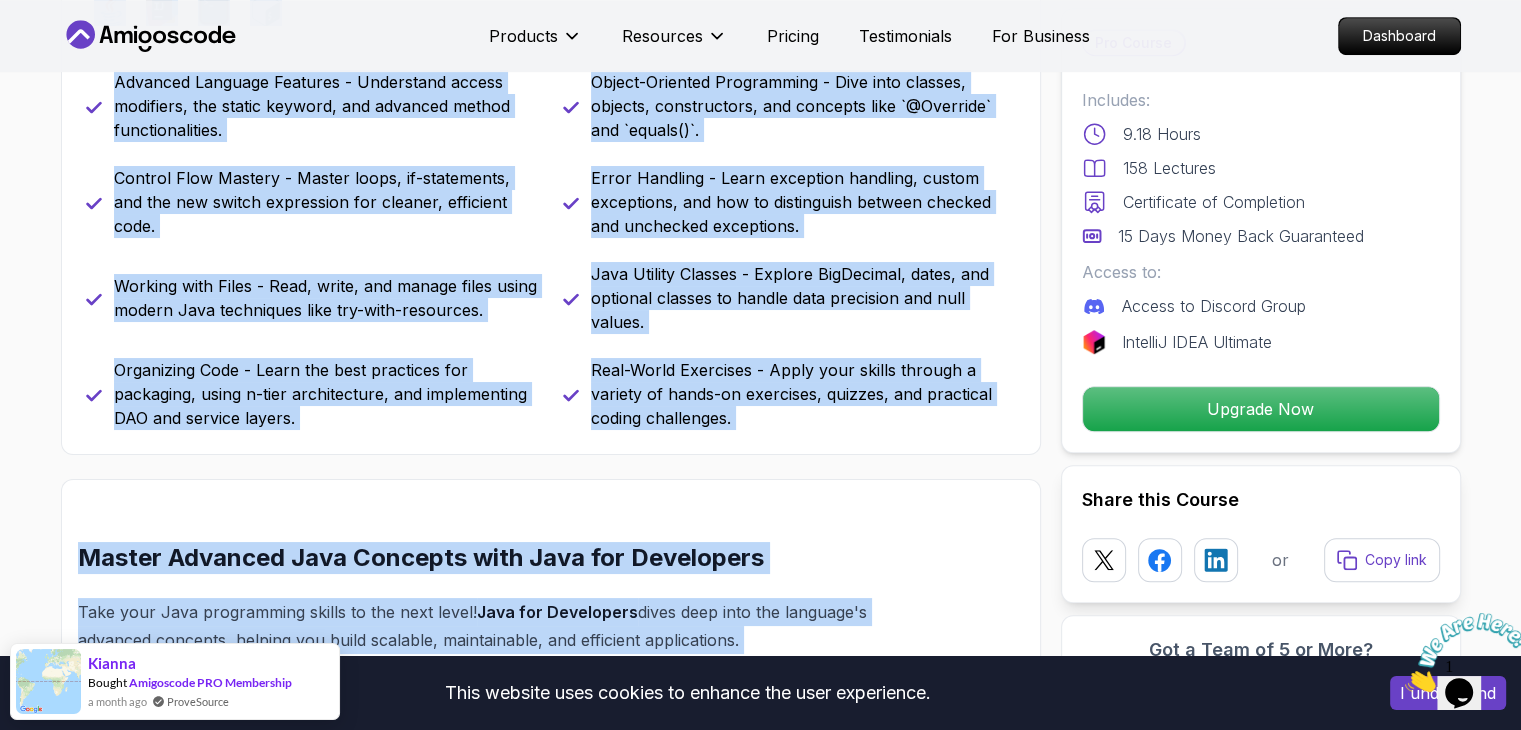 click on "Java for Developers Learn advanced Java concepts to build scalable and maintainable applications. Mama Samba Braima Djalo  /   Instructor Pro Course Includes: 9.18 Hours 158 Lectures Certificate of Completion 15 Days Money Back Guaranteed Access to: Access to Discord Group IntelliJ IDEA Ultimate Upgrade Now Share this Course or Copy link Got a Team of 5 or More? With one subscription, give your entire team access to all courses and features. Check our Business Plan Mama Samba Braima Djalo  /   Instructor What you will learn java intellij terminal bash Advanced Language Features - Understand access modifiers, the static keyword, and advanced method functionalities. Object-Oriented Programming - Dive into classes, objects, constructors, and concepts like `@Override` and `equals()`. Control Flow Mastery - Master loops, if-statements, and the new switch expression for cleaner, efficient code. Working with Files - Read, write, and manage files using modern Java techniques like try-with-resources.
var" at bounding box center (760, 1435) 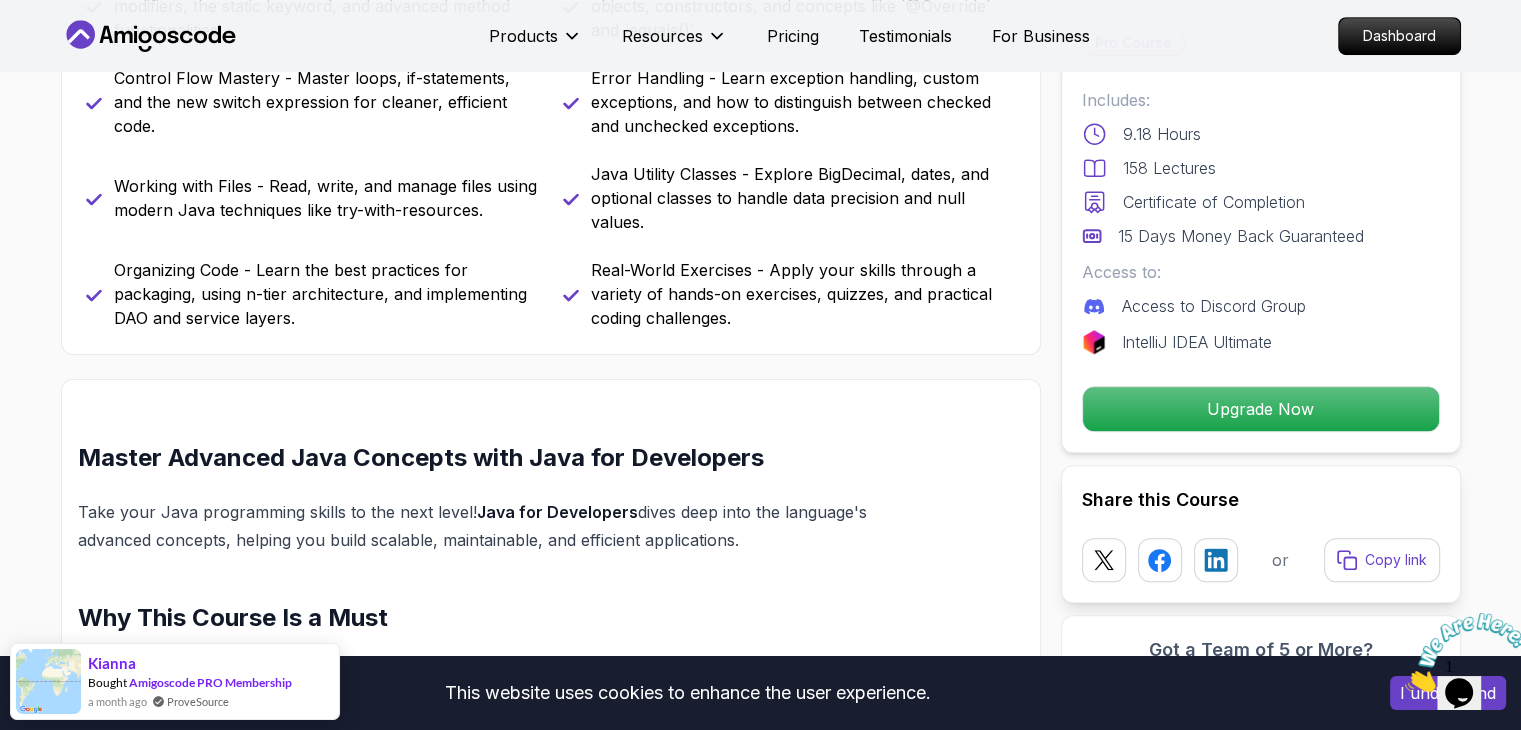scroll, scrollTop: 1068, scrollLeft: 0, axis: vertical 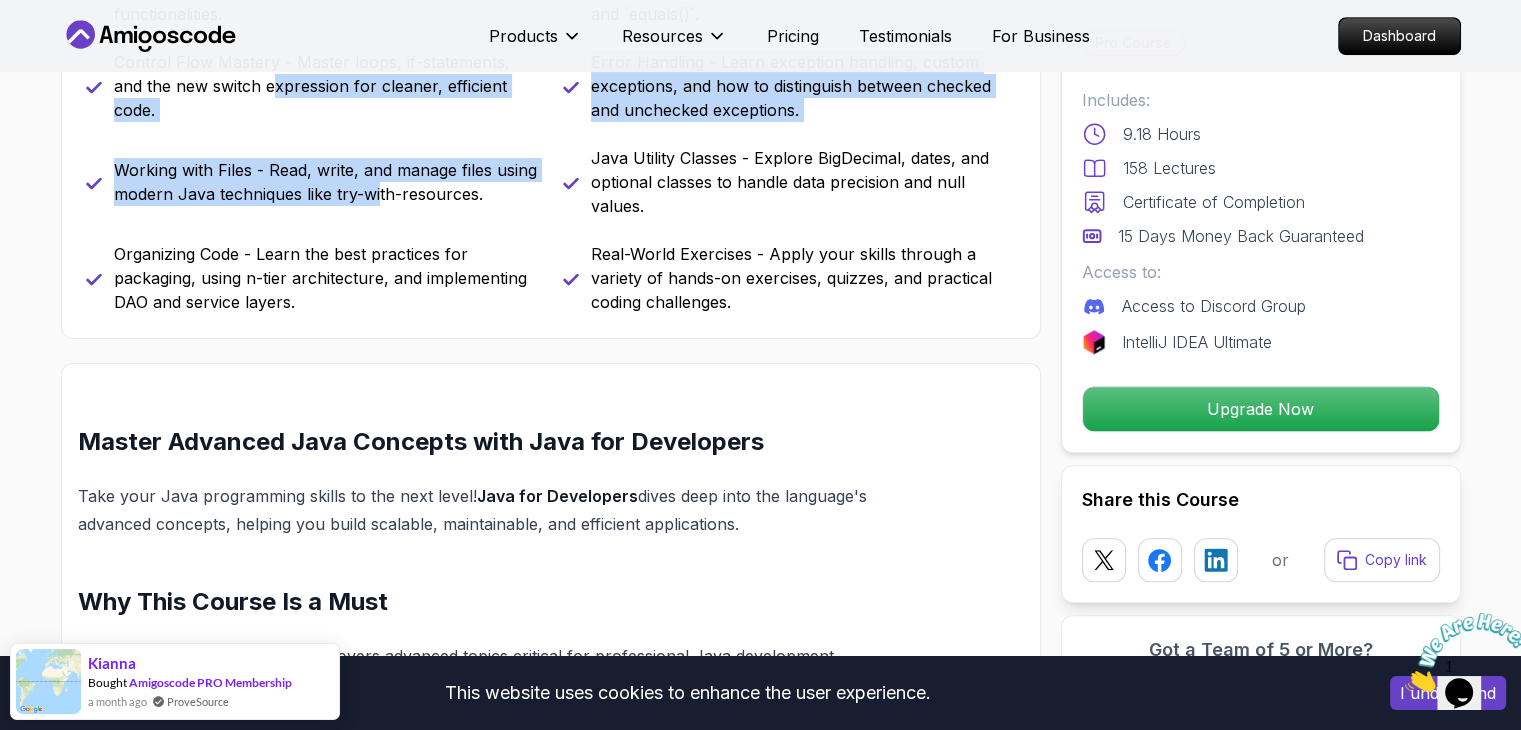 drag, startPoint x: 380, startPoint y: 185, endPoint x: 243, endPoint y: 112, distance: 155.2353 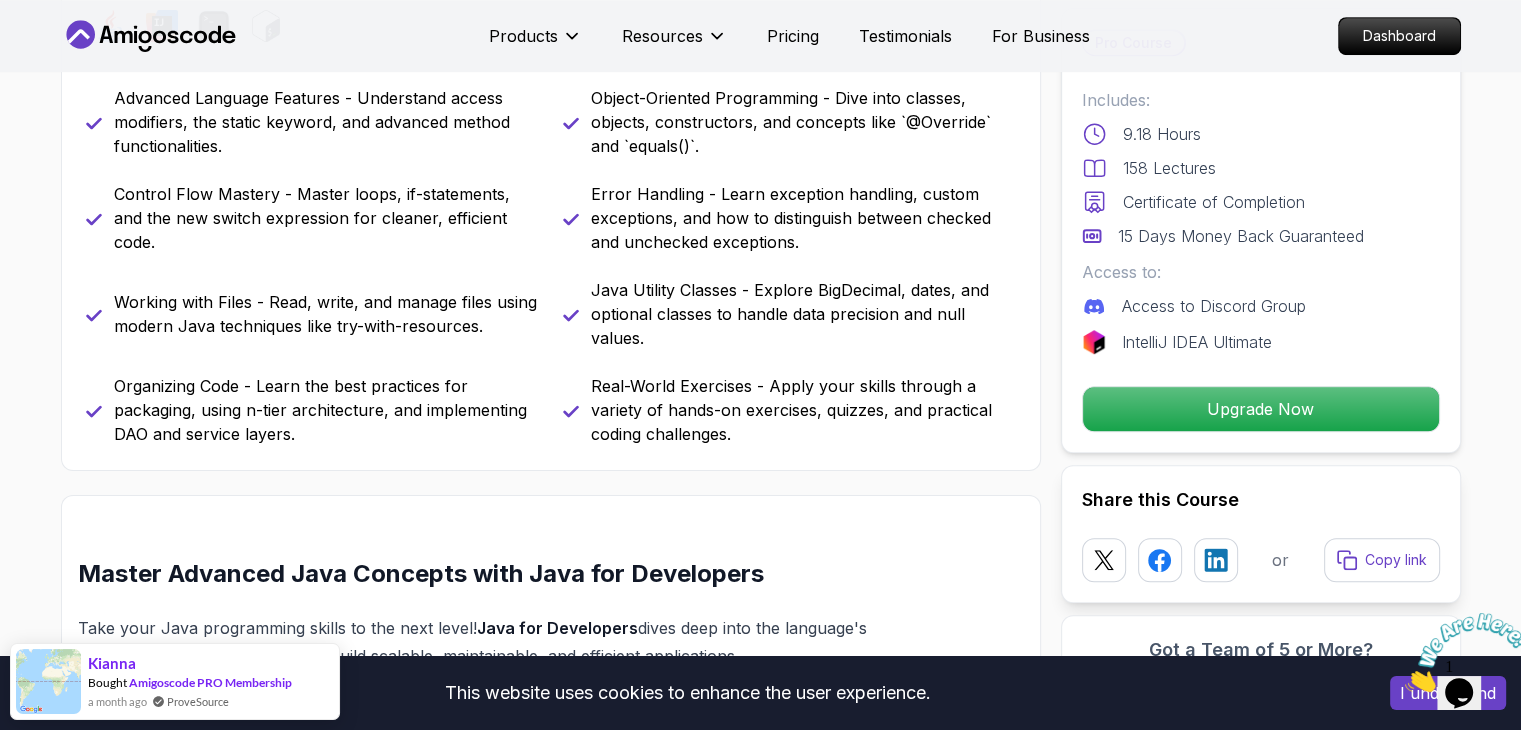 scroll, scrollTop: 964, scrollLeft: 0, axis: vertical 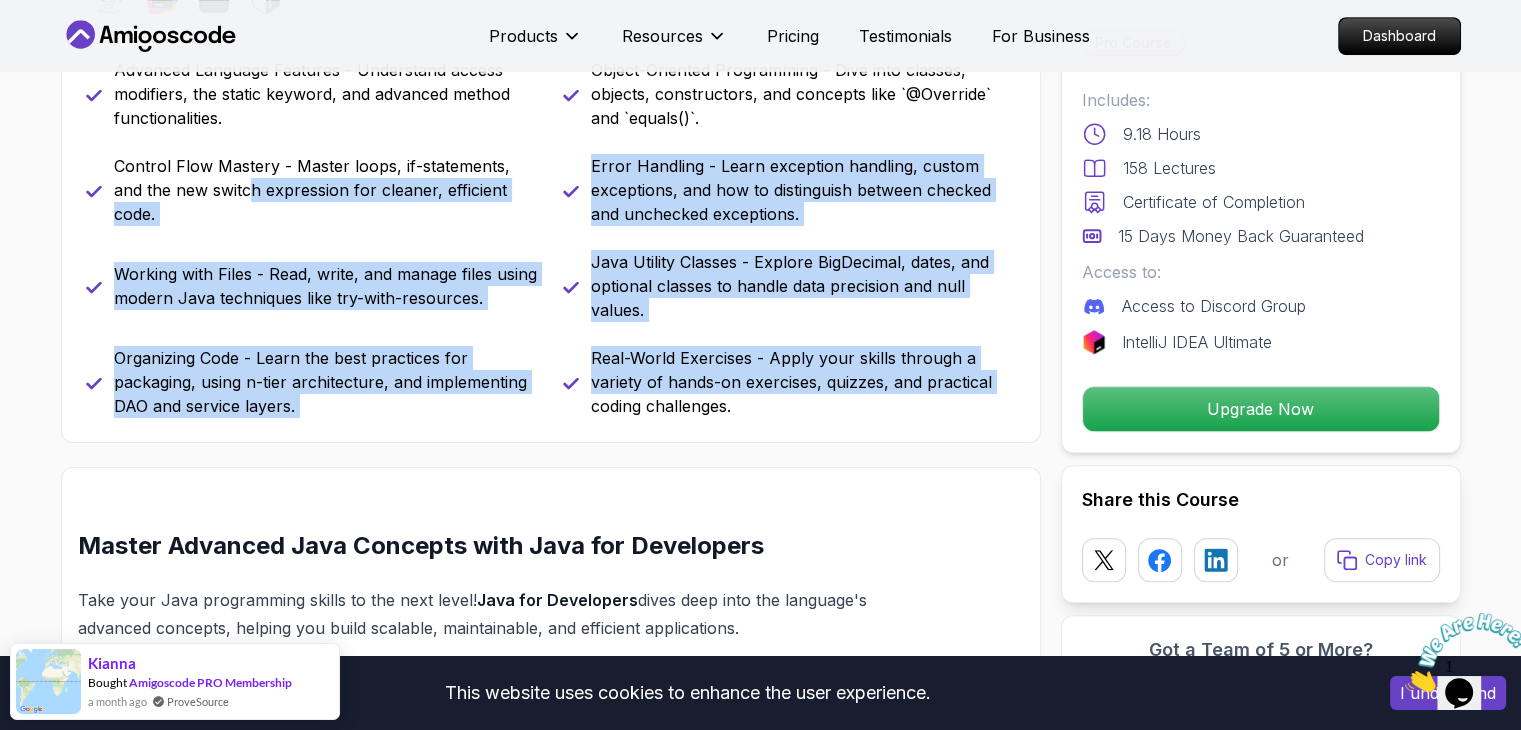 drag, startPoint x: 592, startPoint y: 409, endPoint x: 214, endPoint y: 233, distance: 416.96524 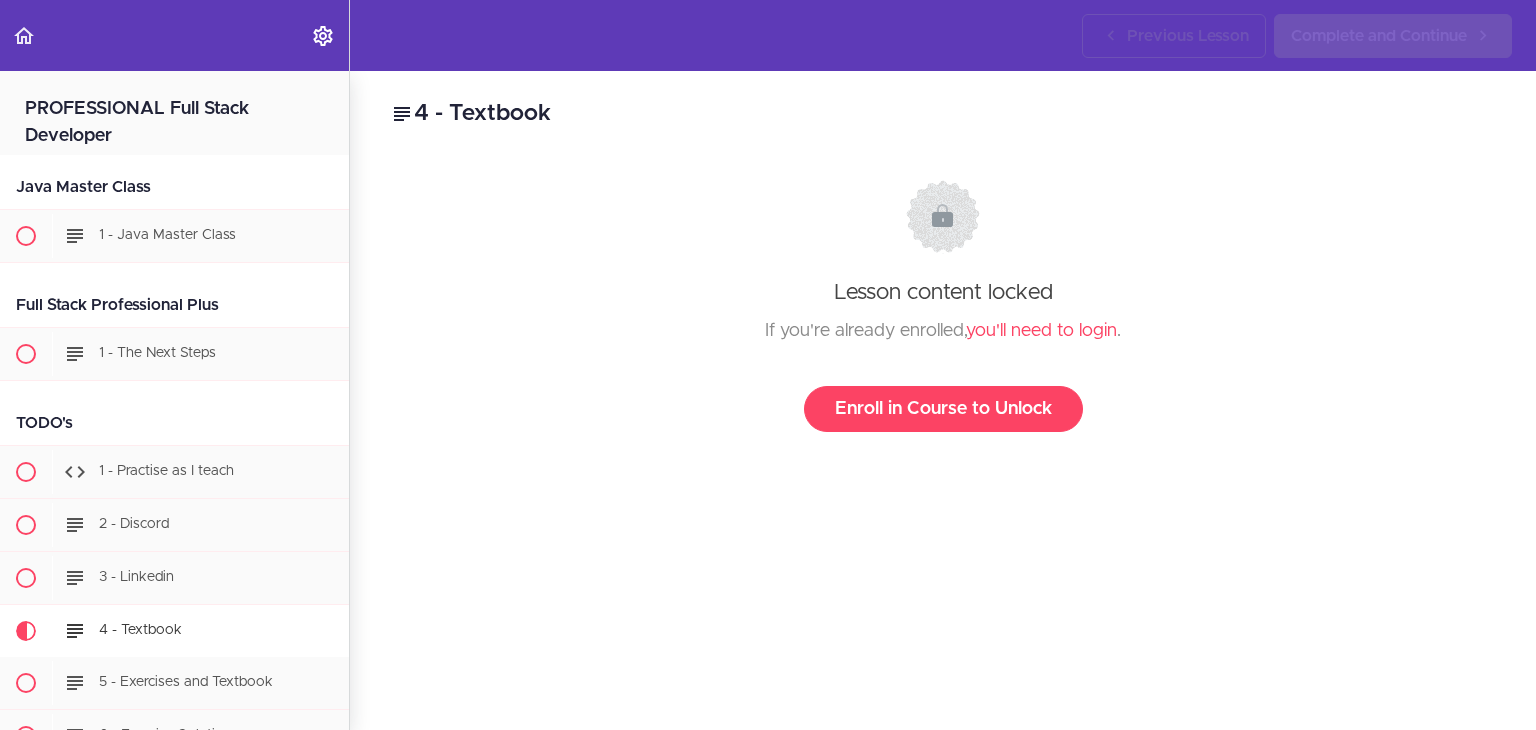 scroll, scrollTop: 0, scrollLeft: 0, axis: both 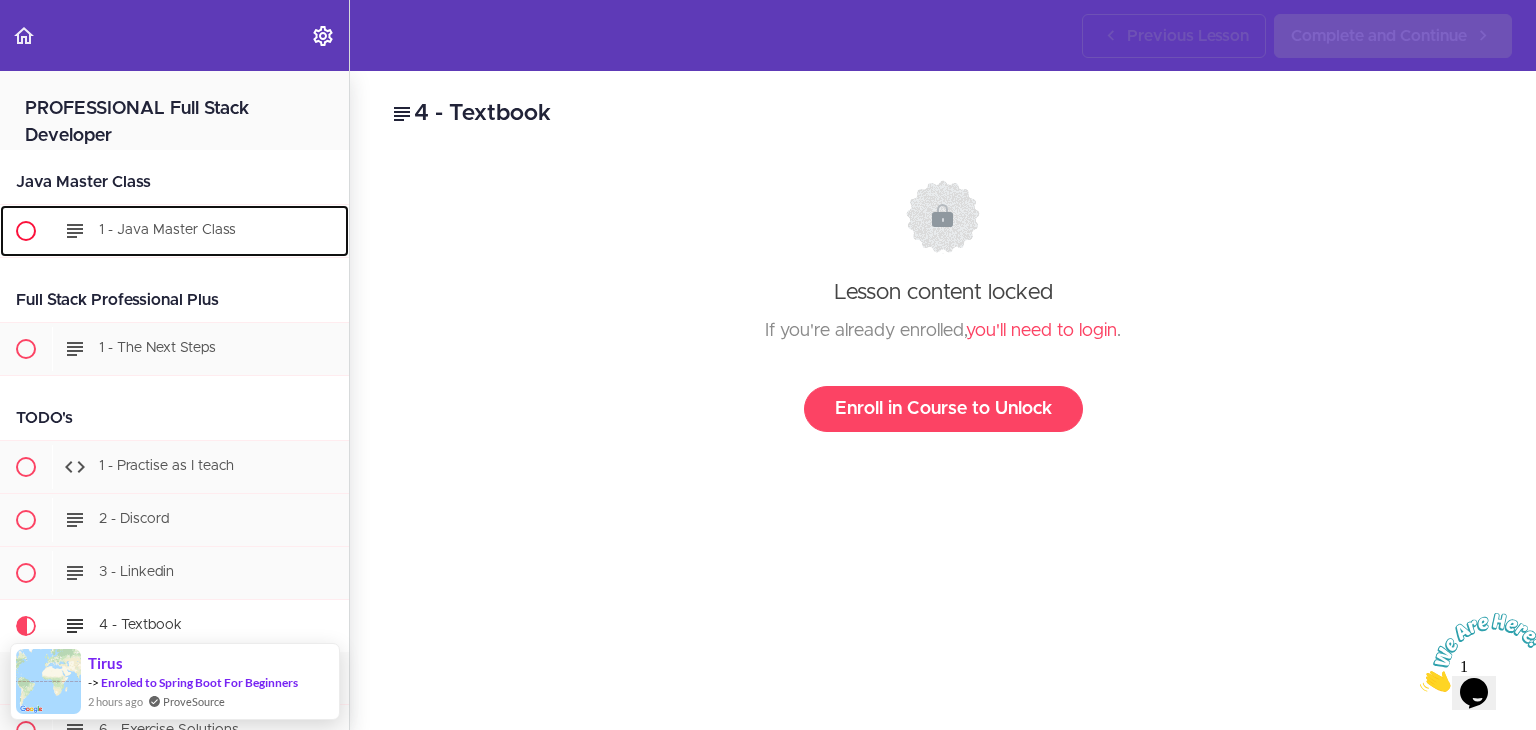 click on "1 - Java Master Class" at bounding box center [200, 231] 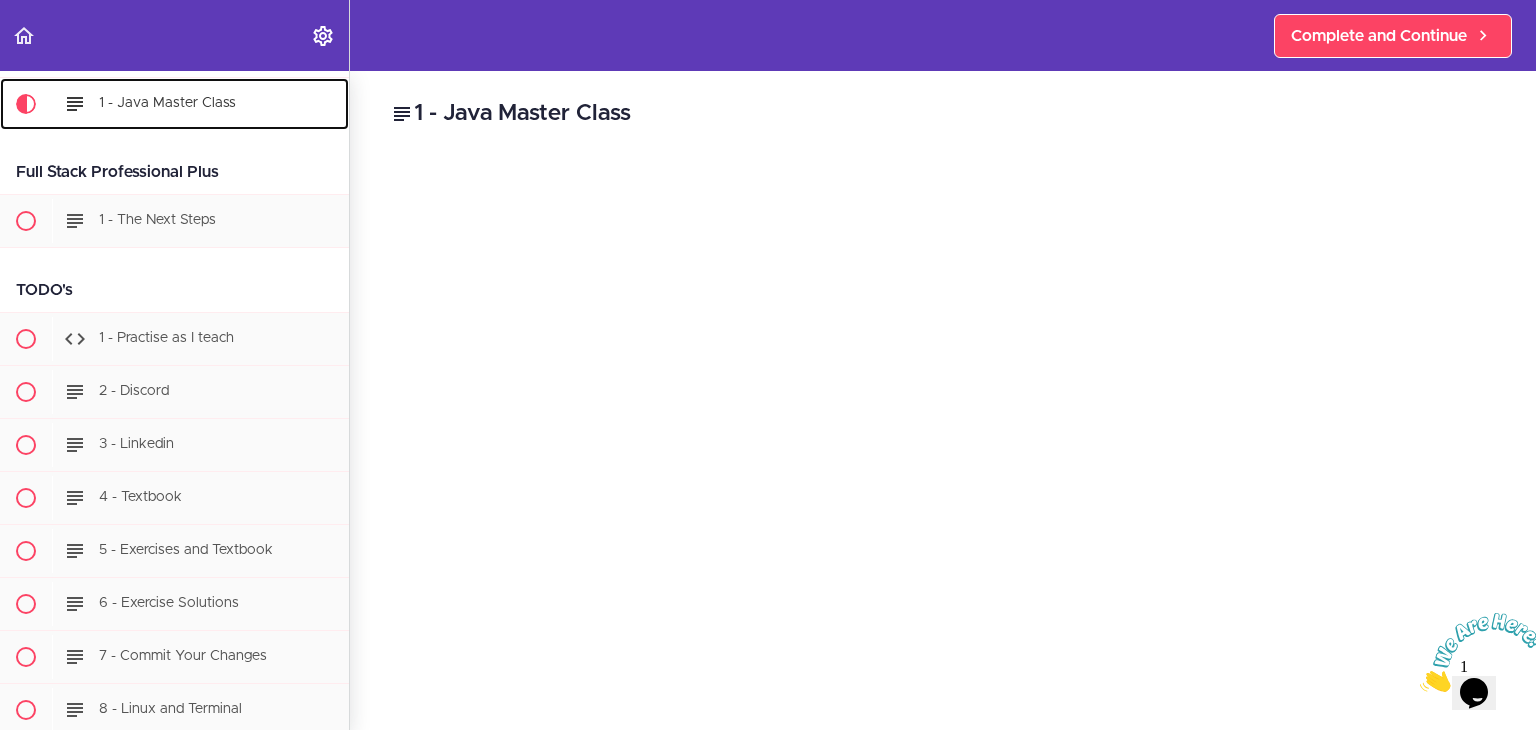 scroll, scrollTop: 134, scrollLeft: 0, axis: vertical 